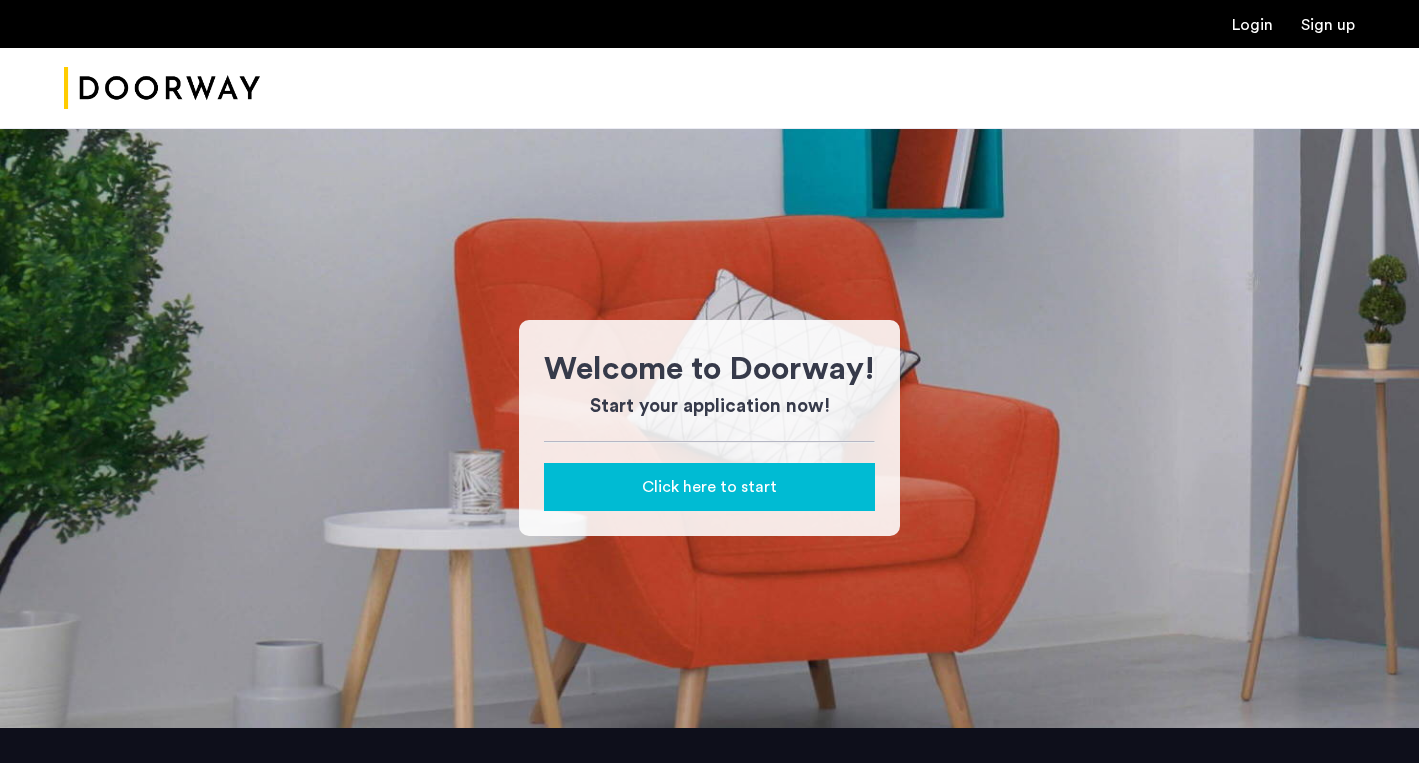 scroll, scrollTop: 0, scrollLeft: 0, axis: both 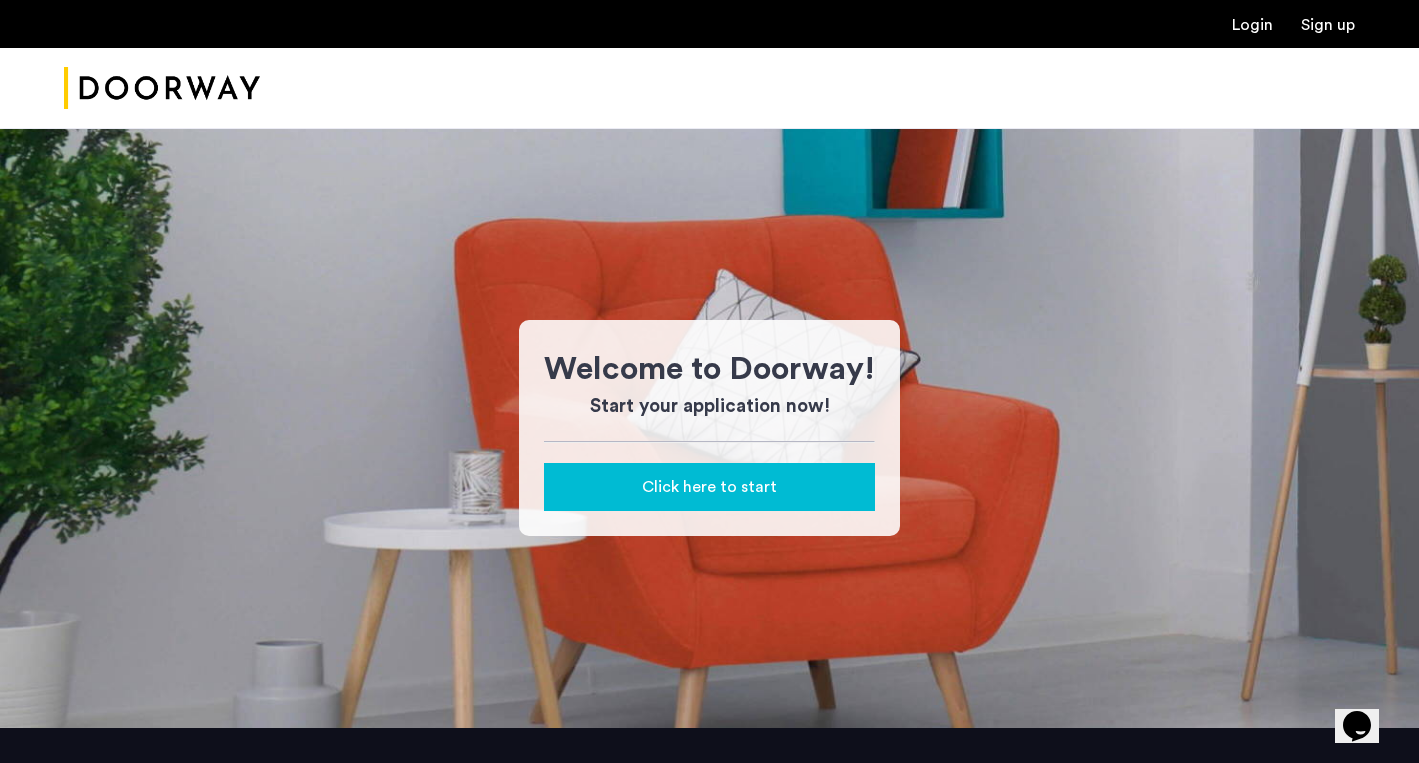click on "Click here to start" 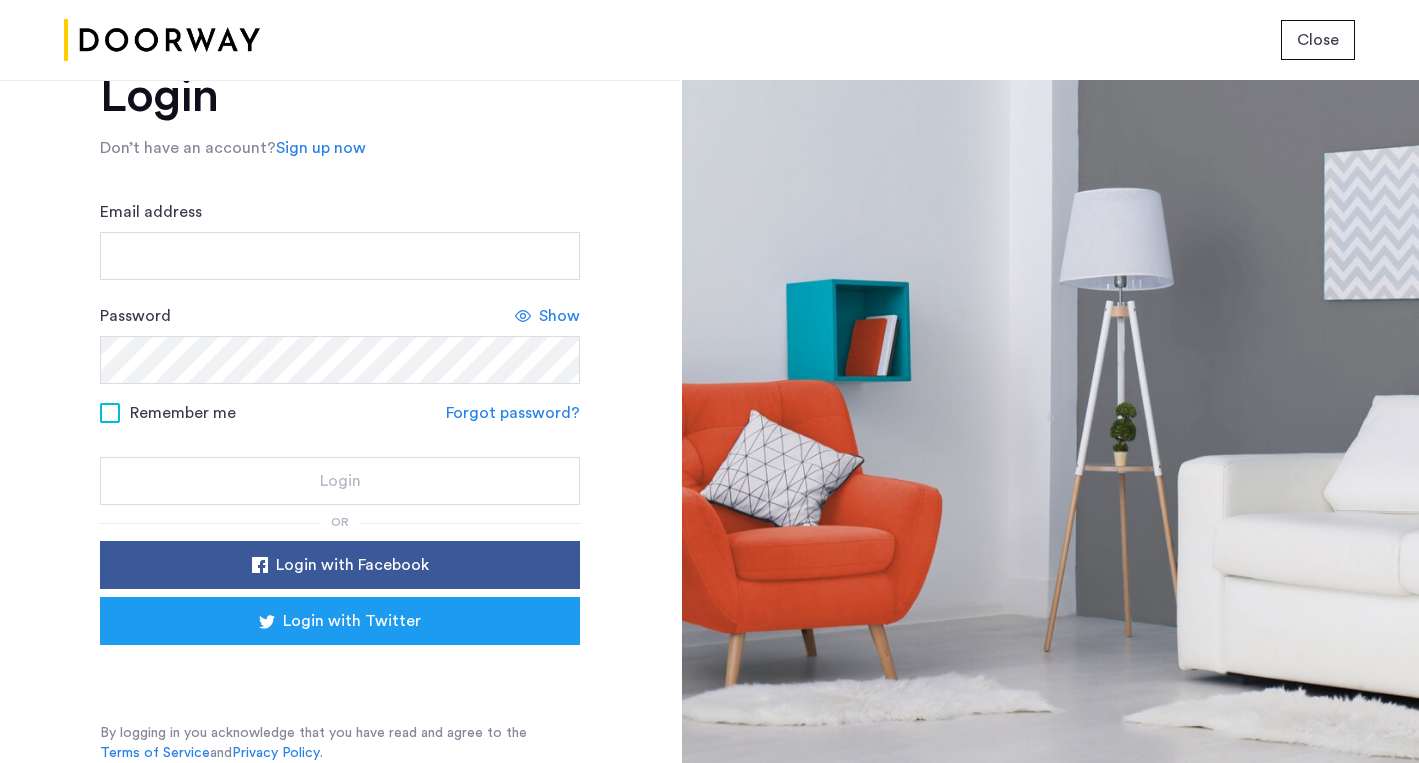 scroll, scrollTop: 0, scrollLeft: 0, axis: both 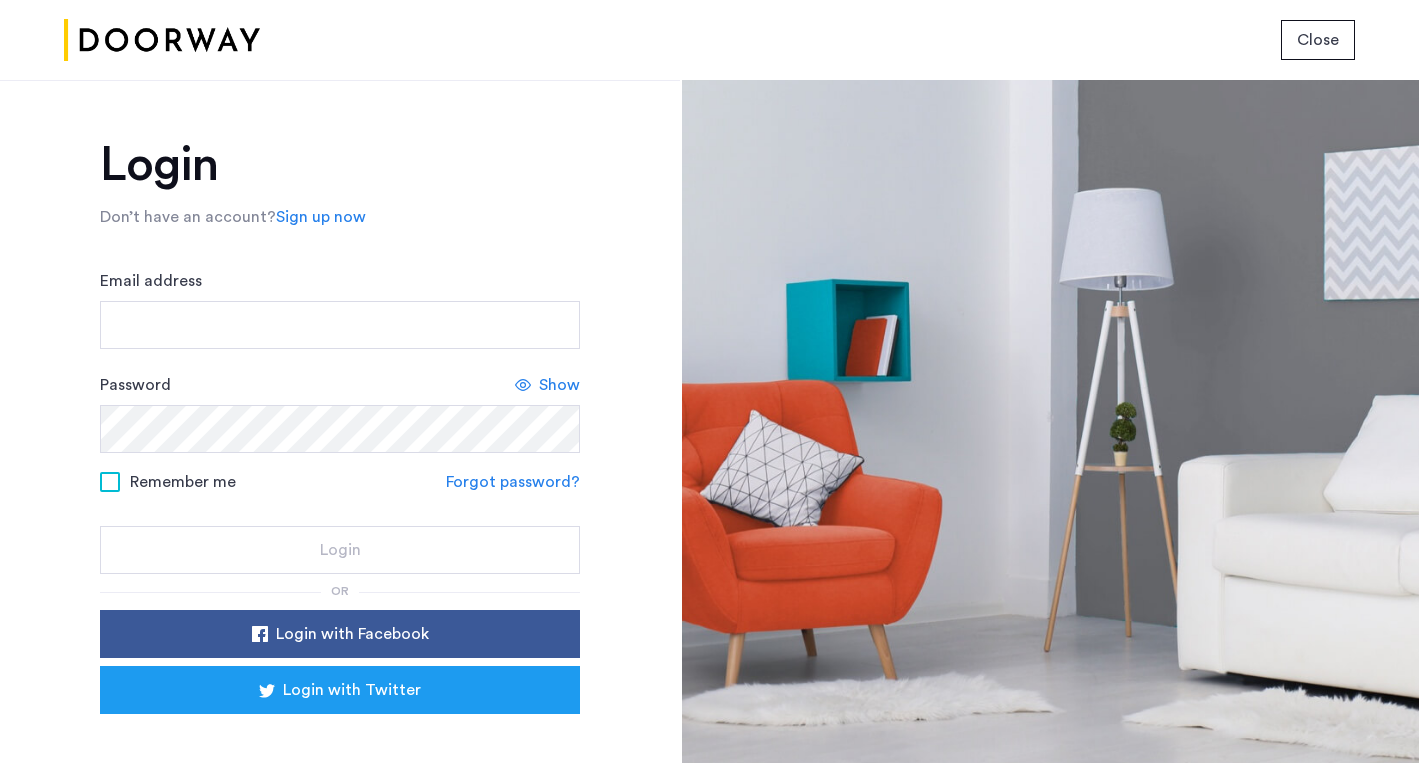 click on "Sign up now" 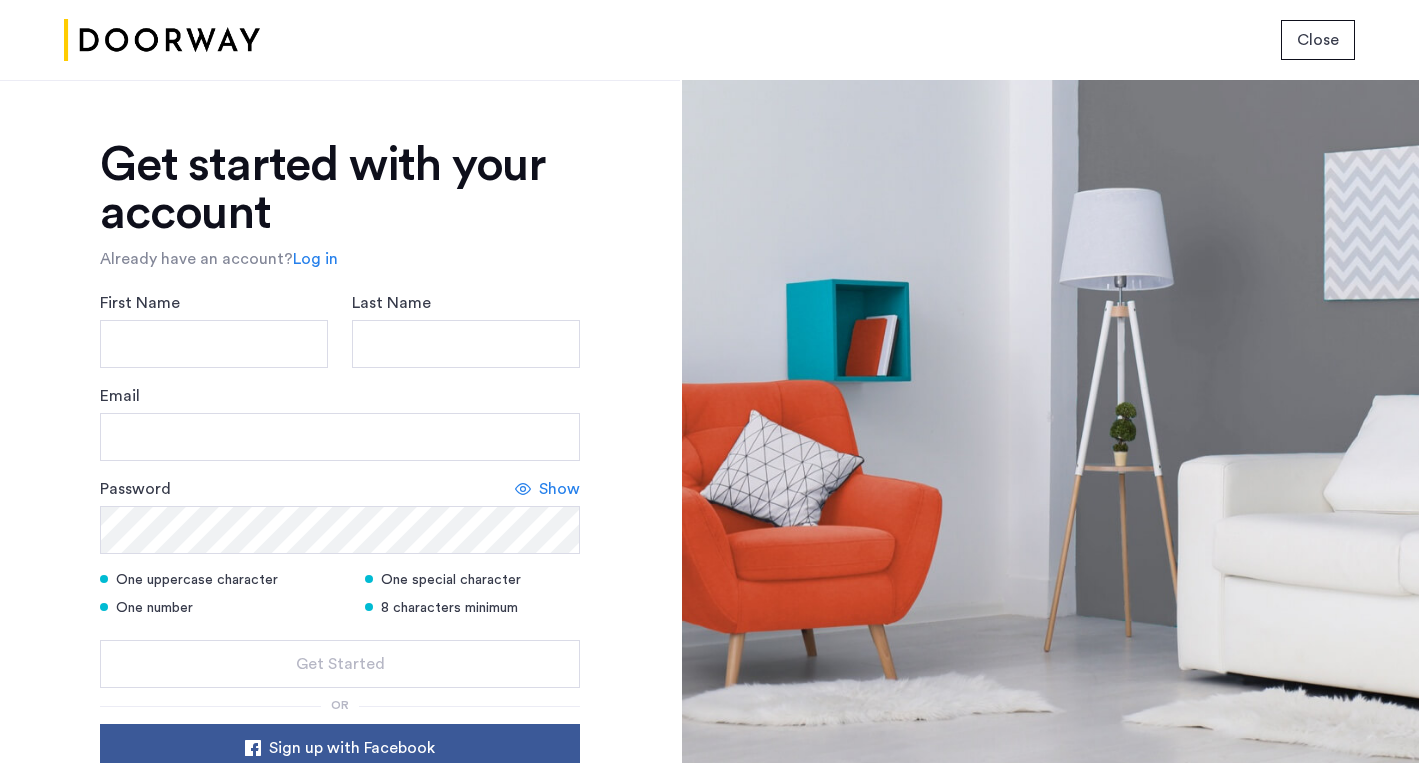 click on "First Name" 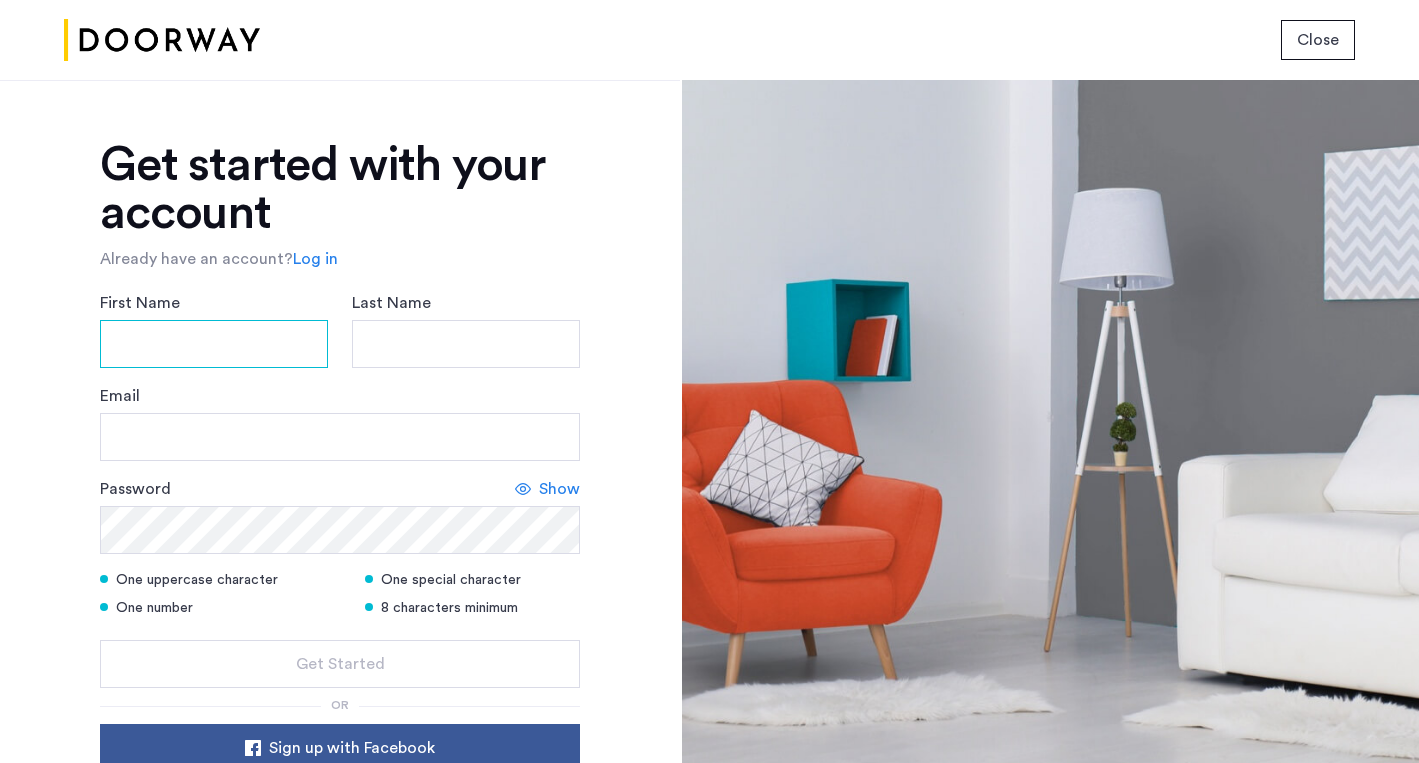 click on "First Name" at bounding box center [214, 344] 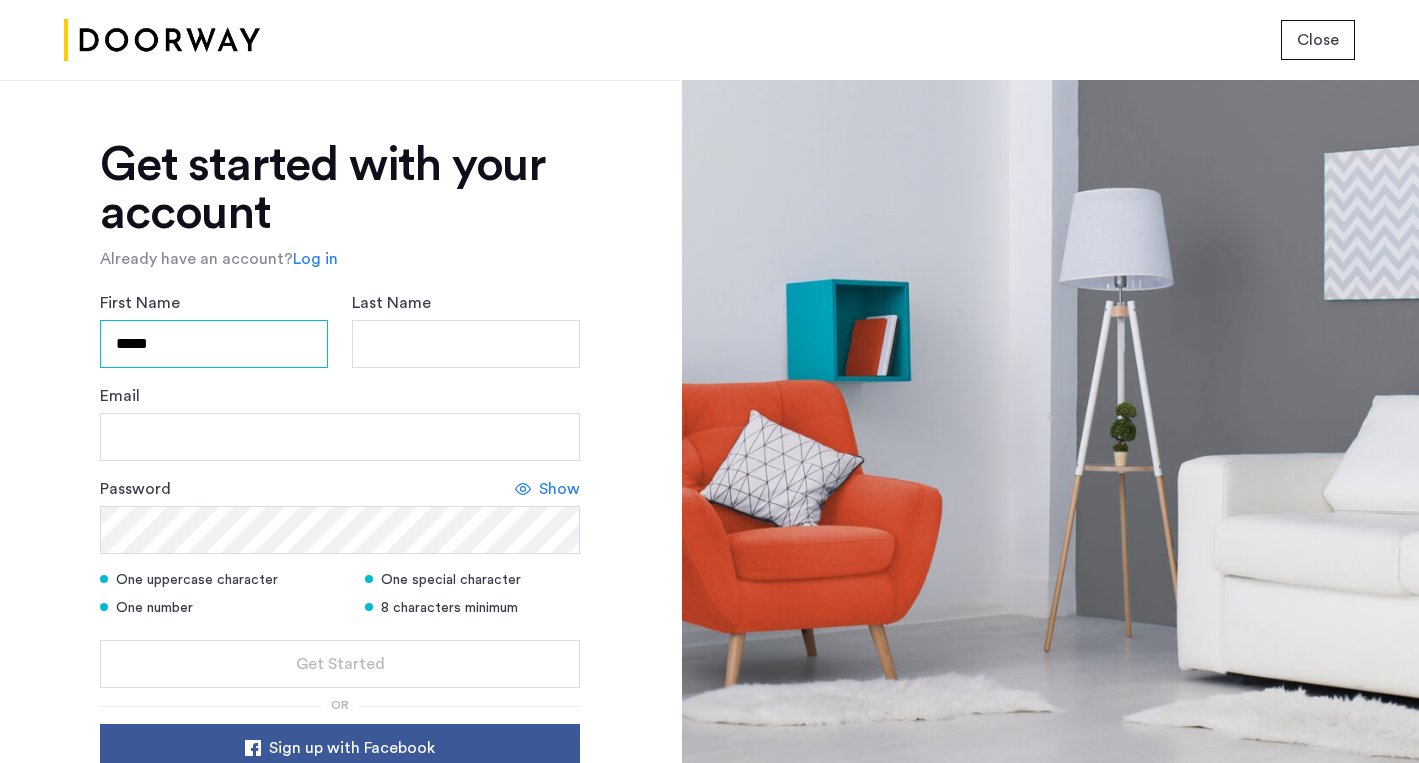 type on "*****" 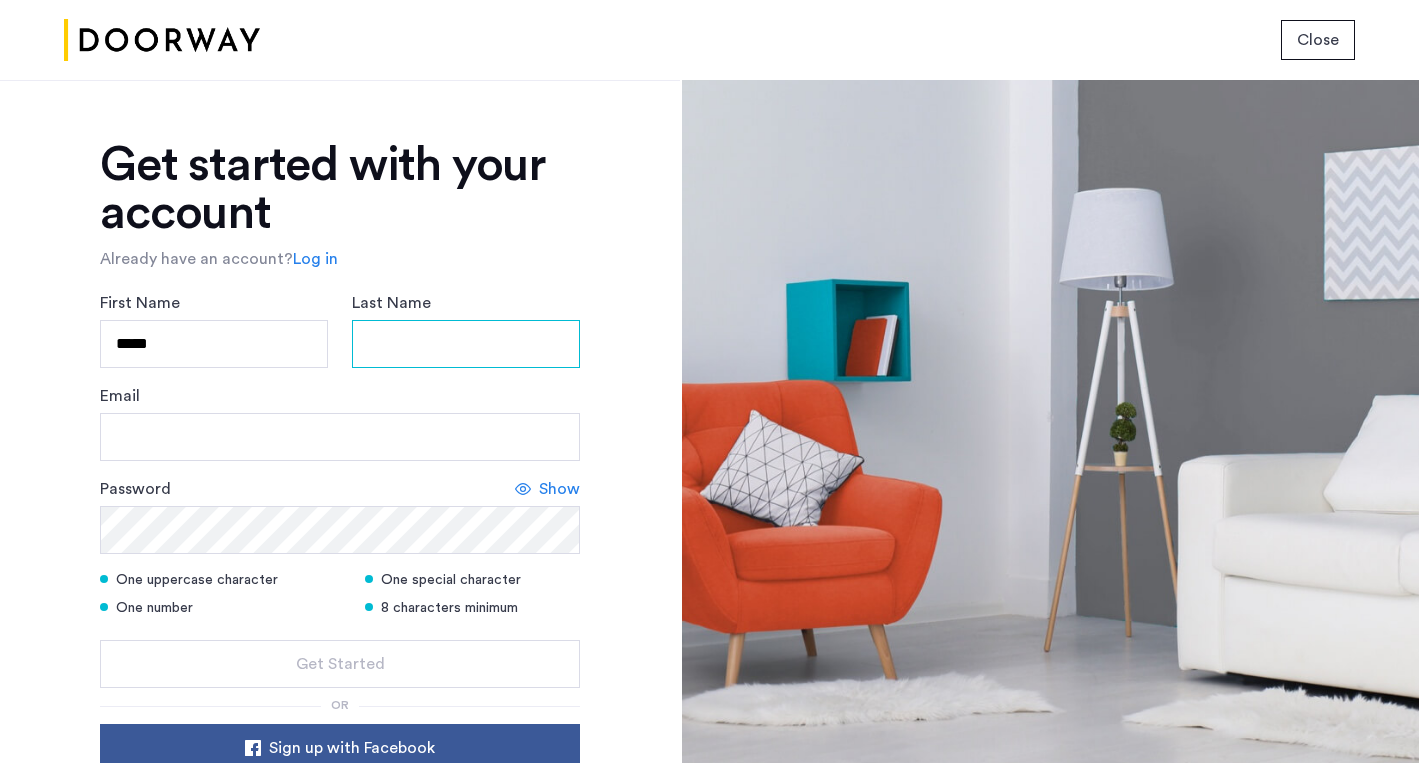 click on "Last Name" at bounding box center [466, 344] 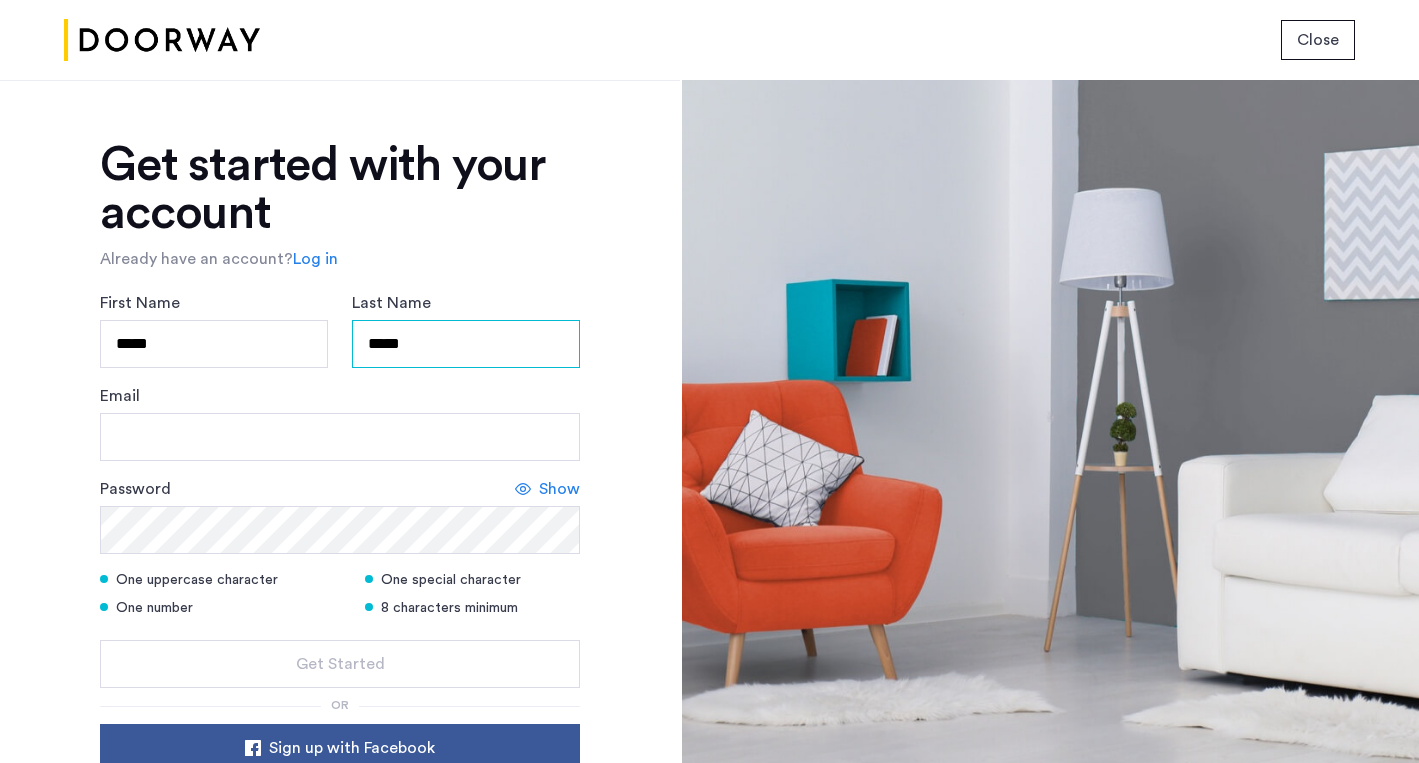 type on "*****" 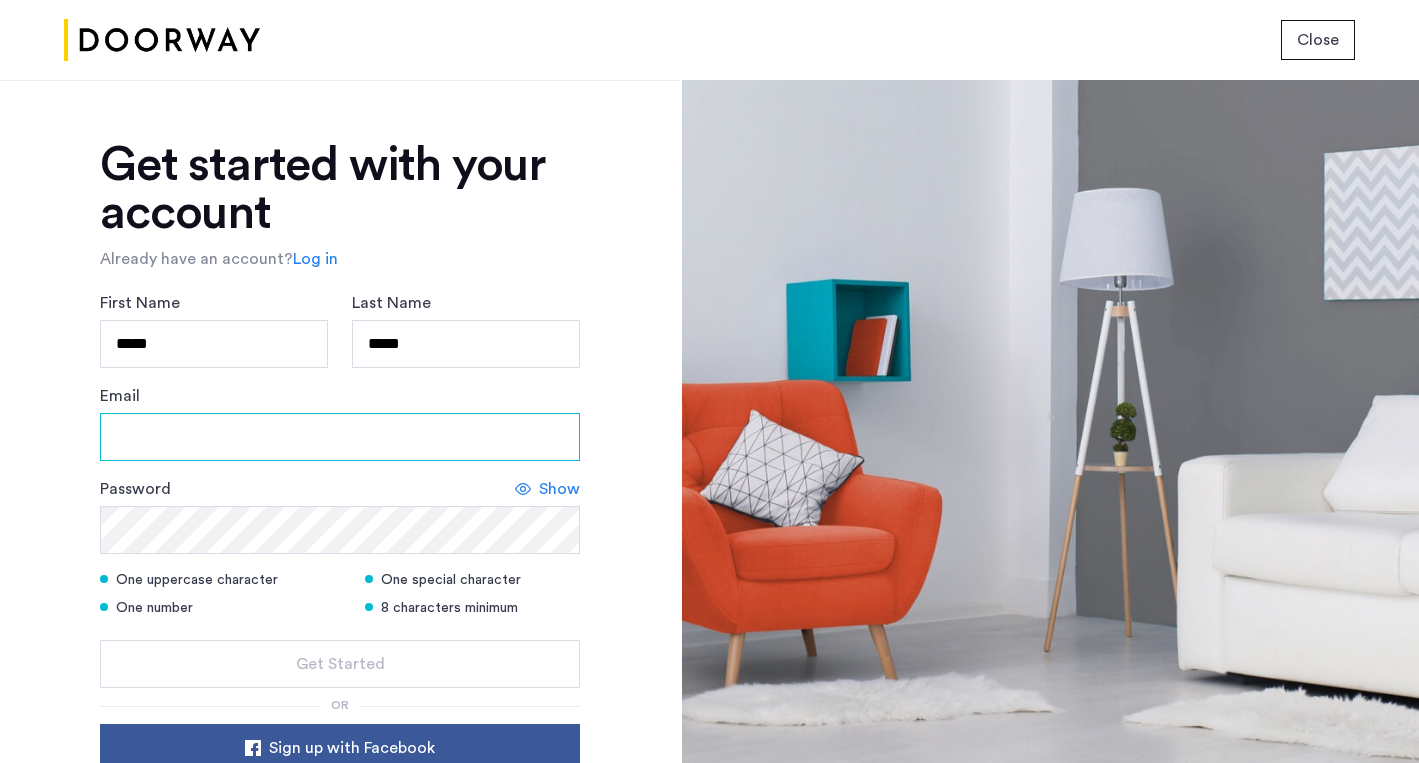 click on "Email" at bounding box center [340, 437] 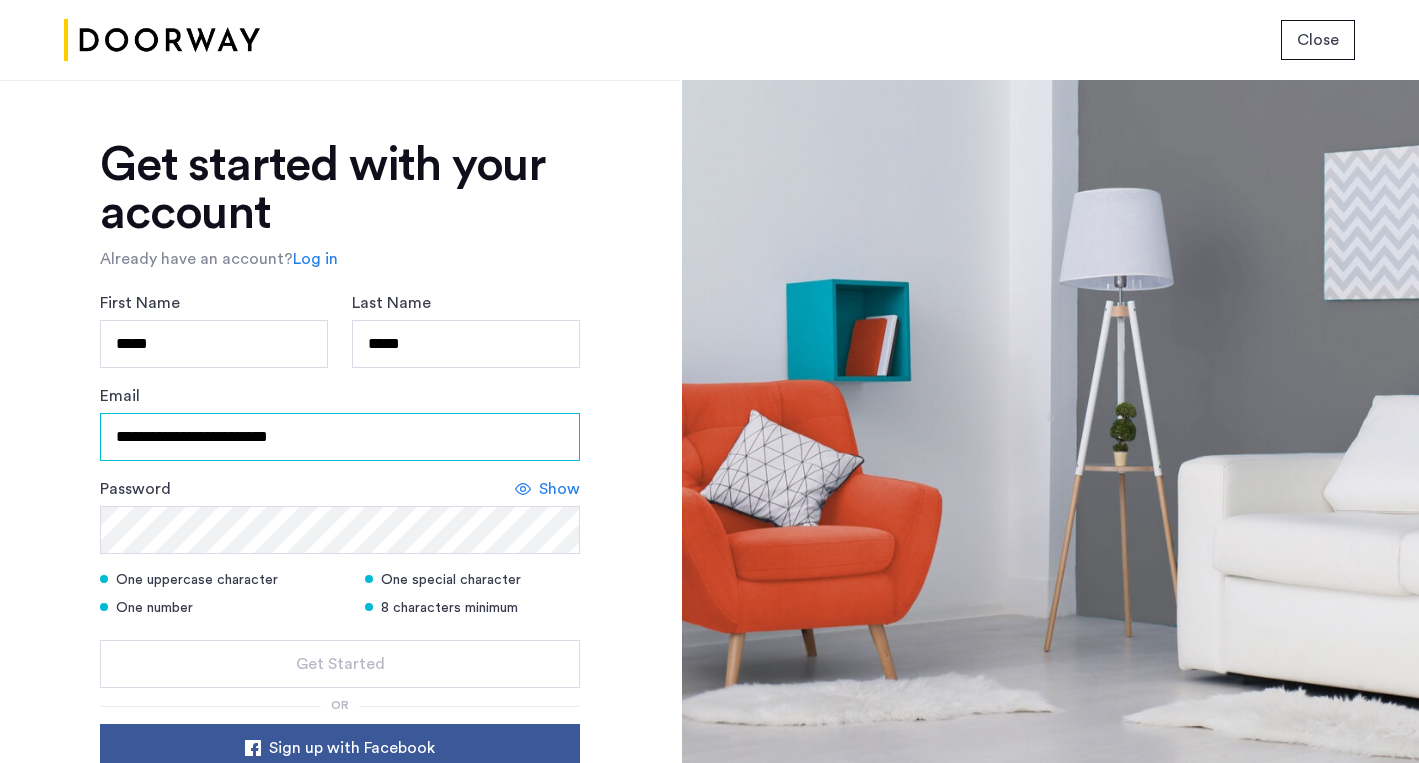 type on "**********" 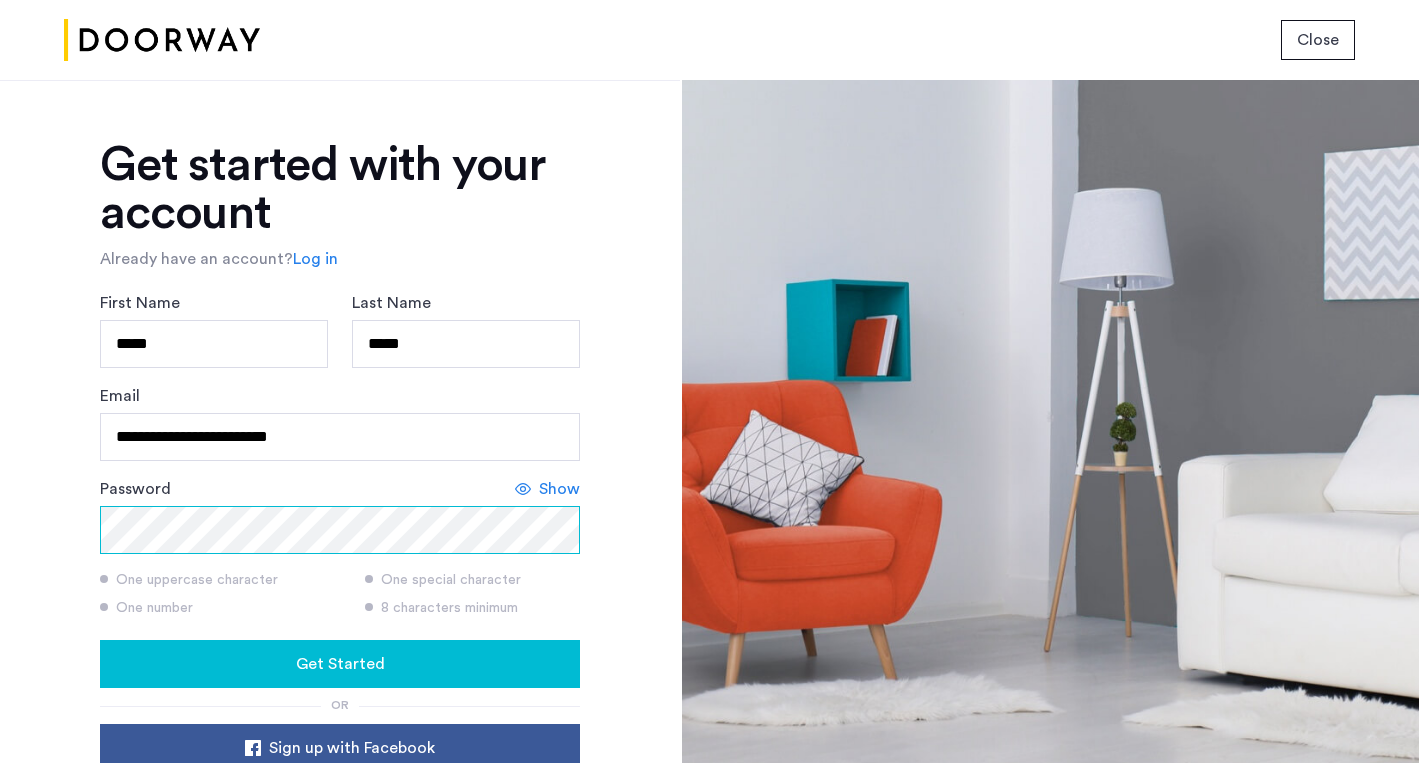 click on "Get Started" 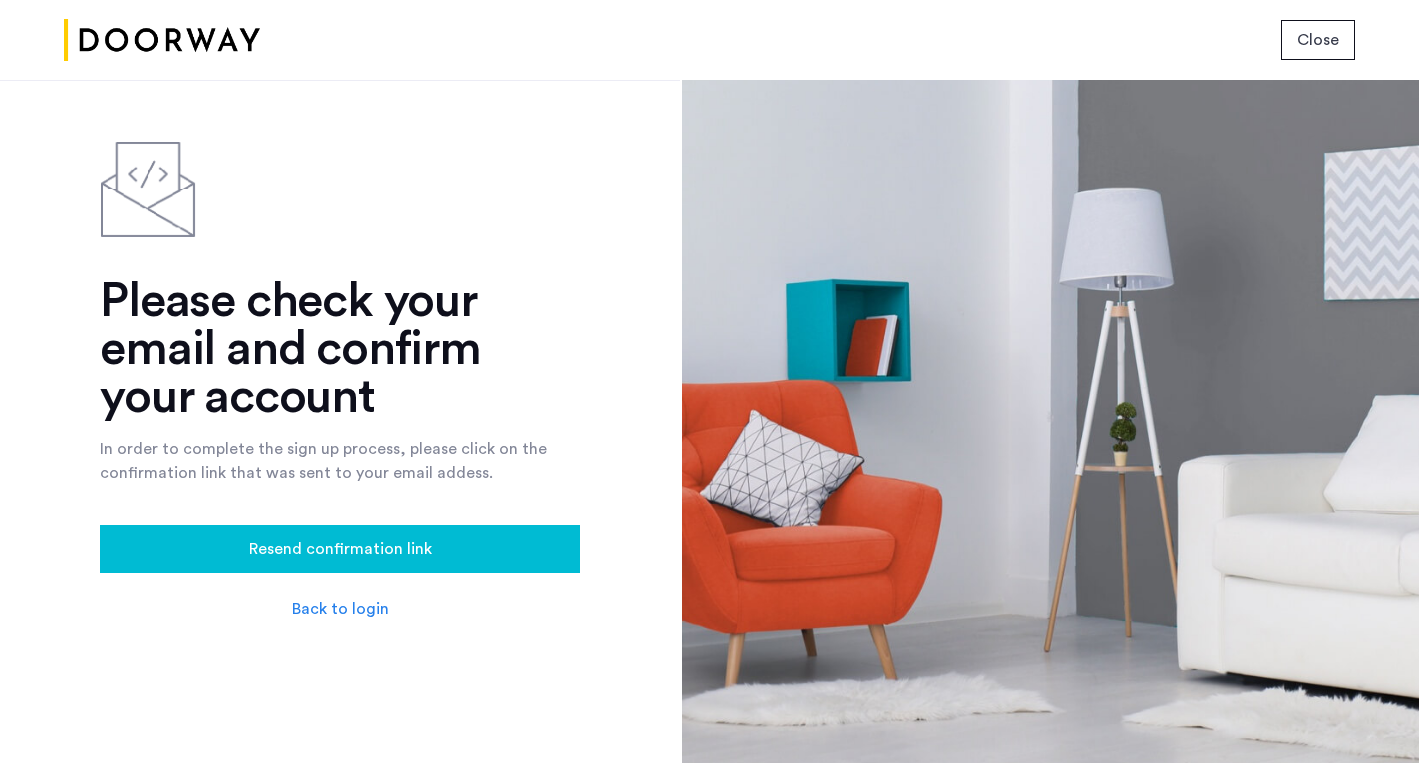 click on "Close" 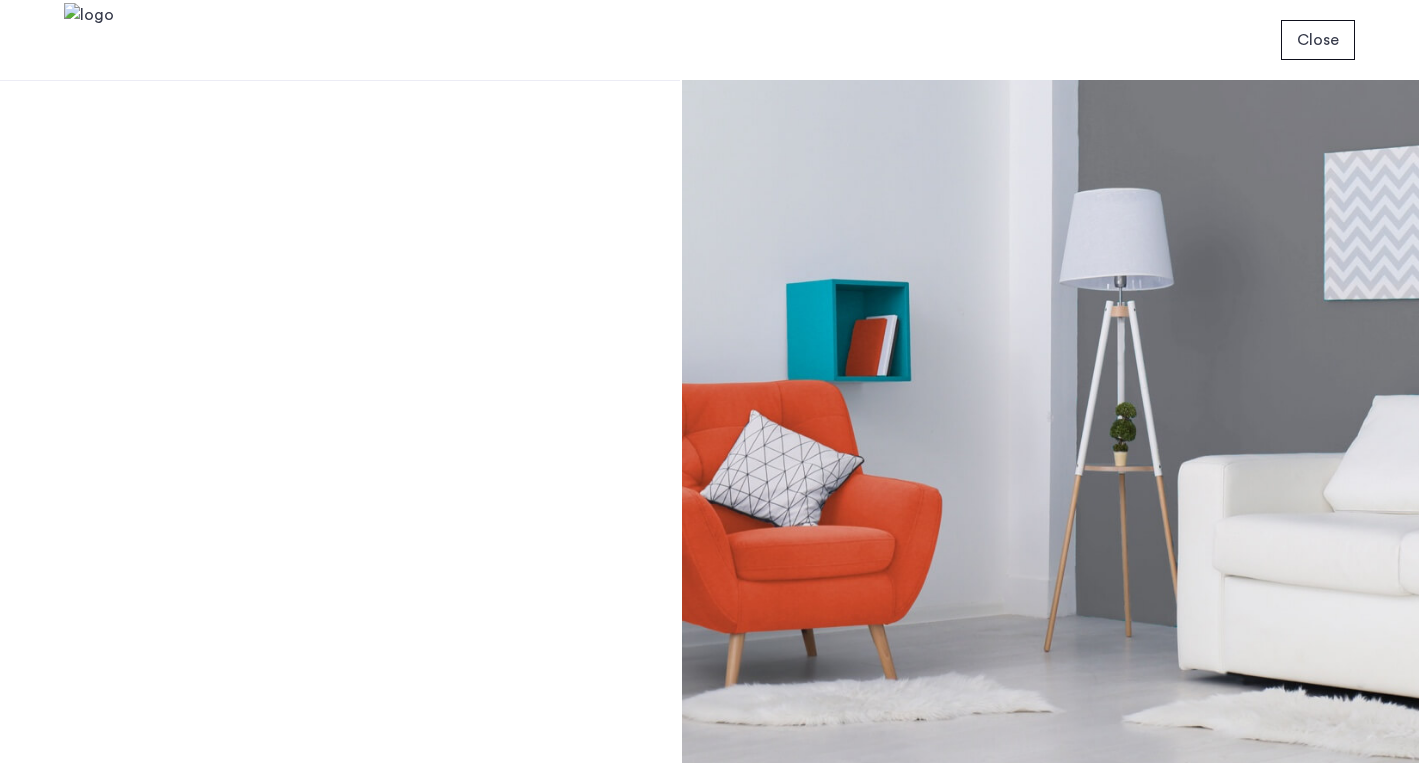scroll, scrollTop: 0, scrollLeft: 0, axis: both 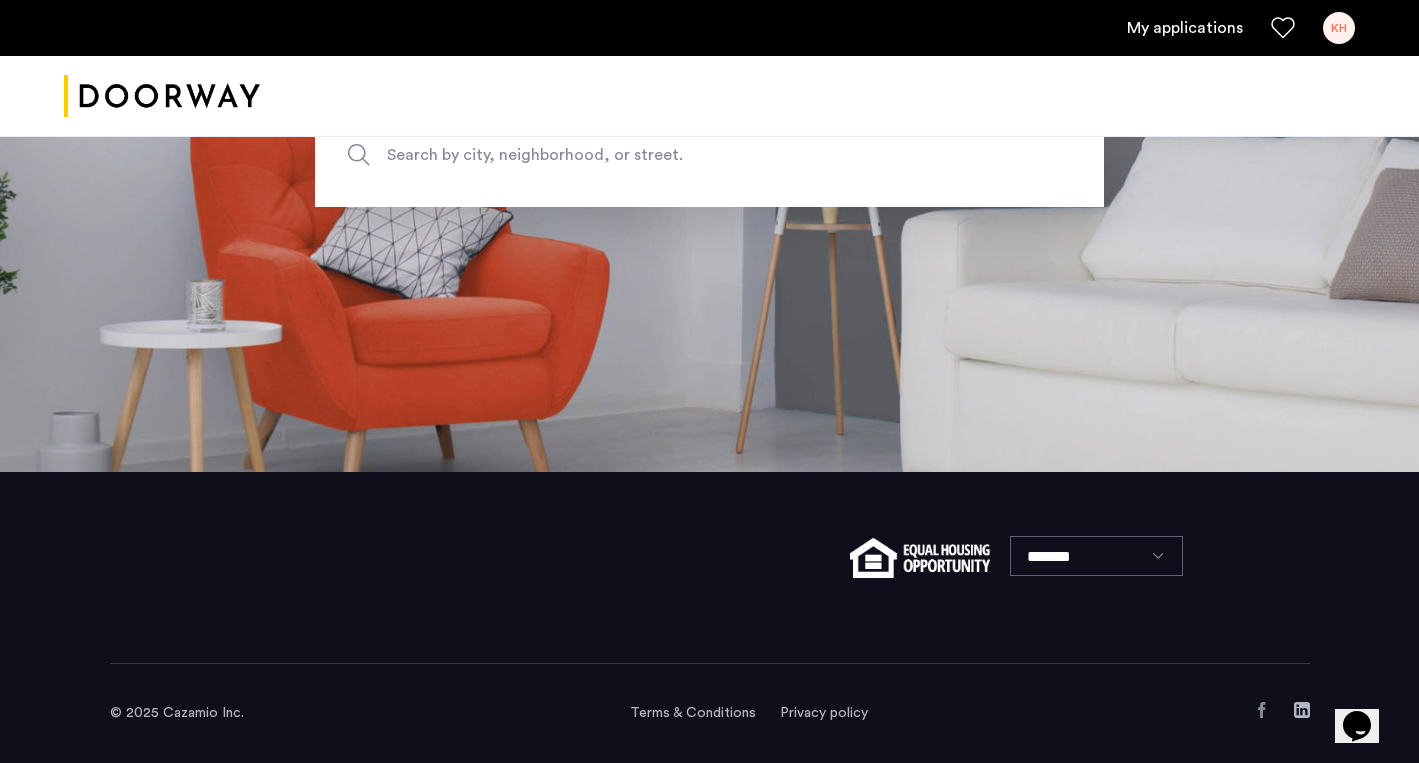 click on "My applications" at bounding box center (1185, 28) 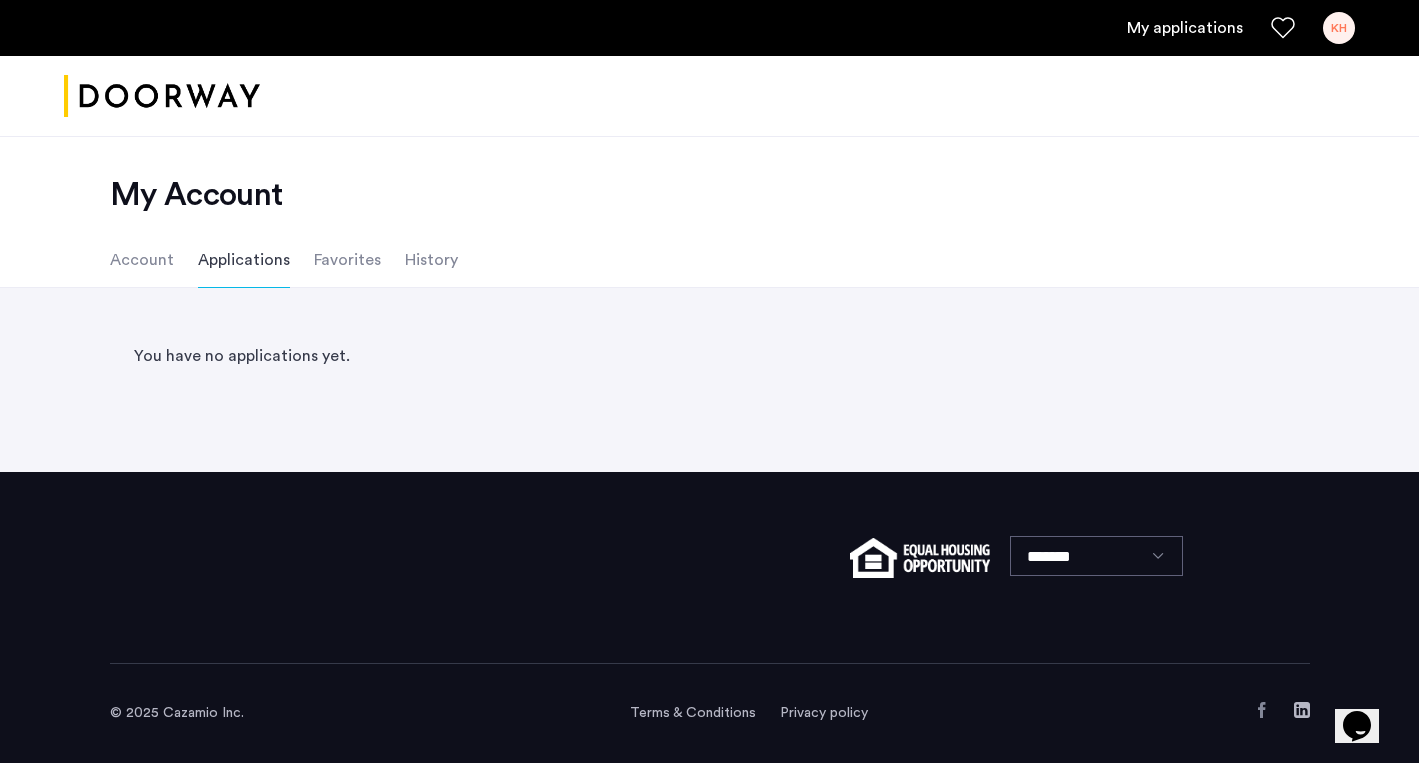scroll, scrollTop: 0, scrollLeft: 0, axis: both 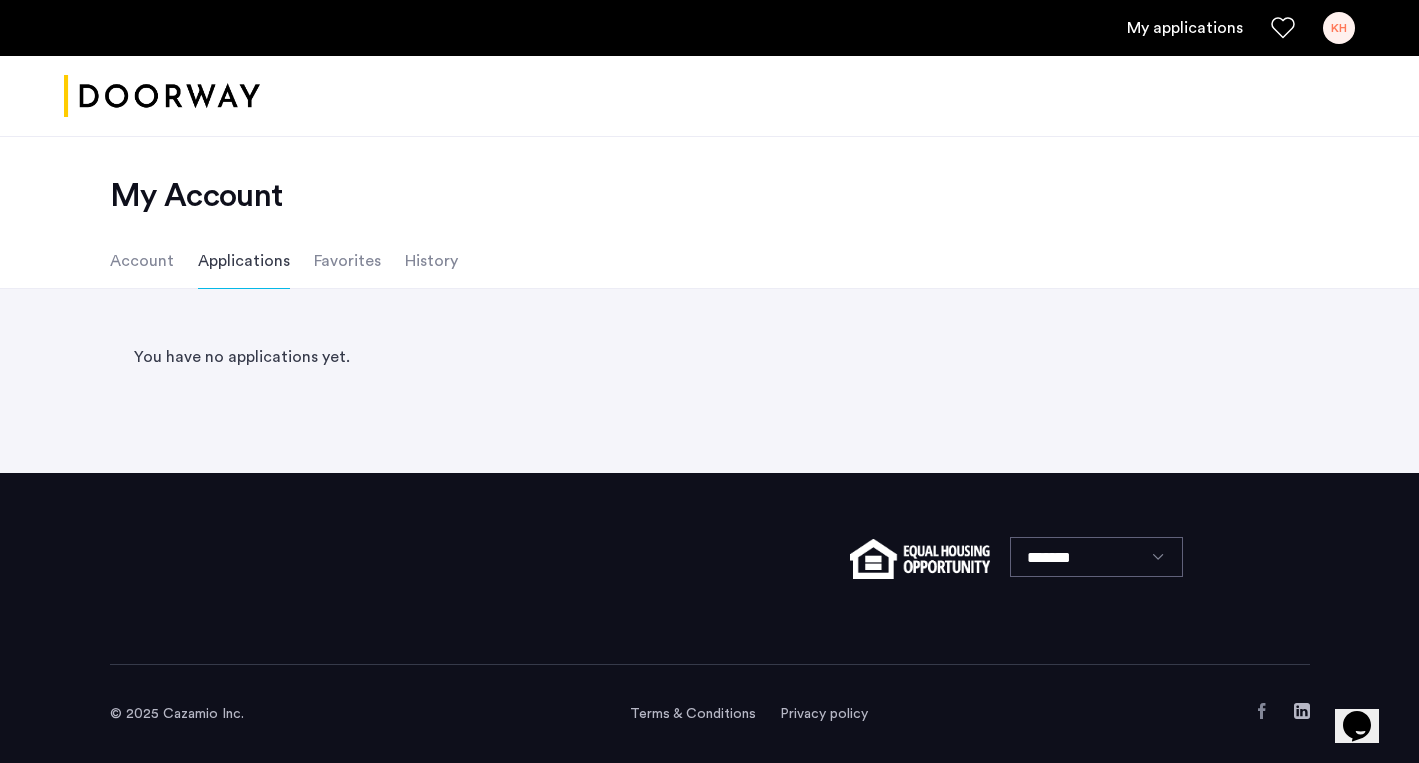 click on "Account" 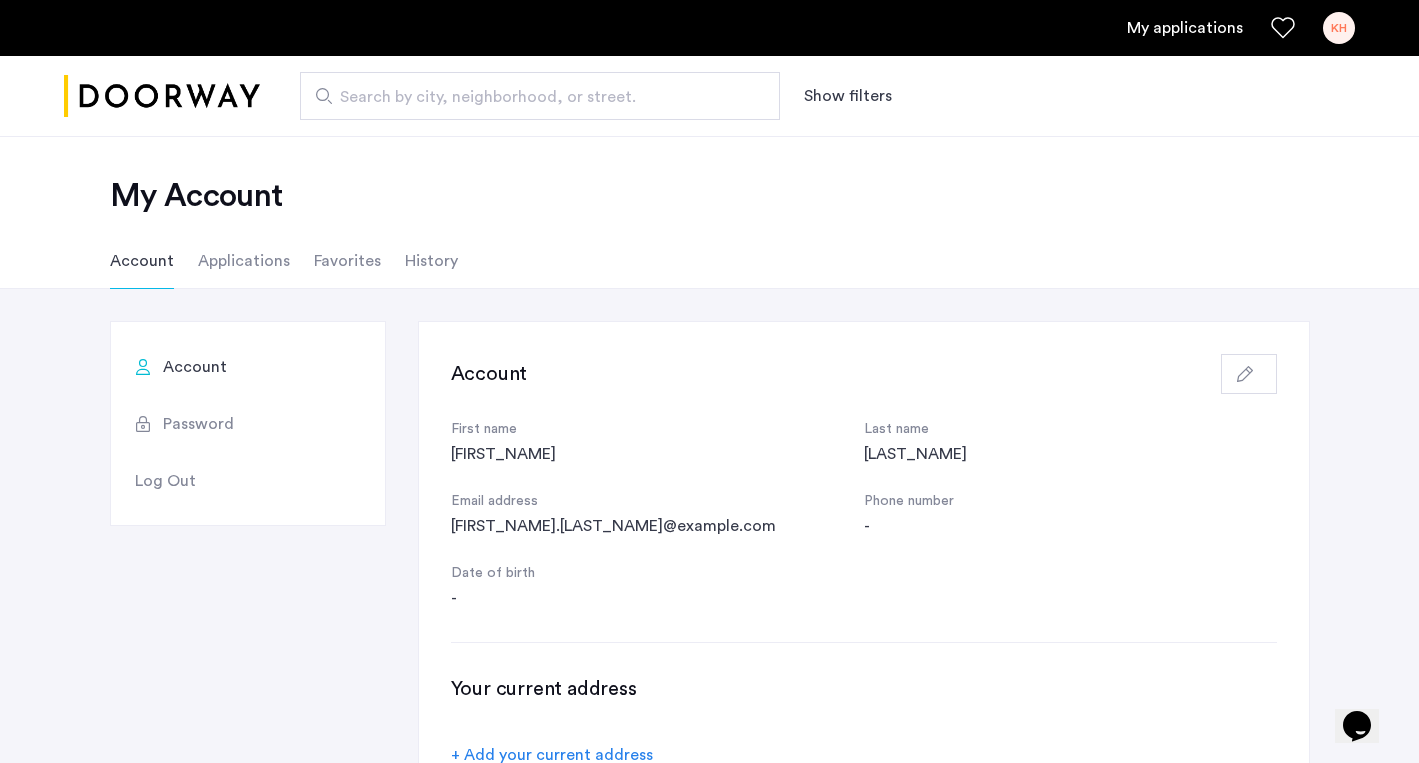 click on "Applications" 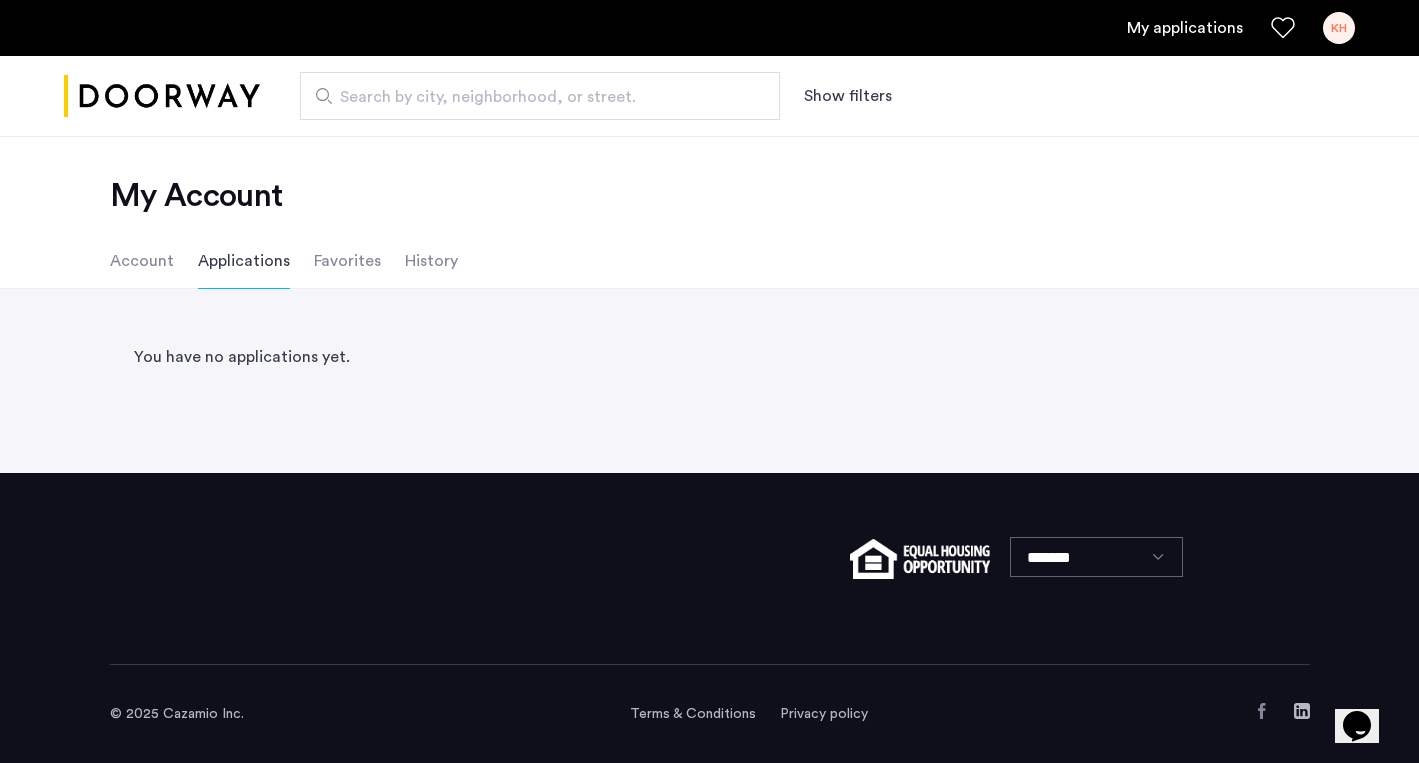 click on "Search by city, neighborhood, or street." at bounding box center [532, 97] 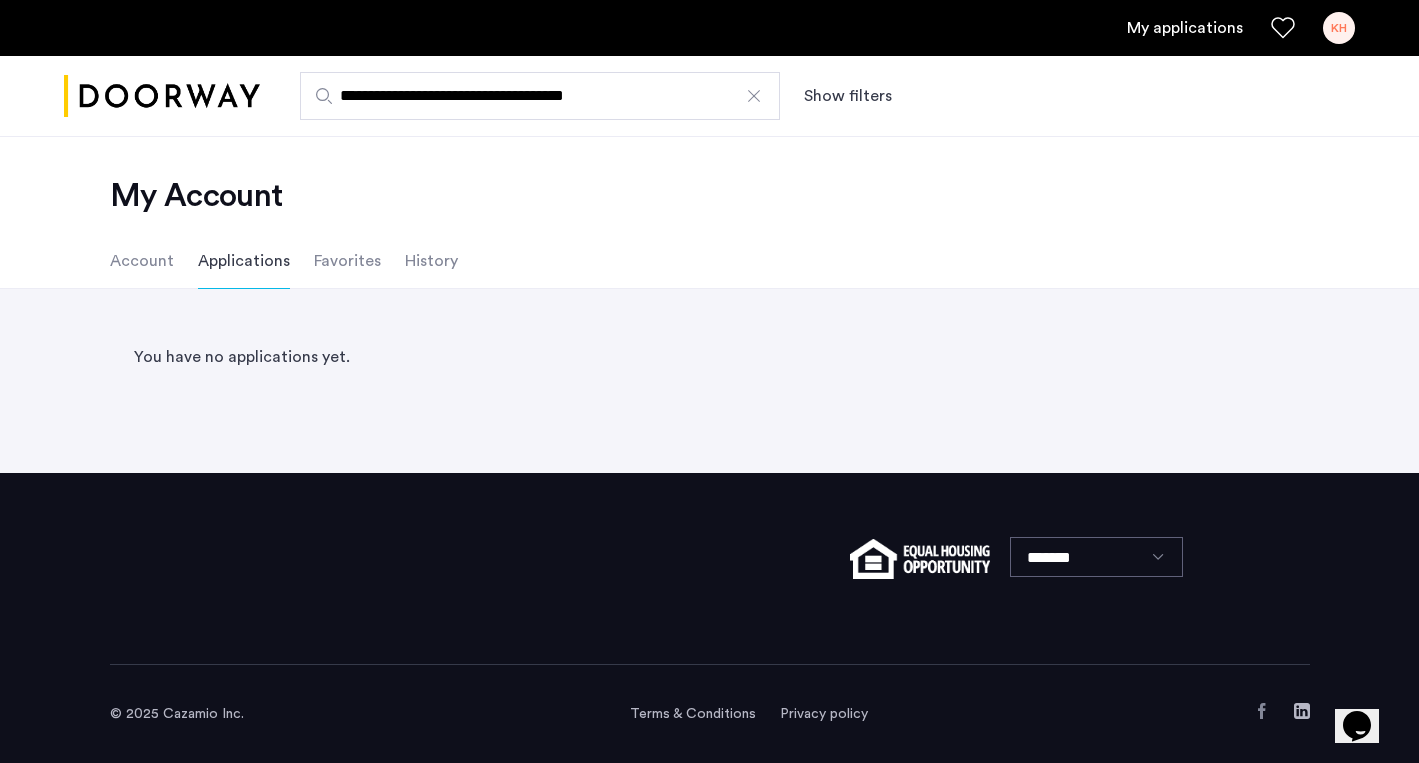 type on "**********" 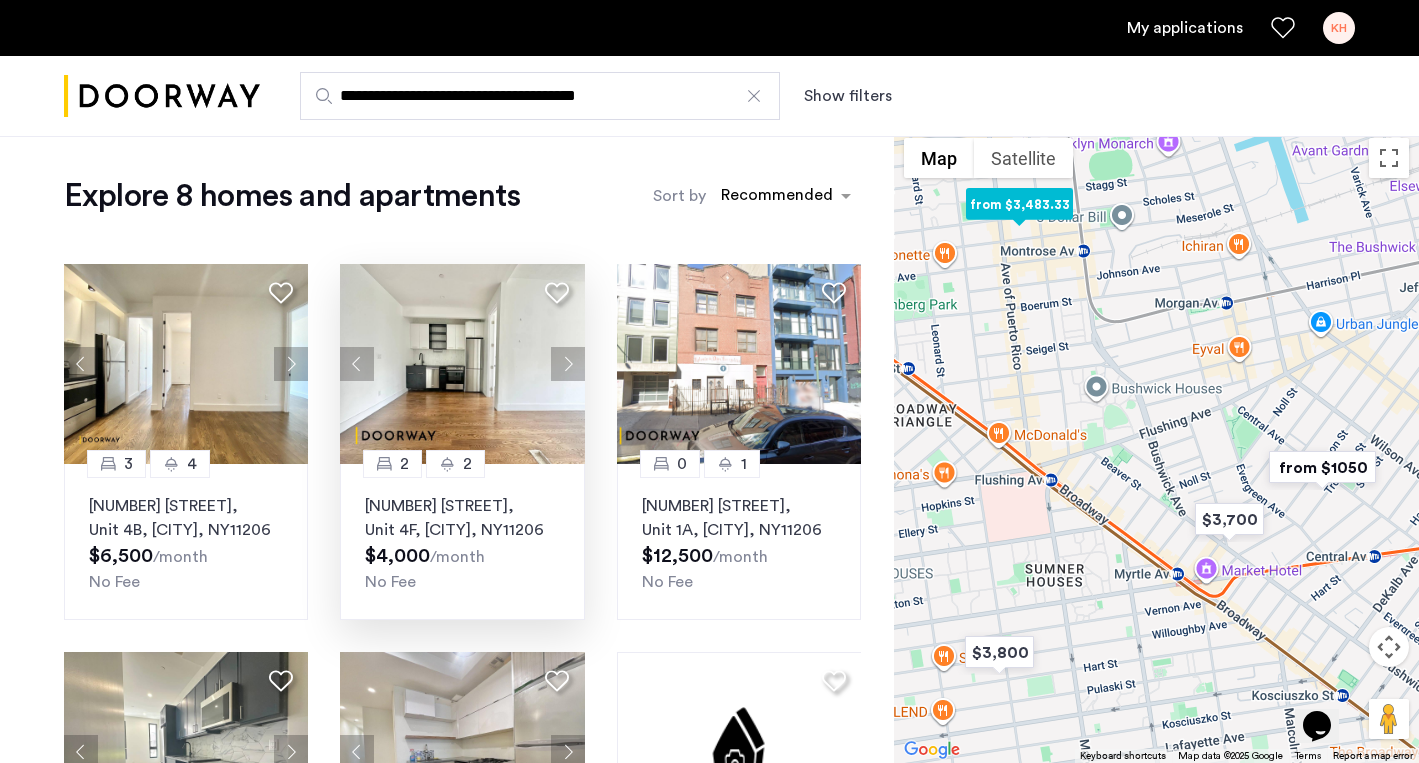 click on "194 Scholes Street, Unit 4F, Brooklyn , NY  11206" 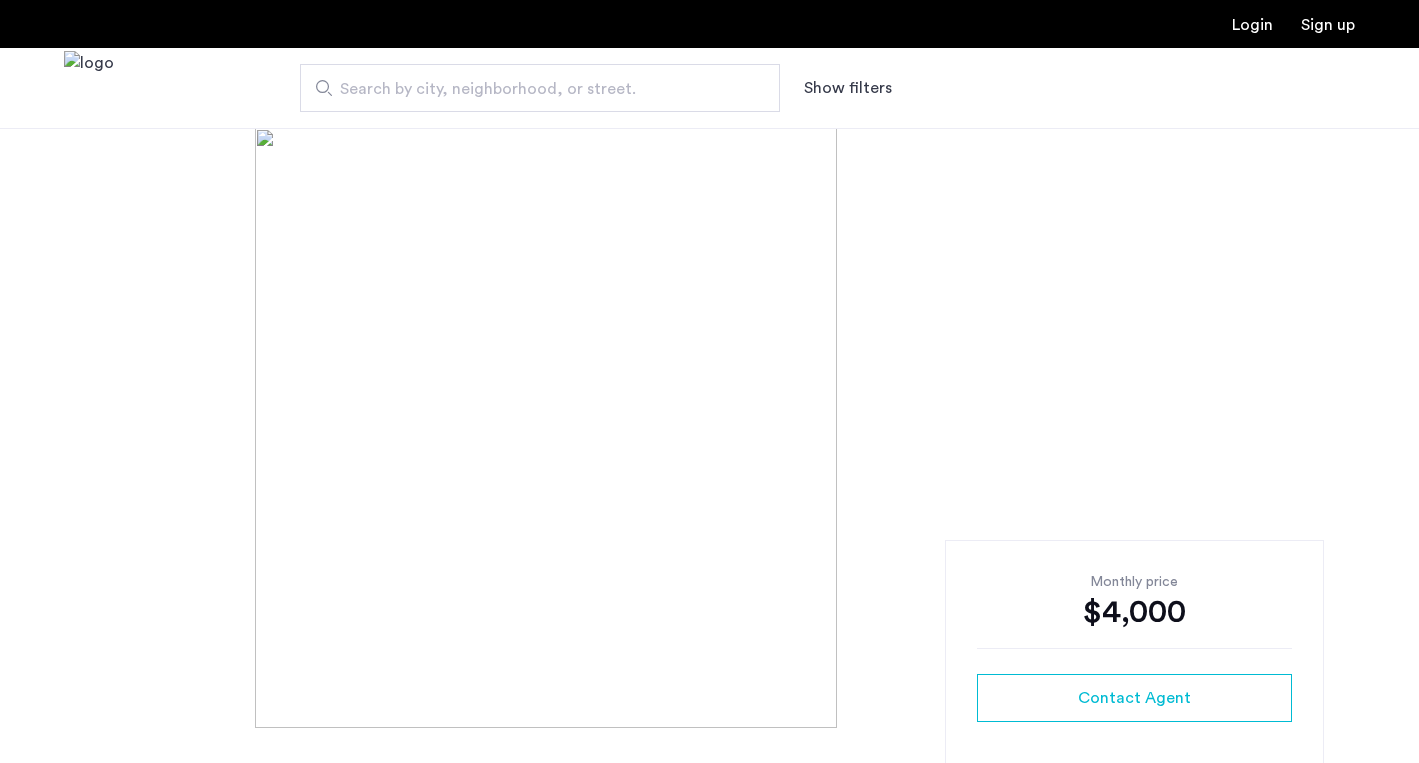 scroll, scrollTop: 0, scrollLeft: 0, axis: both 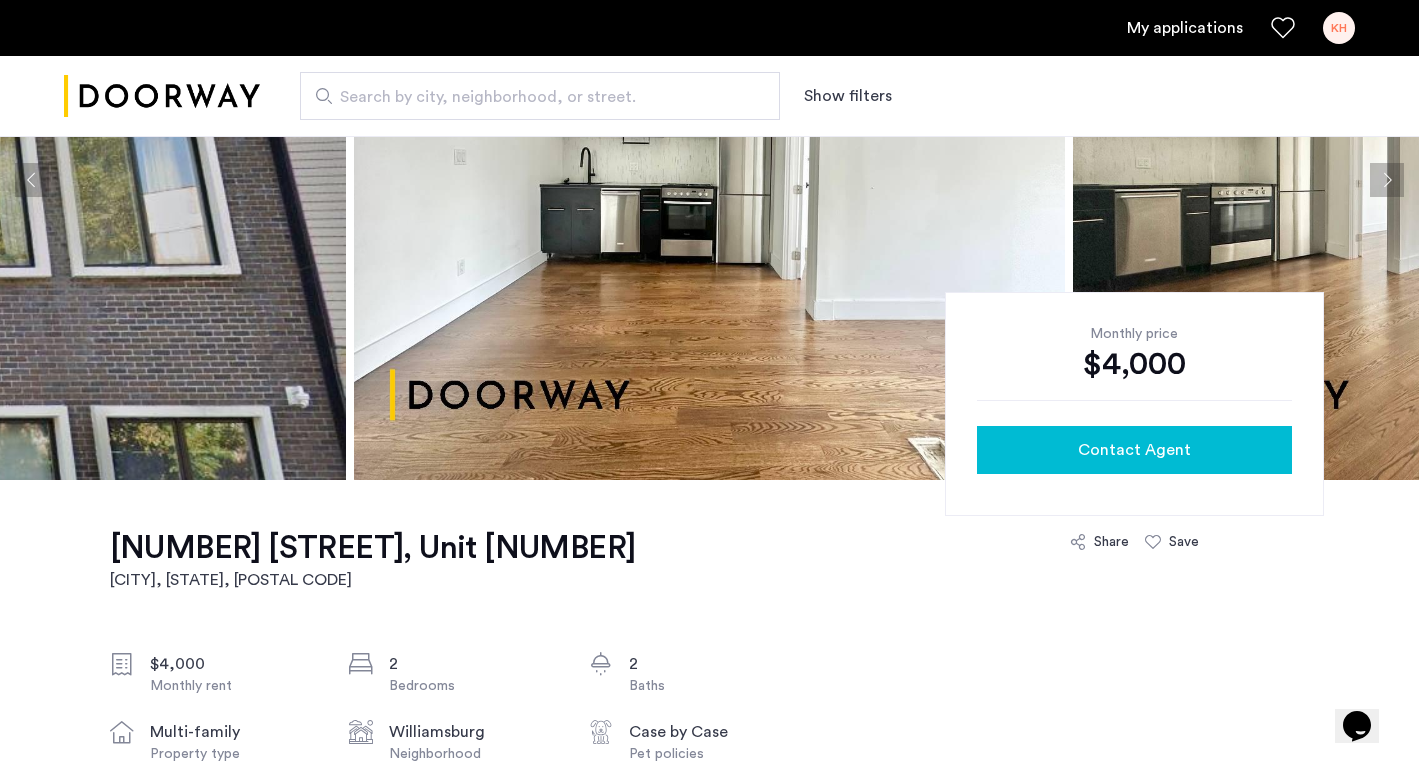 click on "Contact Agent" 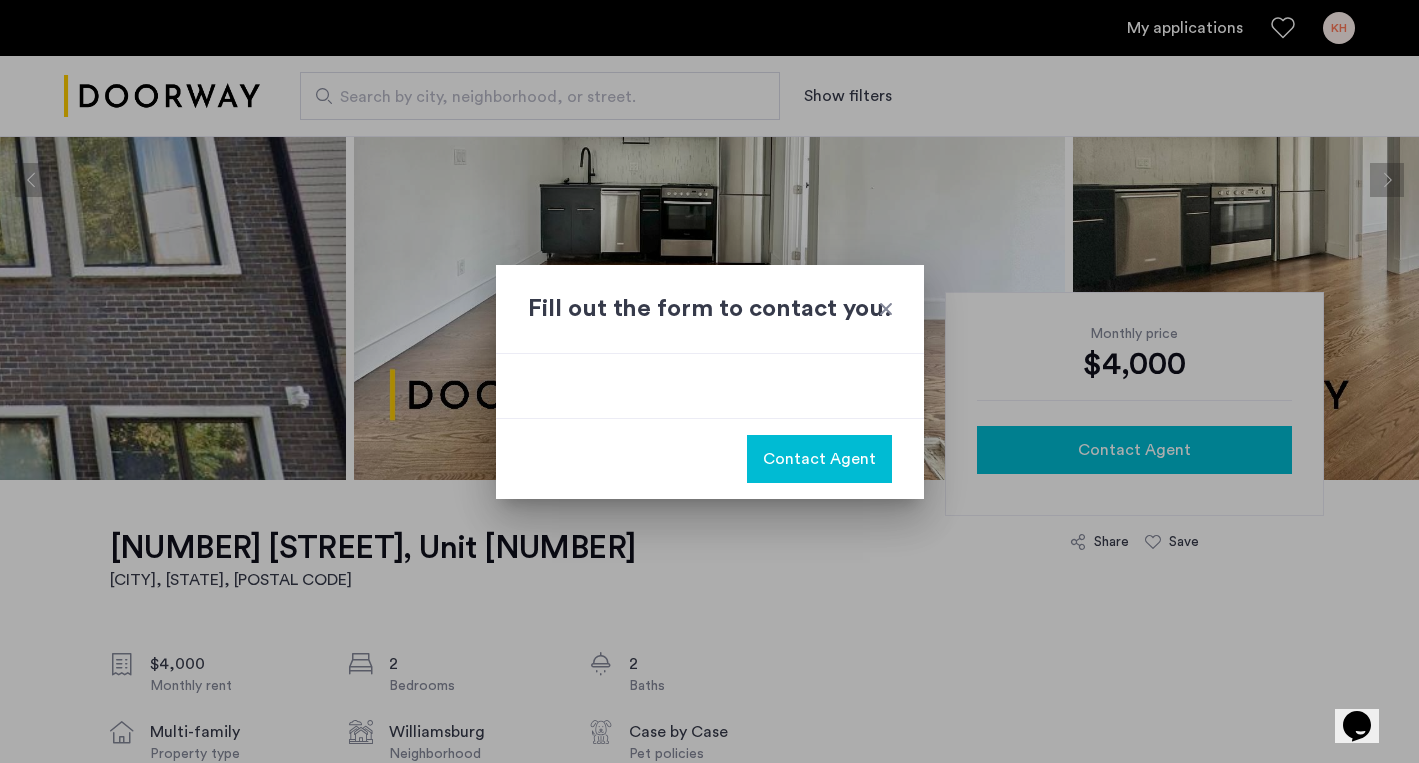scroll, scrollTop: 0, scrollLeft: 0, axis: both 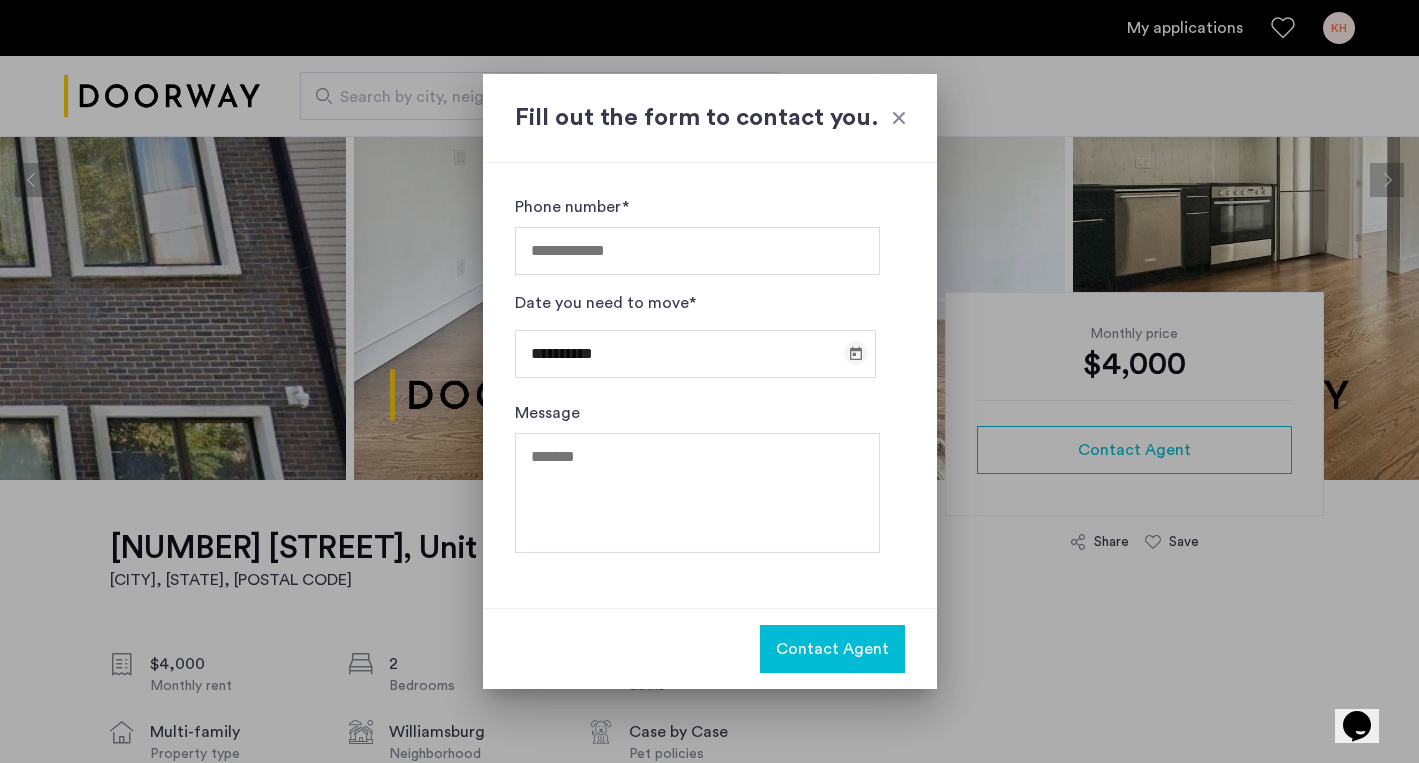 click at bounding box center (856, 353) 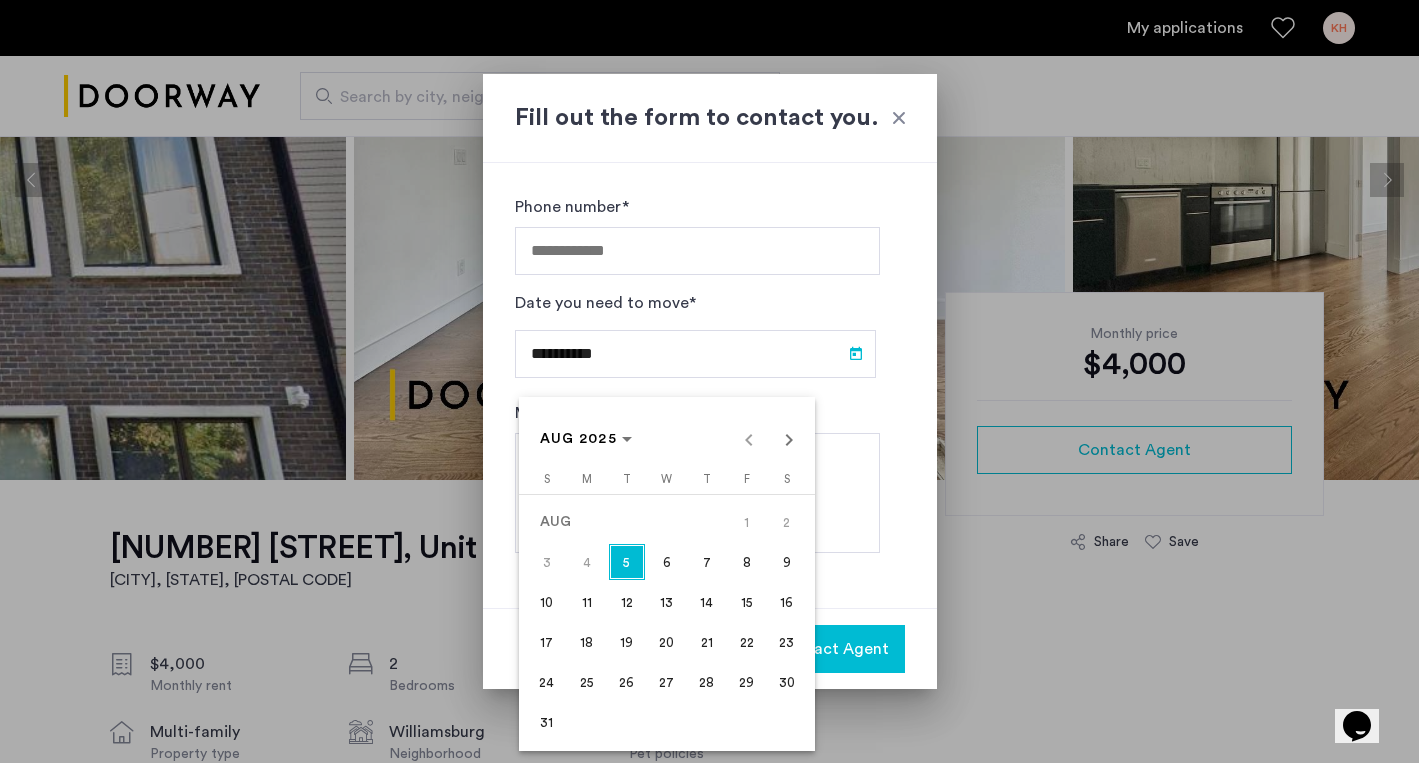 click on "15" at bounding box center [747, 602] 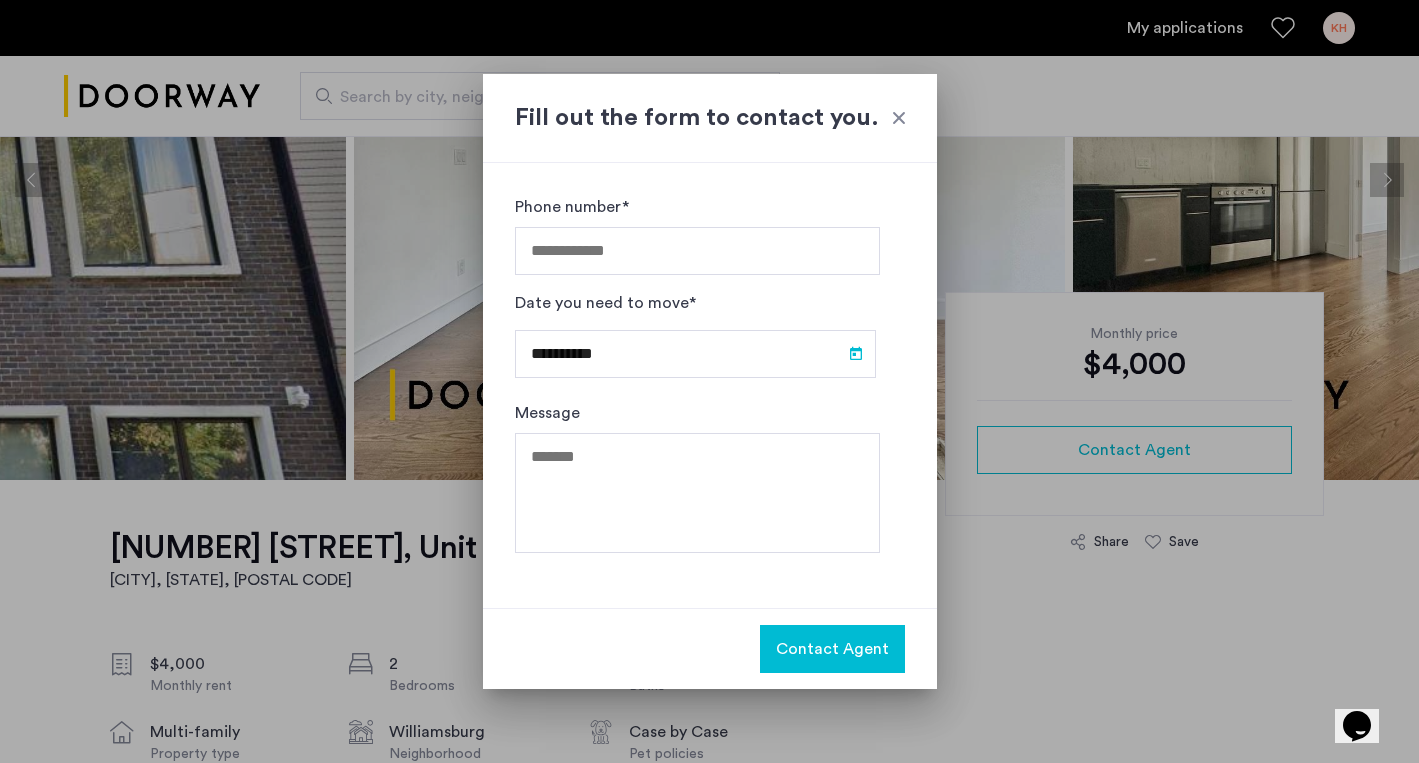 type on "**********" 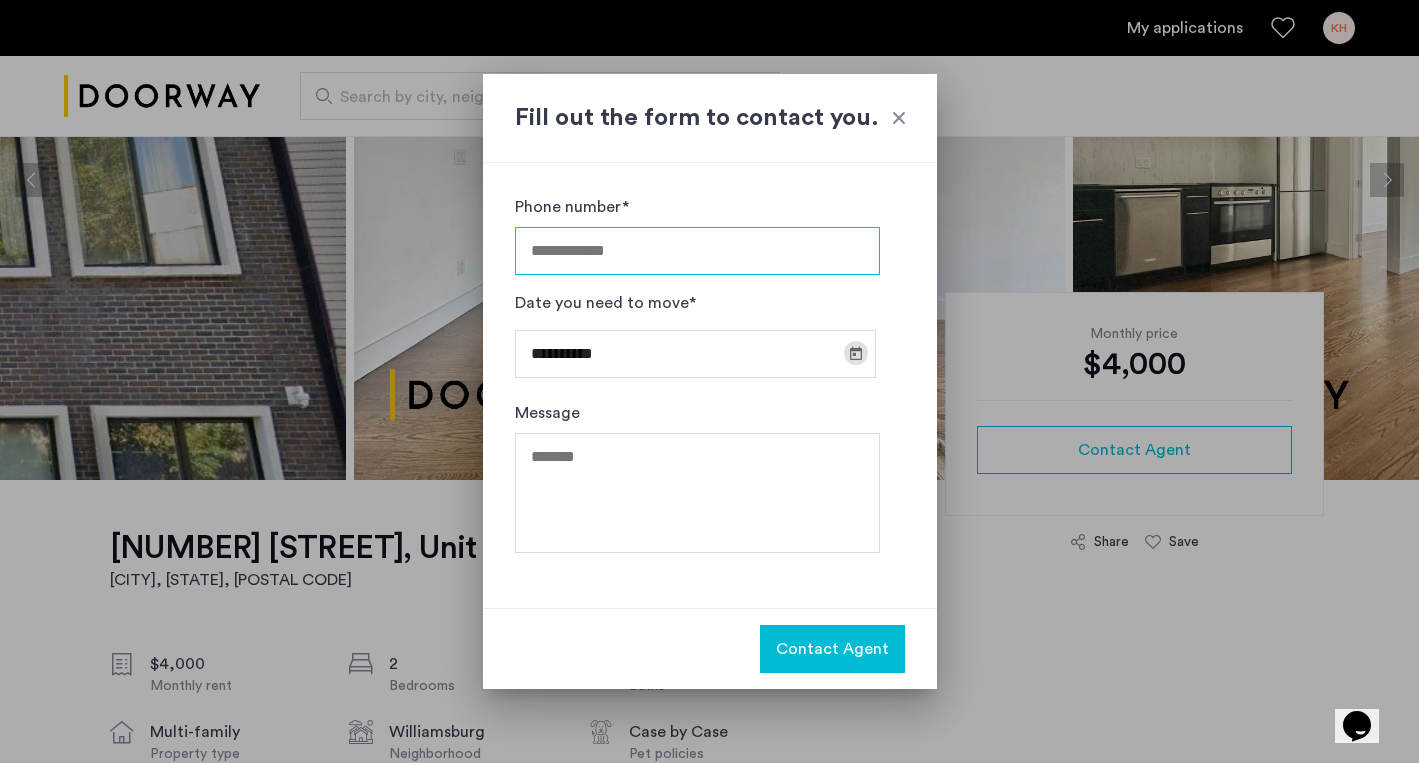 click on "Phone number*" at bounding box center (697, 251) 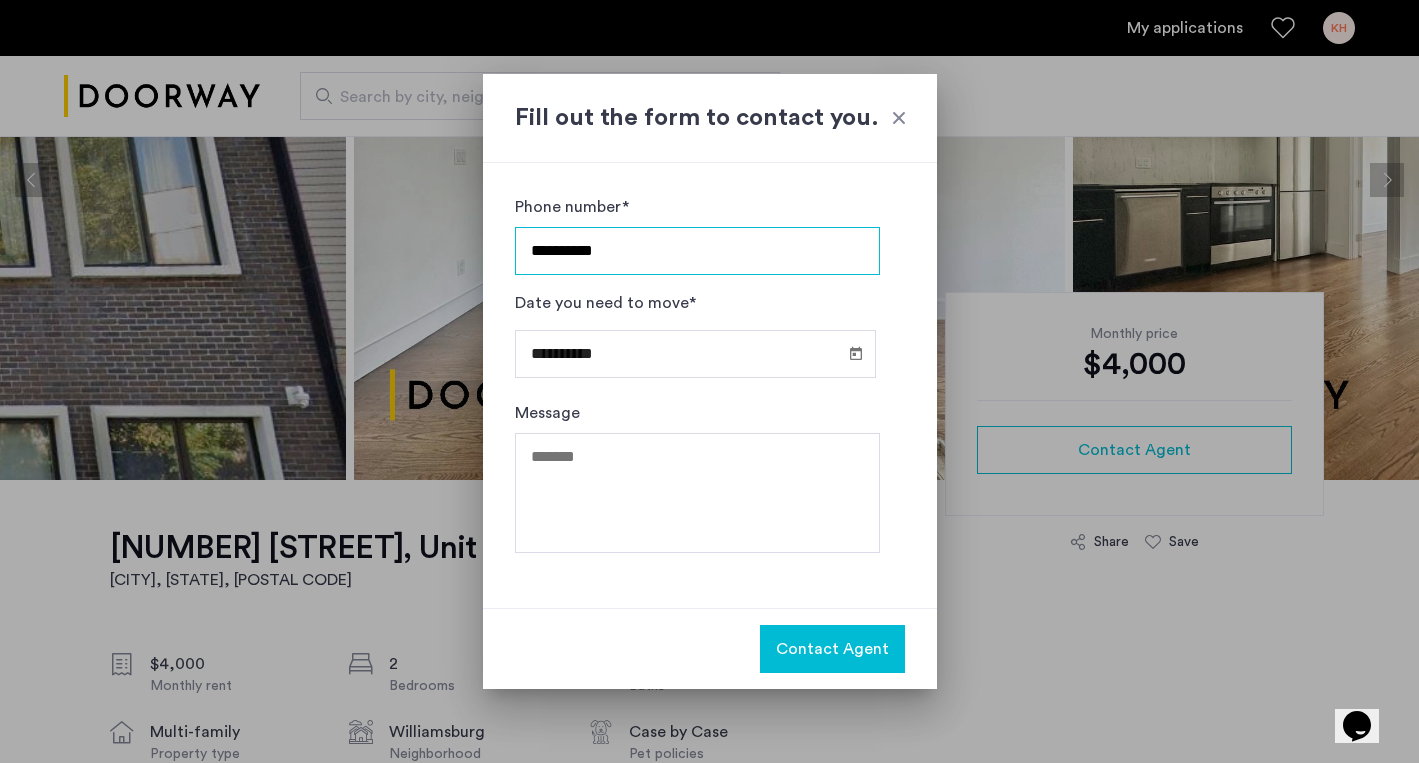 type on "**********" 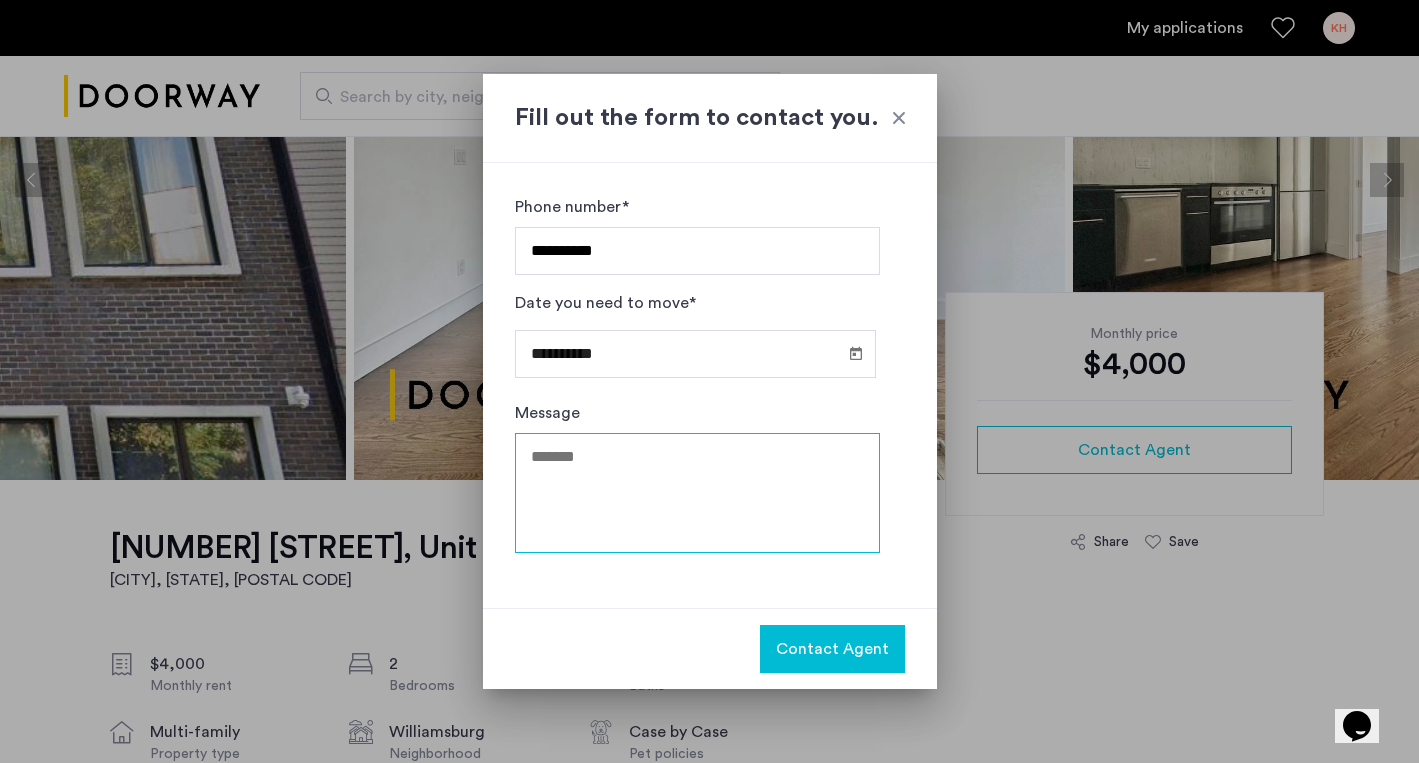 click on "Message" at bounding box center (697, 493) 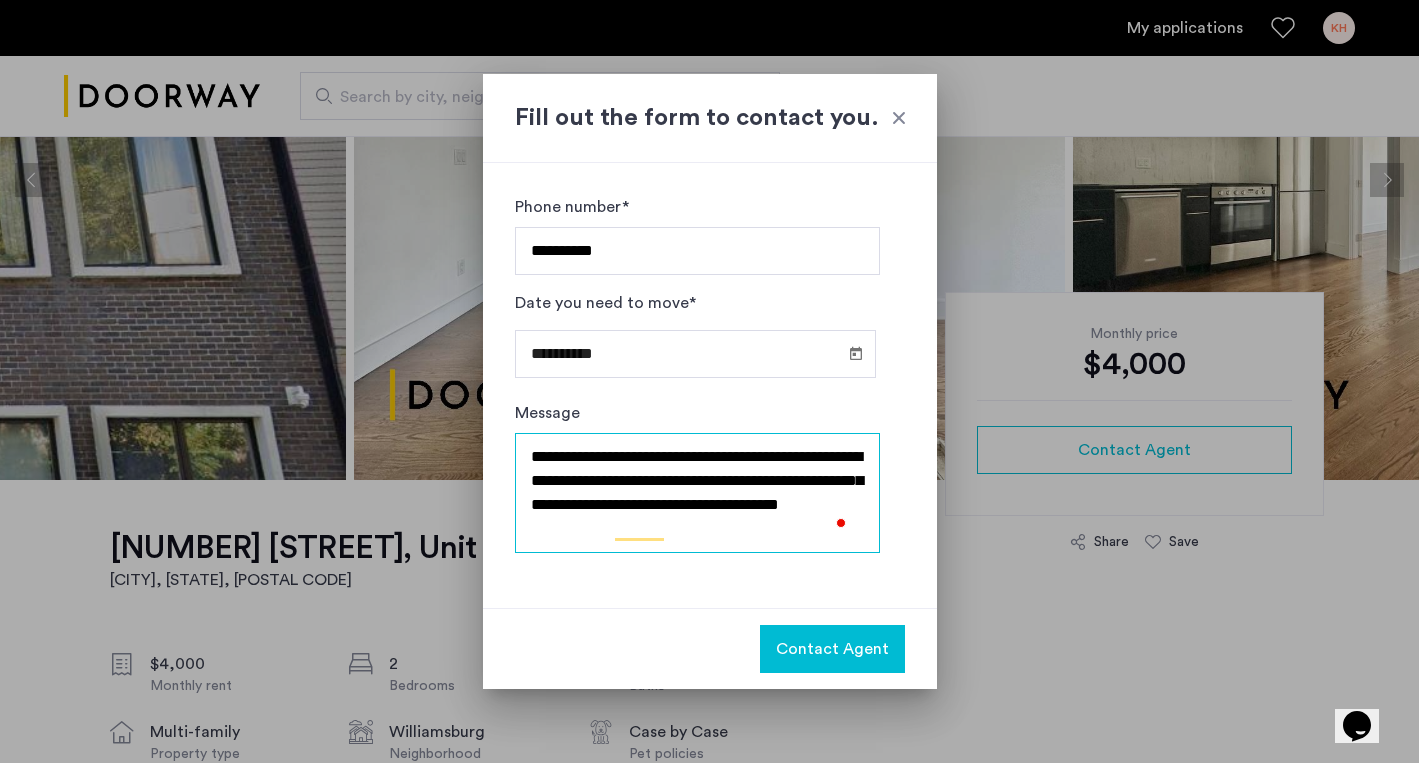 scroll, scrollTop: 11, scrollLeft: 0, axis: vertical 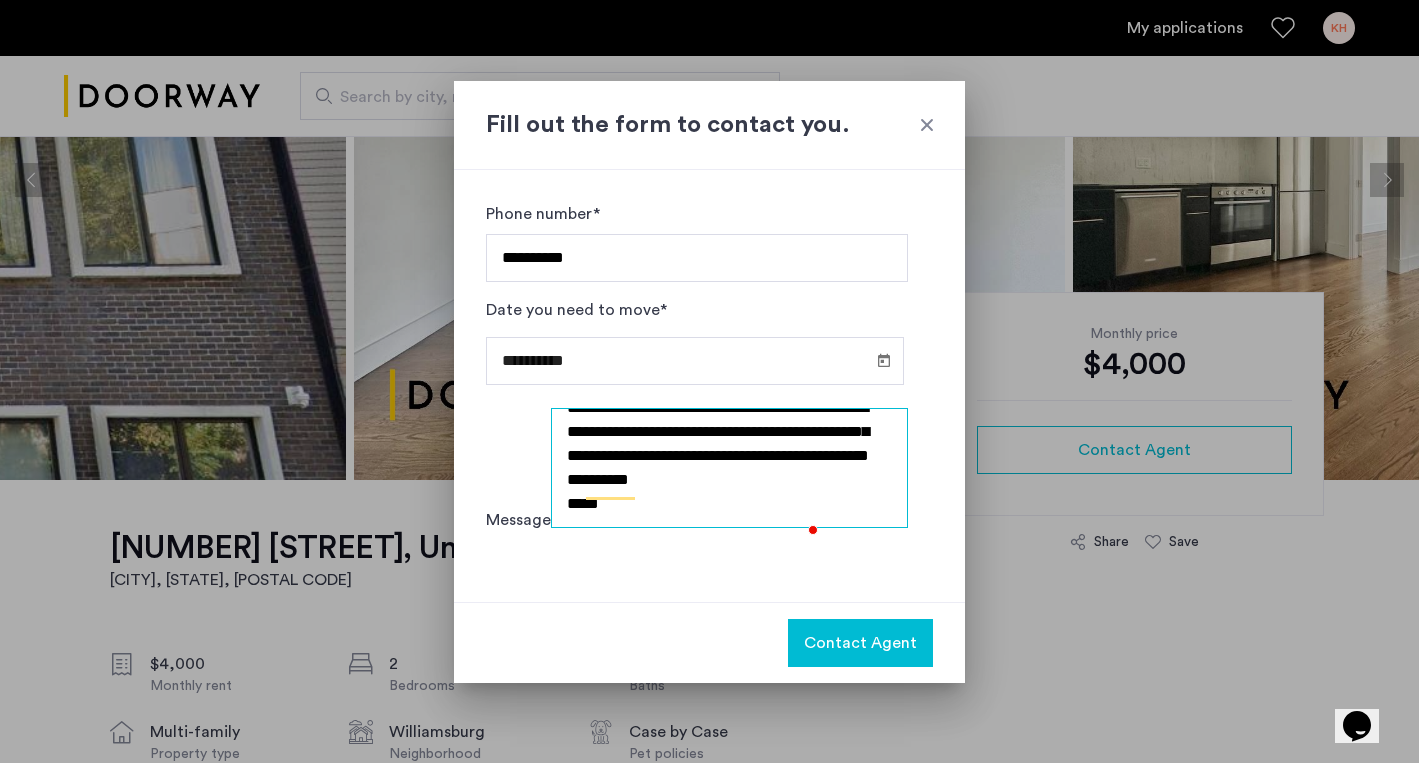 type on "**********" 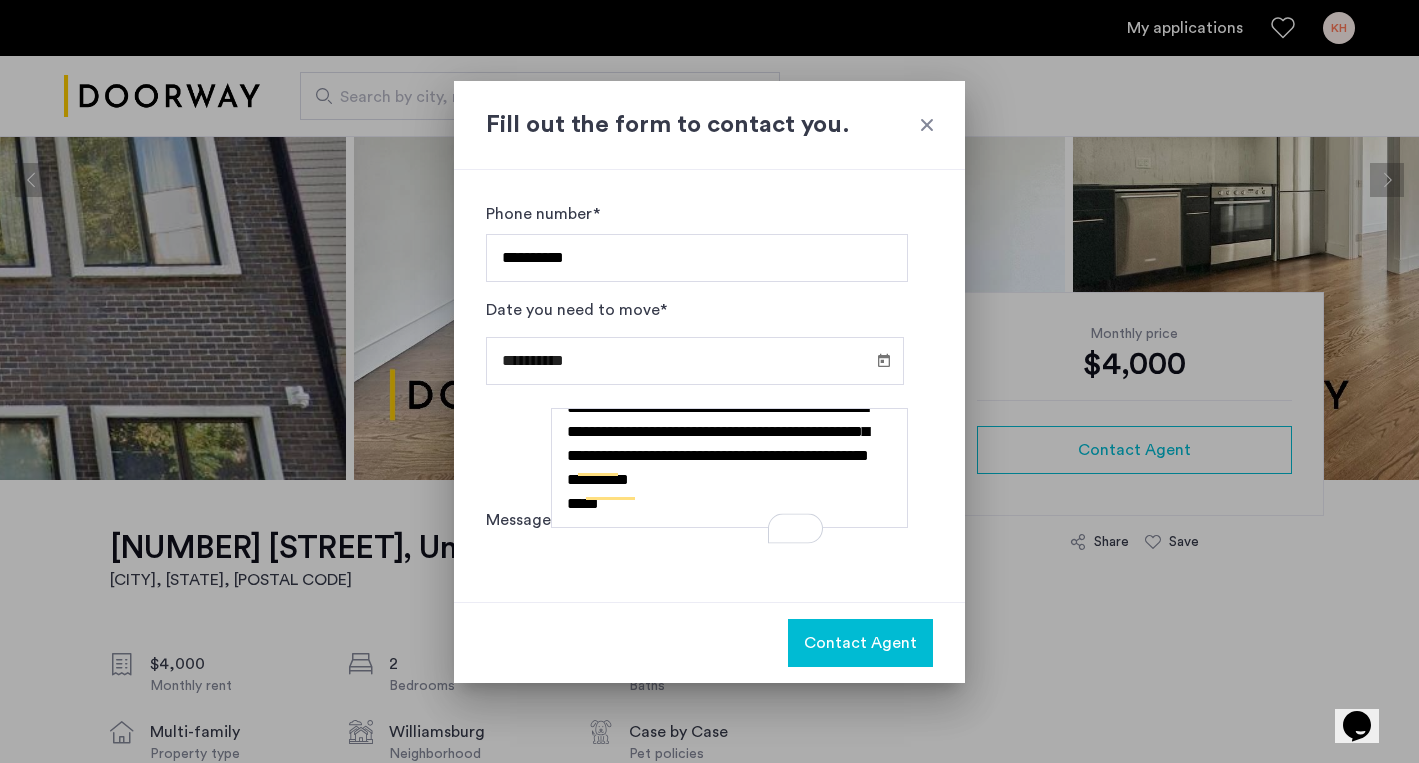 click on "Contact Agent" at bounding box center (860, 643) 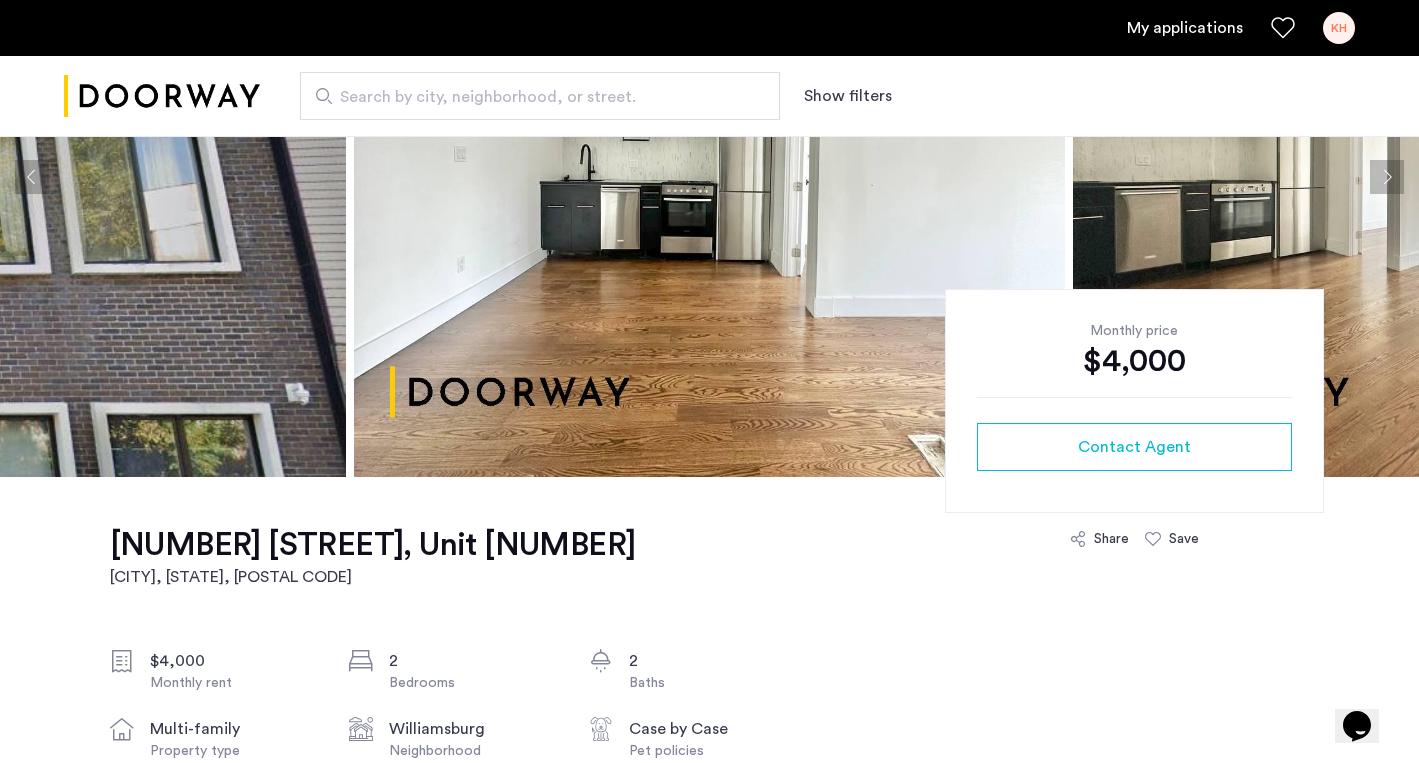scroll, scrollTop: 233, scrollLeft: 0, axis: vertical 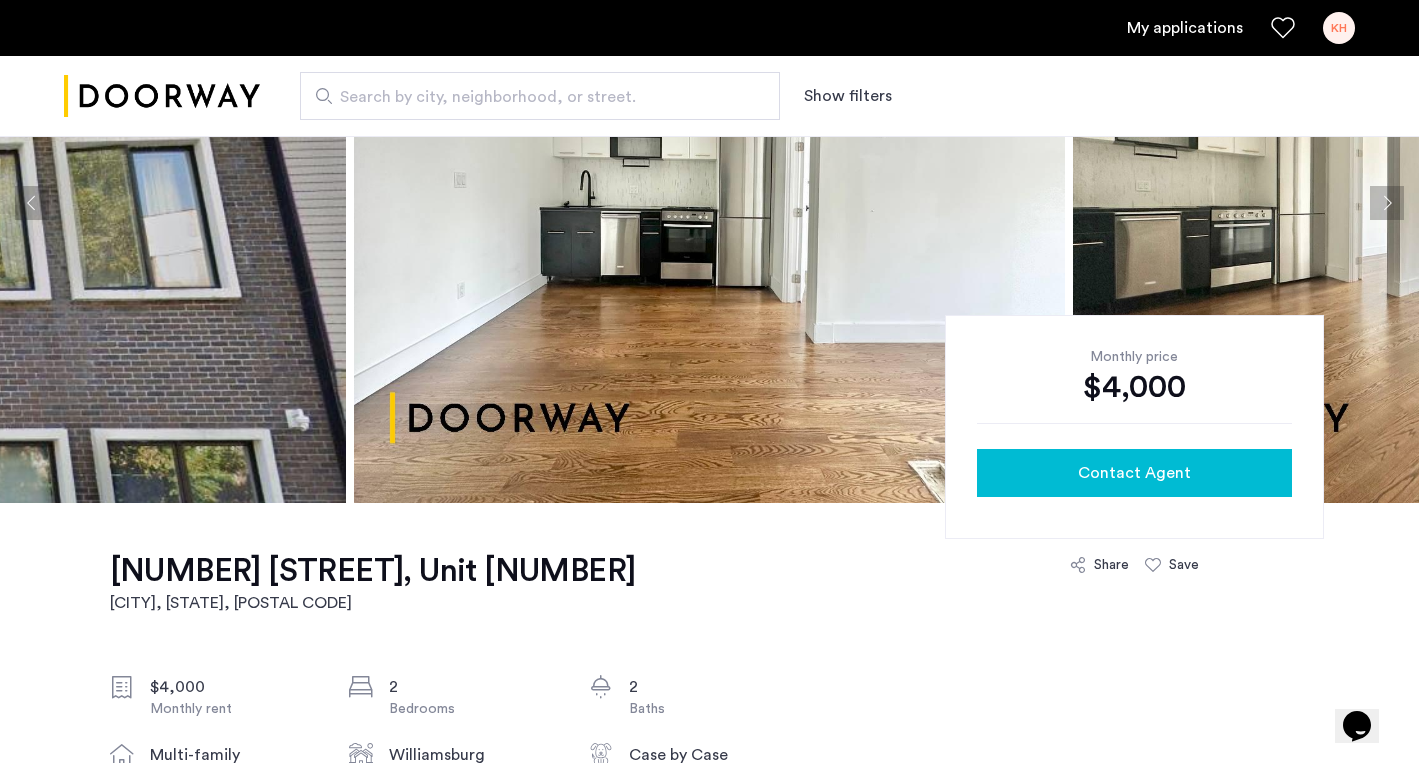 click on "Contact Agent" 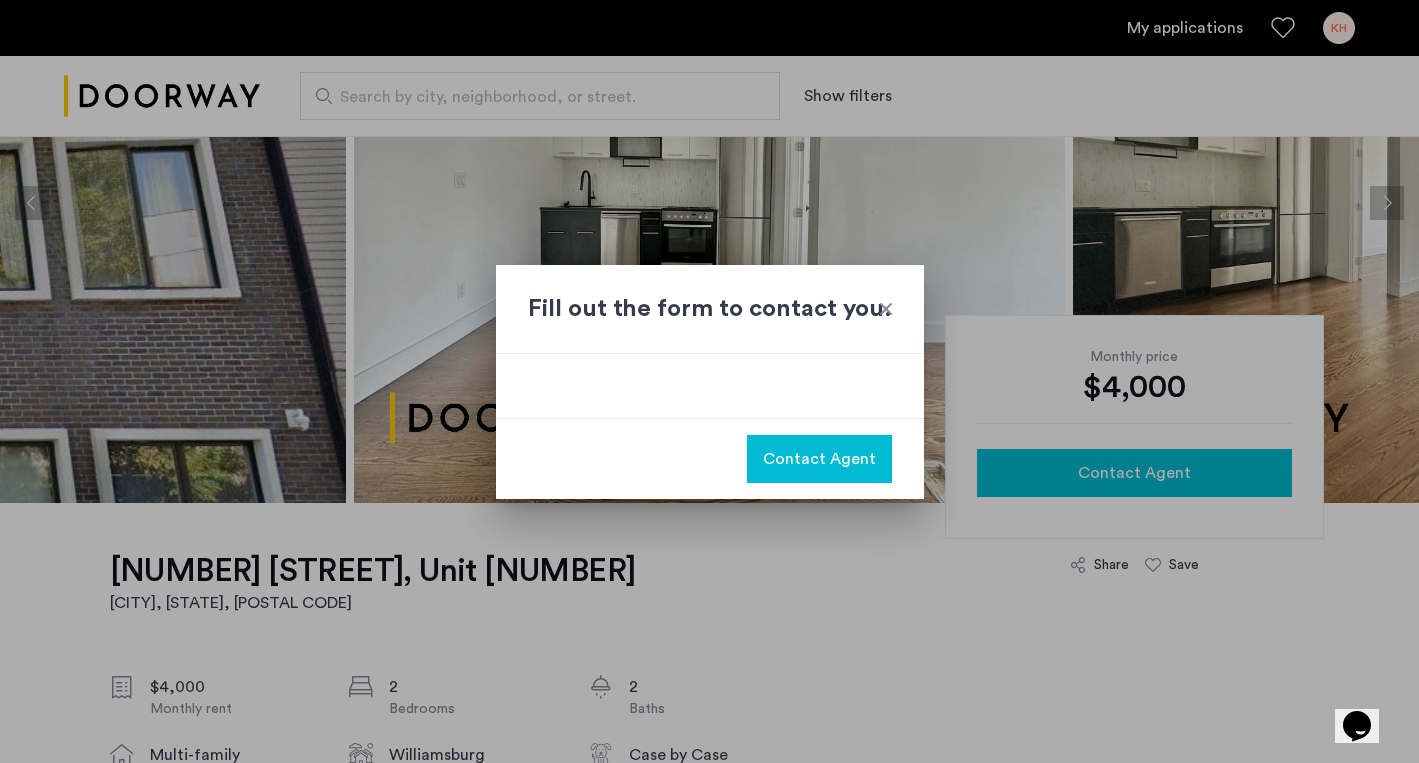 scroll, scrollTop: 0, scrollLeft: 0, axis: both 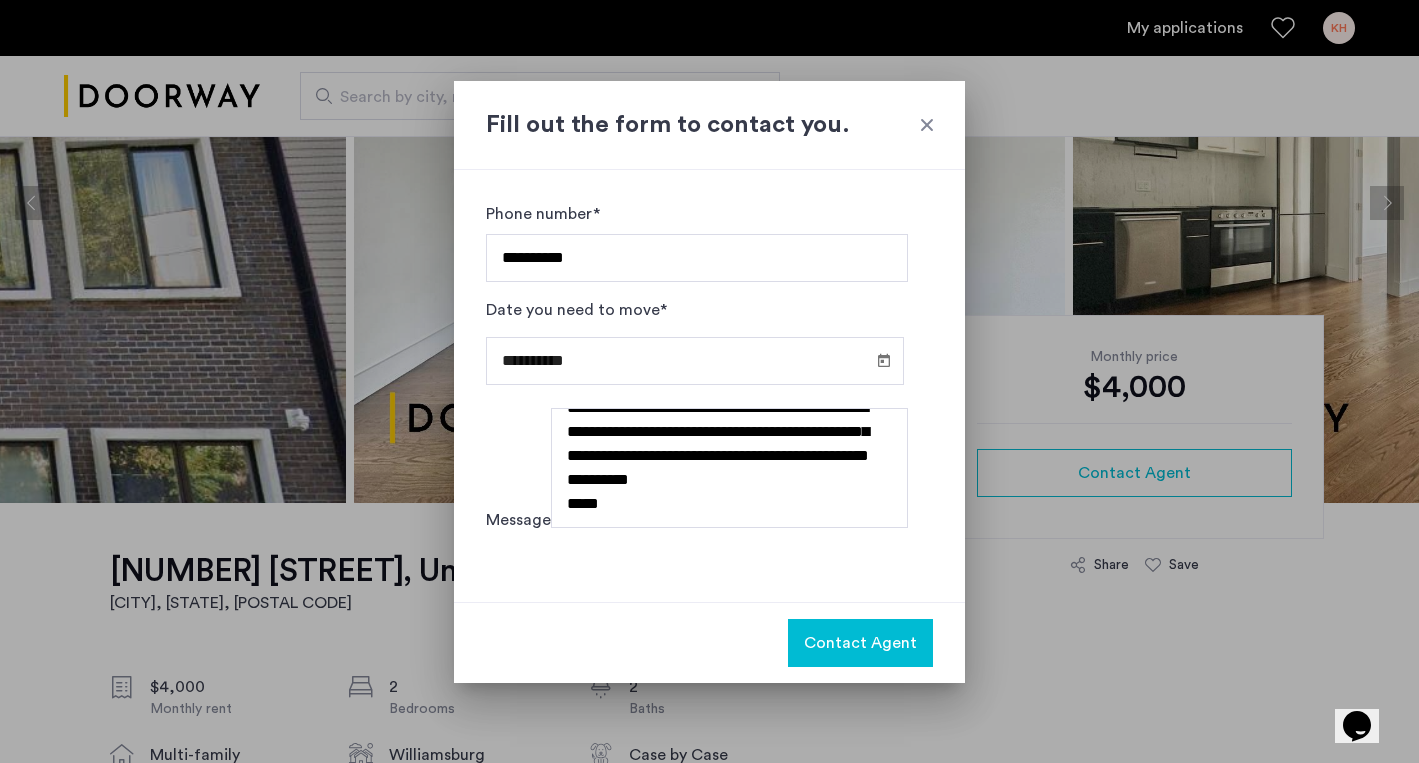 click at bounding box center (709, 381) 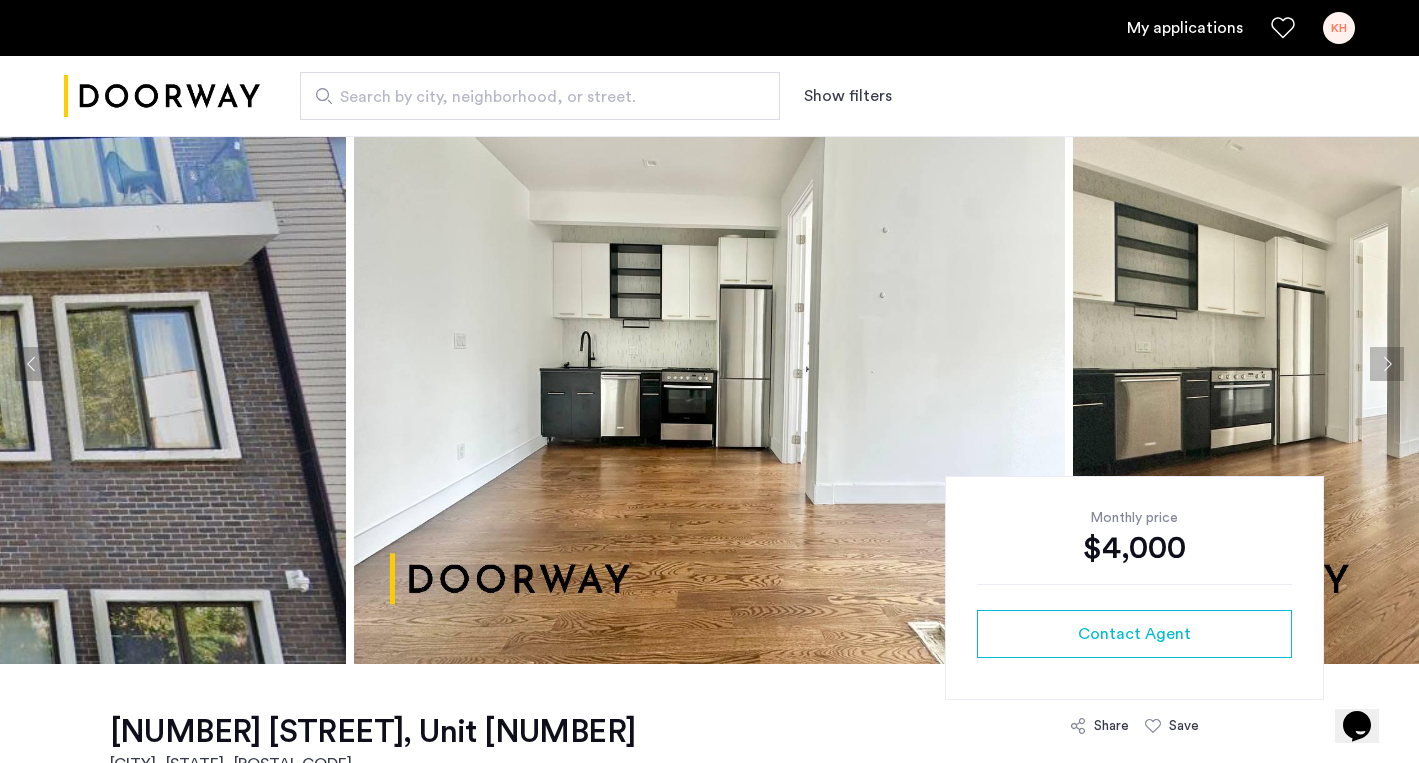 scroll, scrollTop: 0, scrollLeft: 0, axis: both 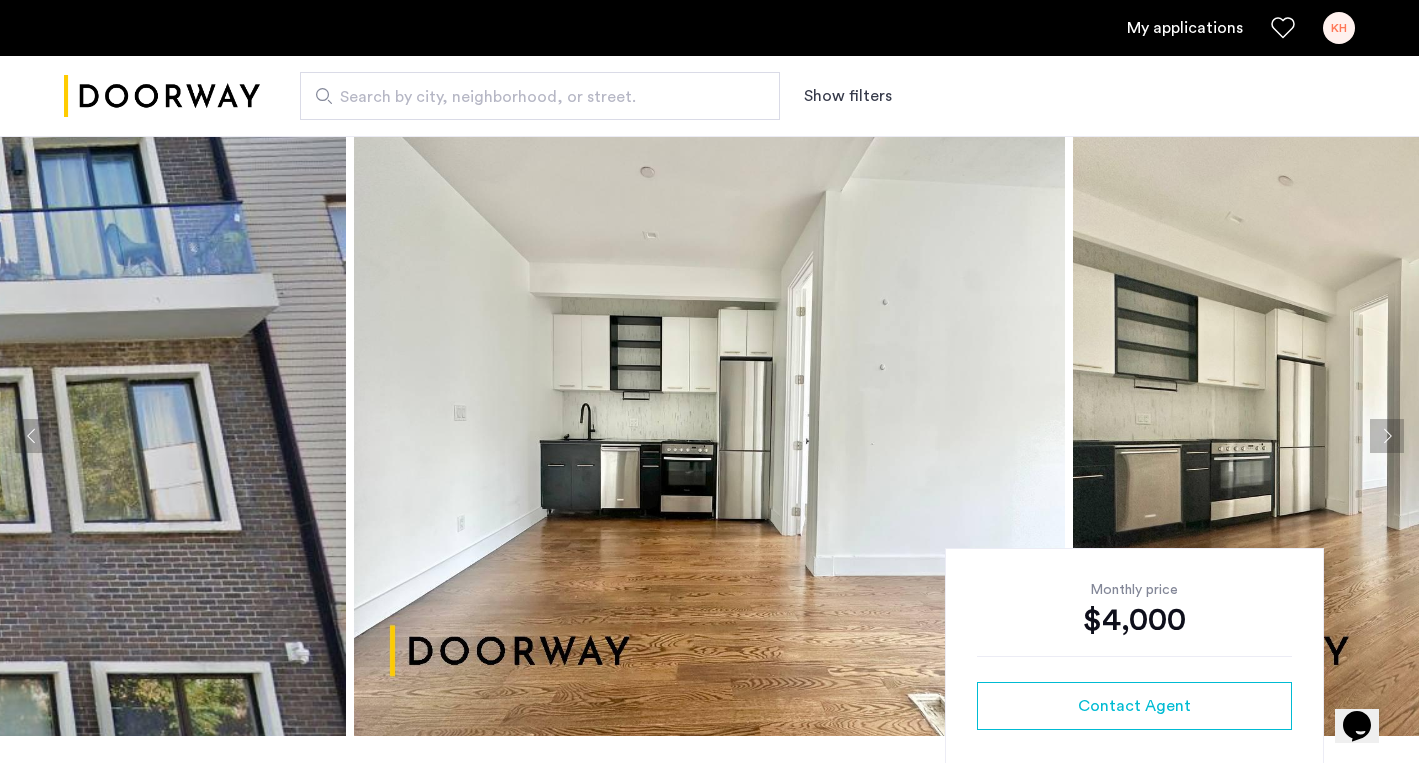 click on "Search by city, neighborhood, or street." at bounding box center (532, 97) 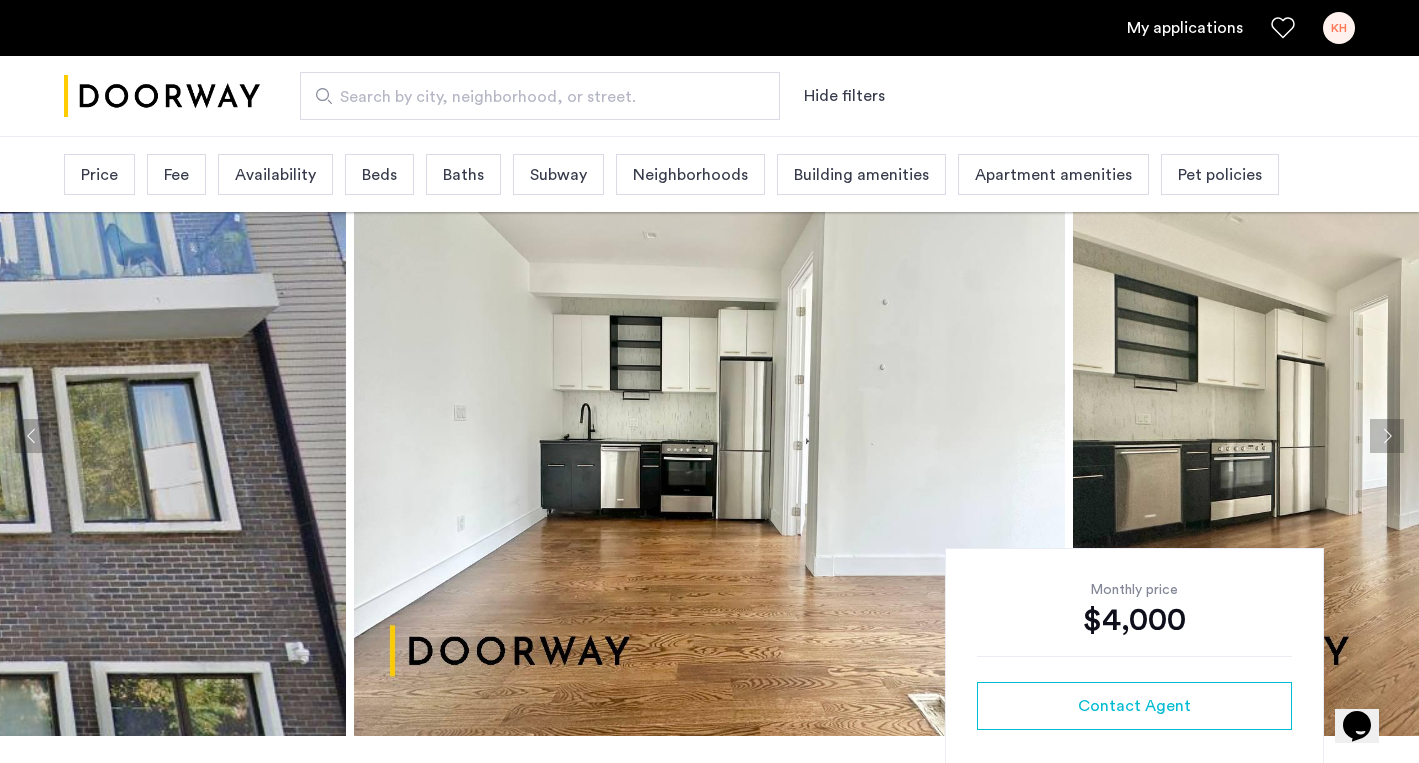 click on "Baths" at bounding box center [463, 174] 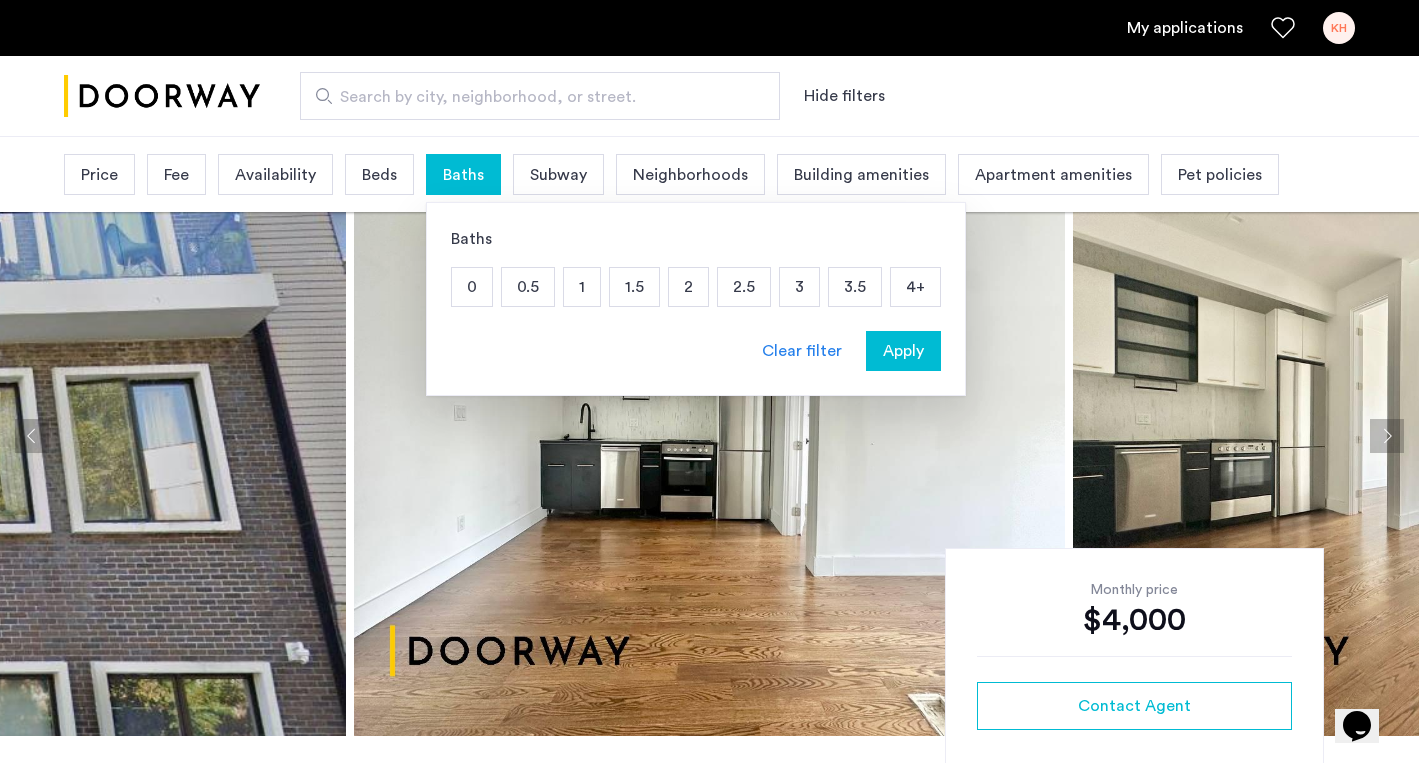 click on "1.5" at bounding box center [634, 287] 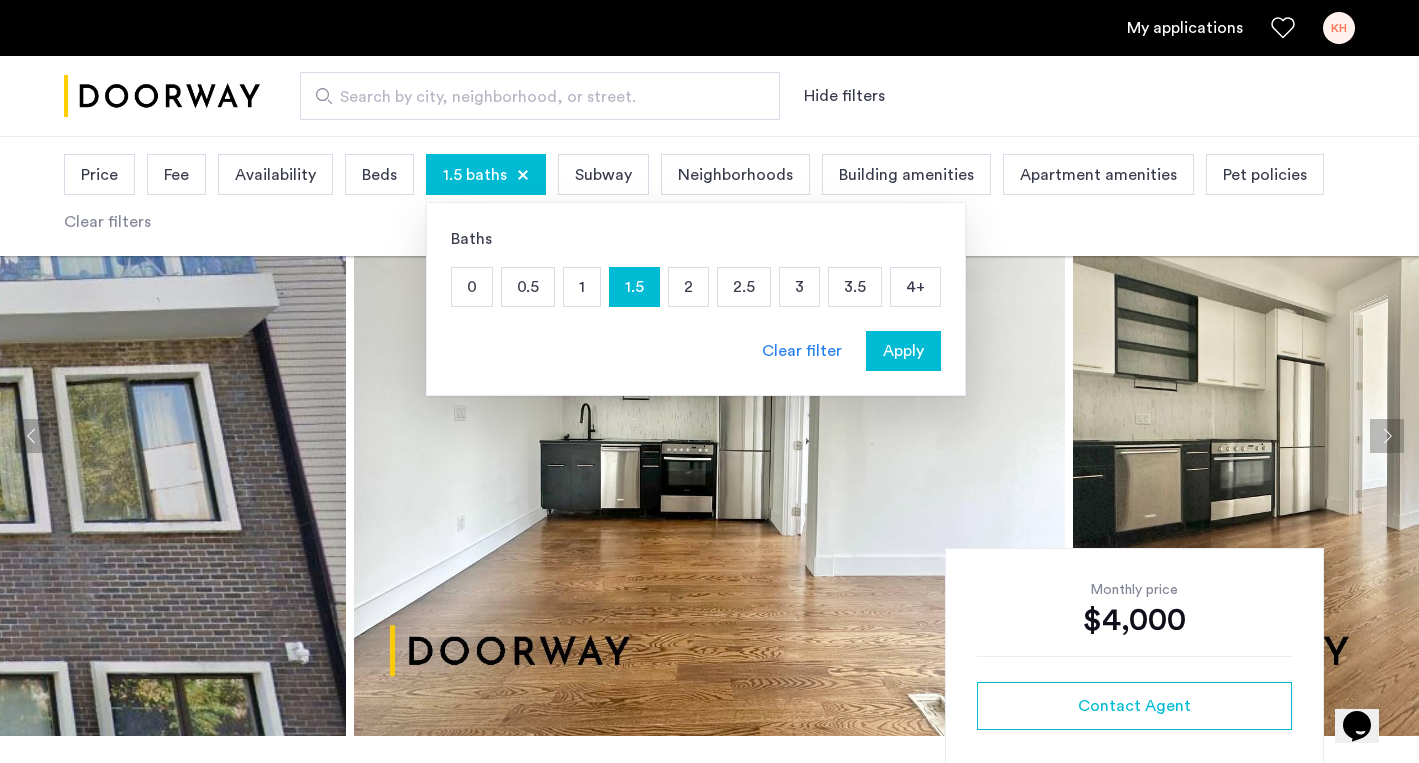 click on "Beds" at bounding box center [379, 175] 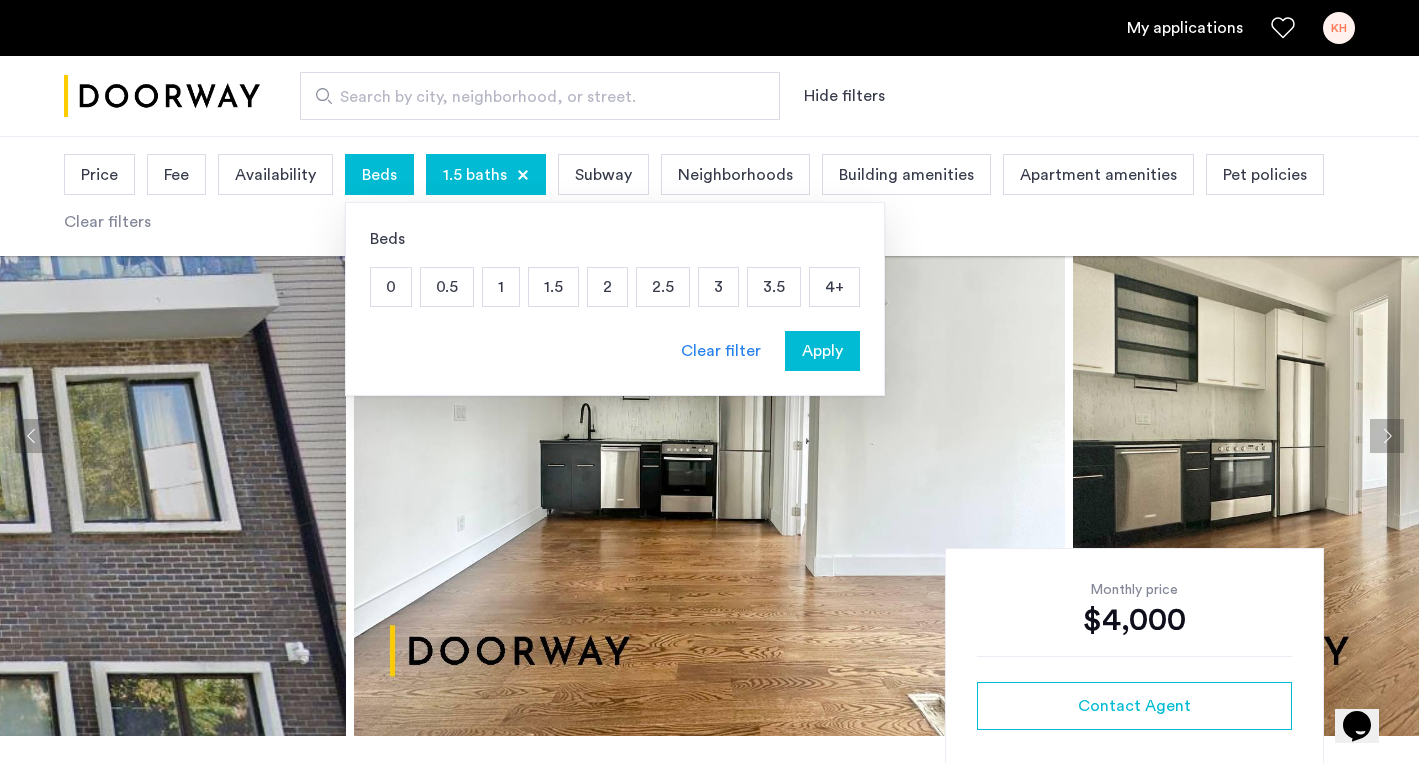 click on "2" at bounding box center (607, 287) 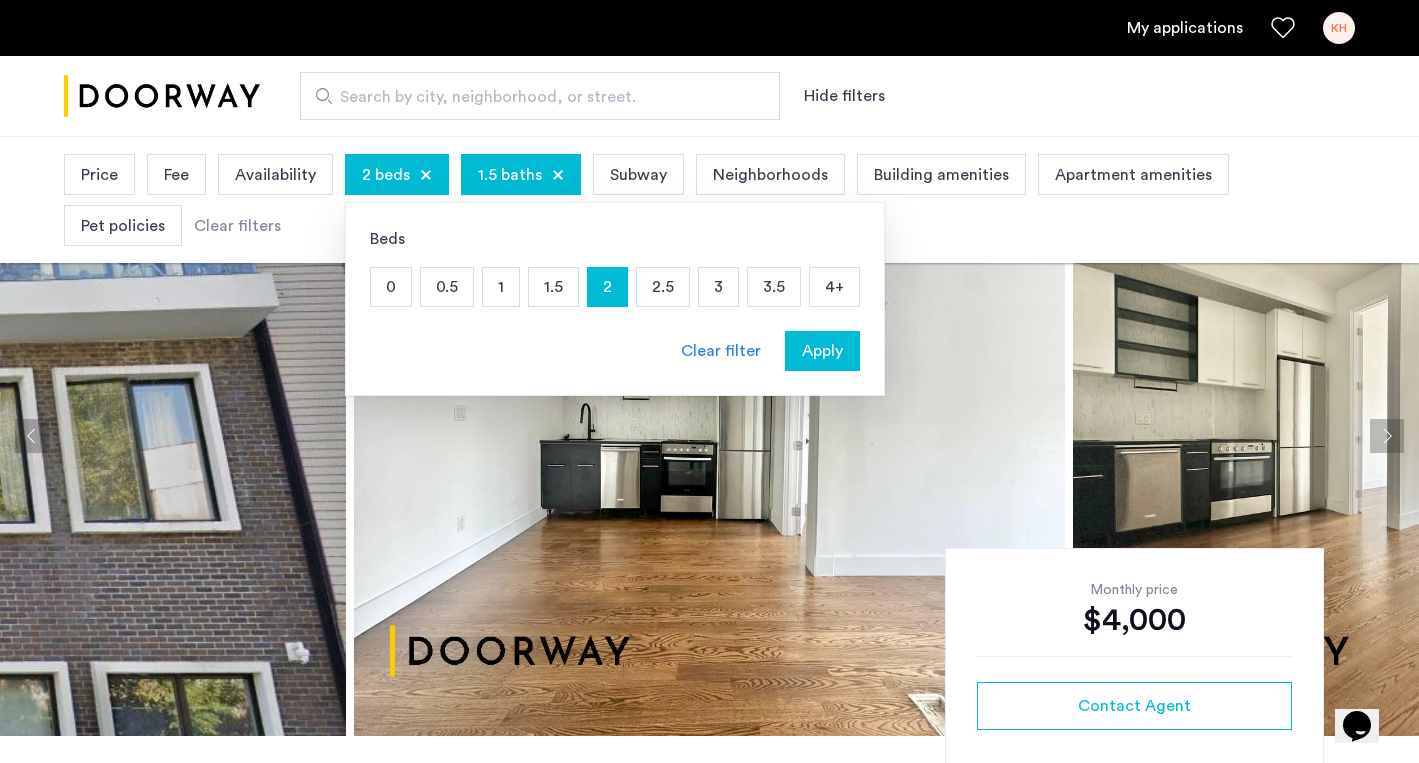 click on "1.5 baths" at bounding box center (510, 175) 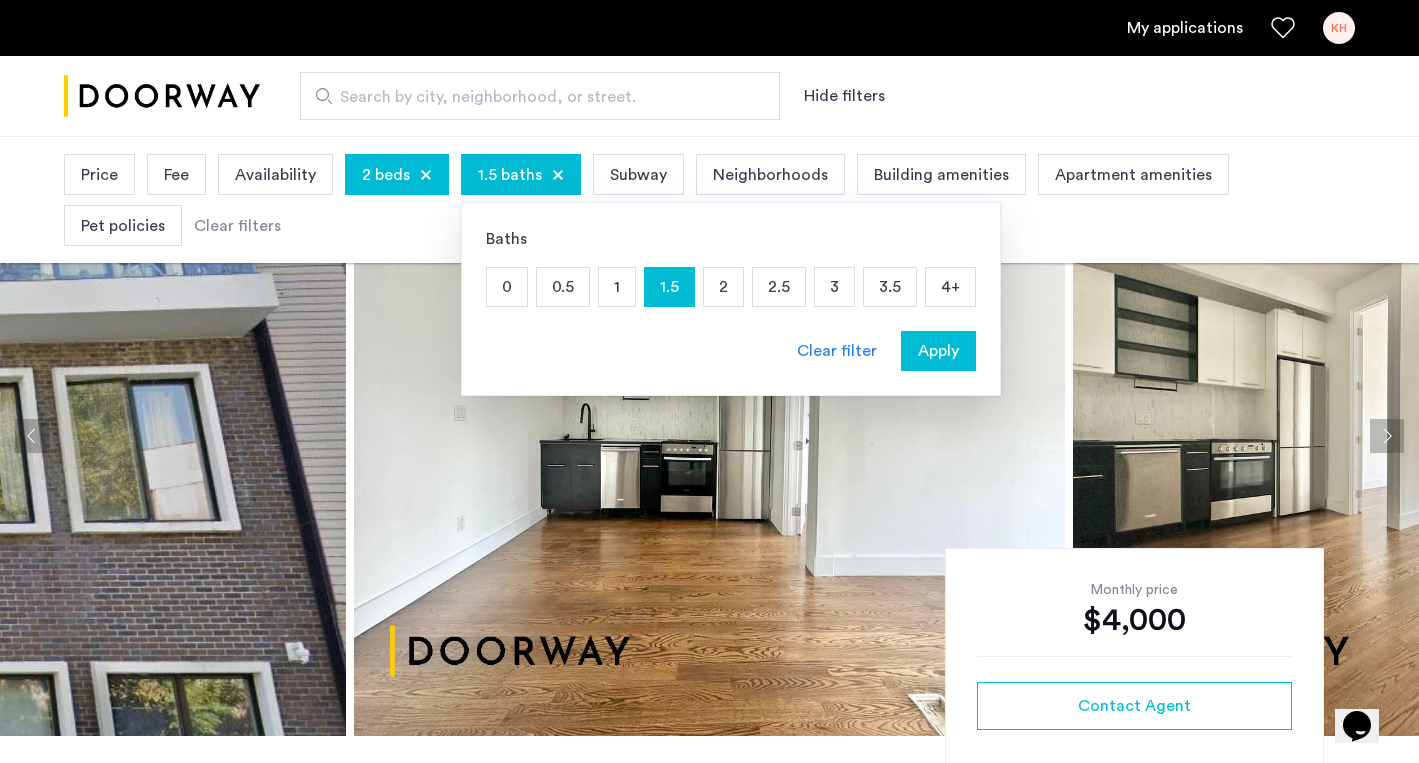 click on "2" at bounding box center [723, 287] 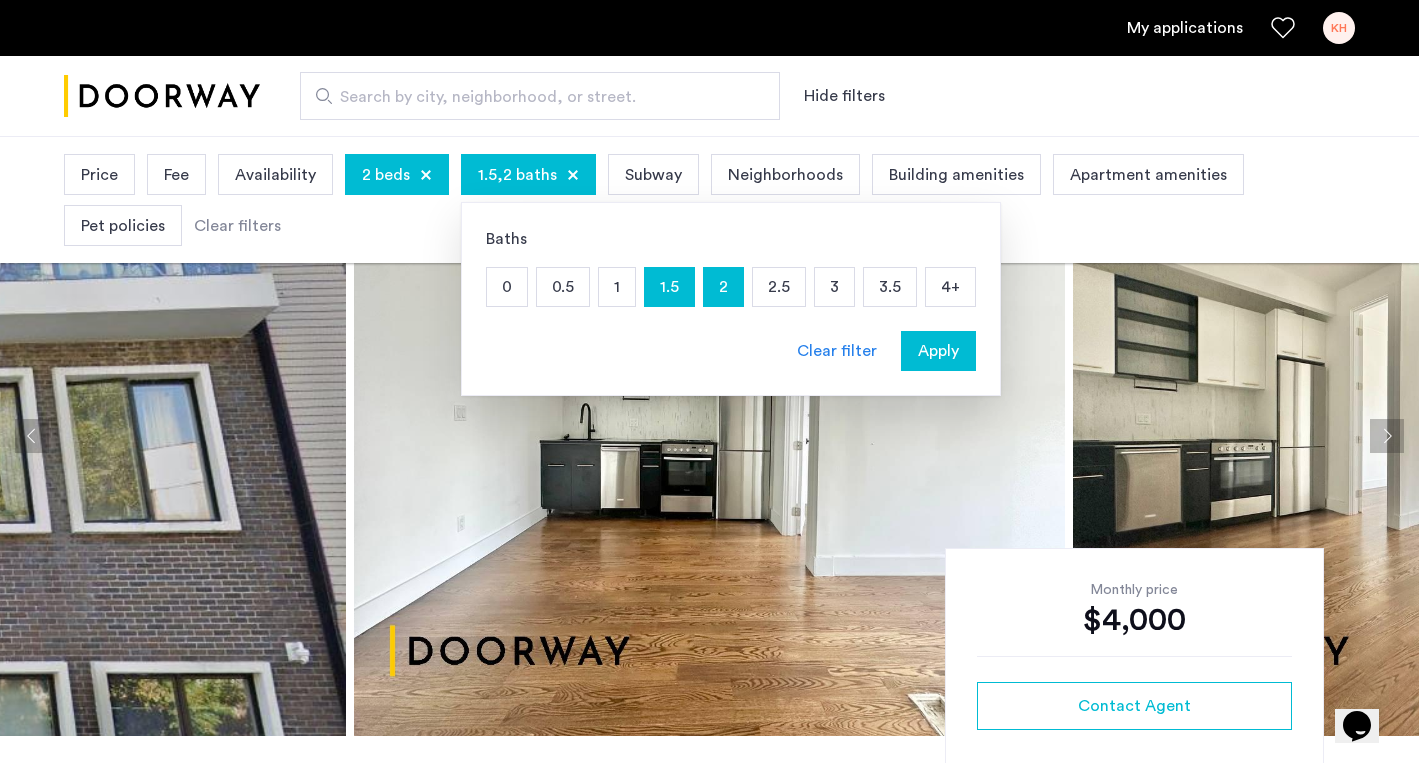 click on "Neighborhoods" at bounding box center (785, 175) 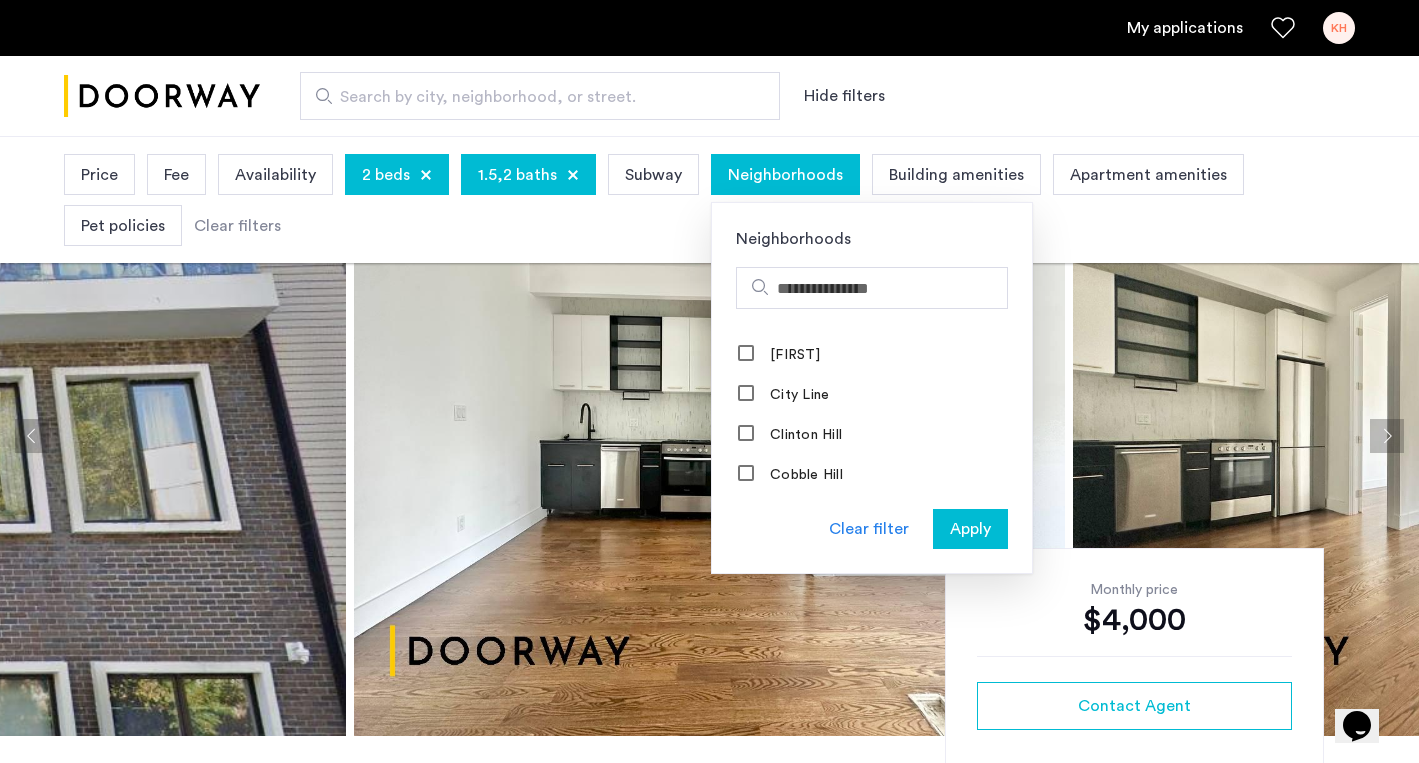 scroll, scrollTop: 418, scrollLeft: 0, axis: vertical 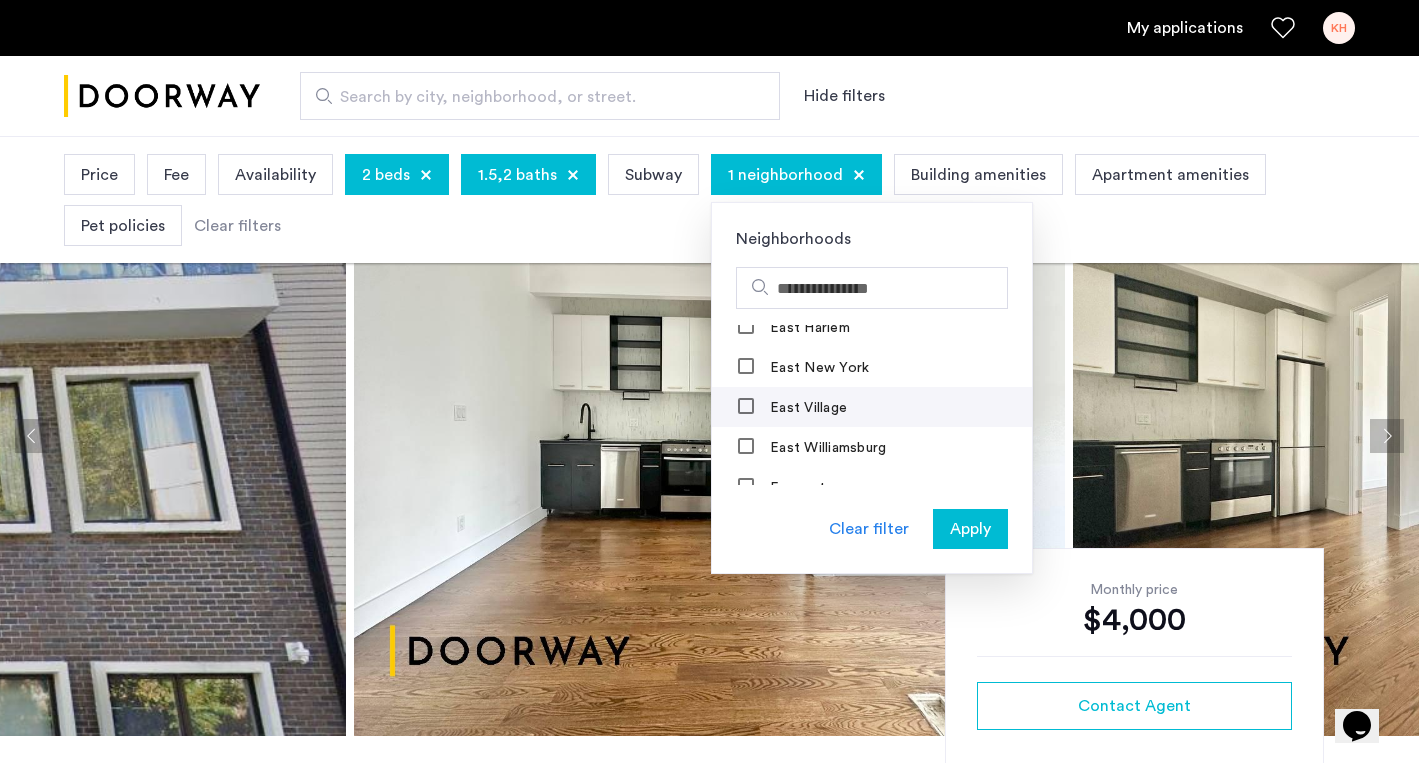click on "East Village" at bounding box center [806, 408] 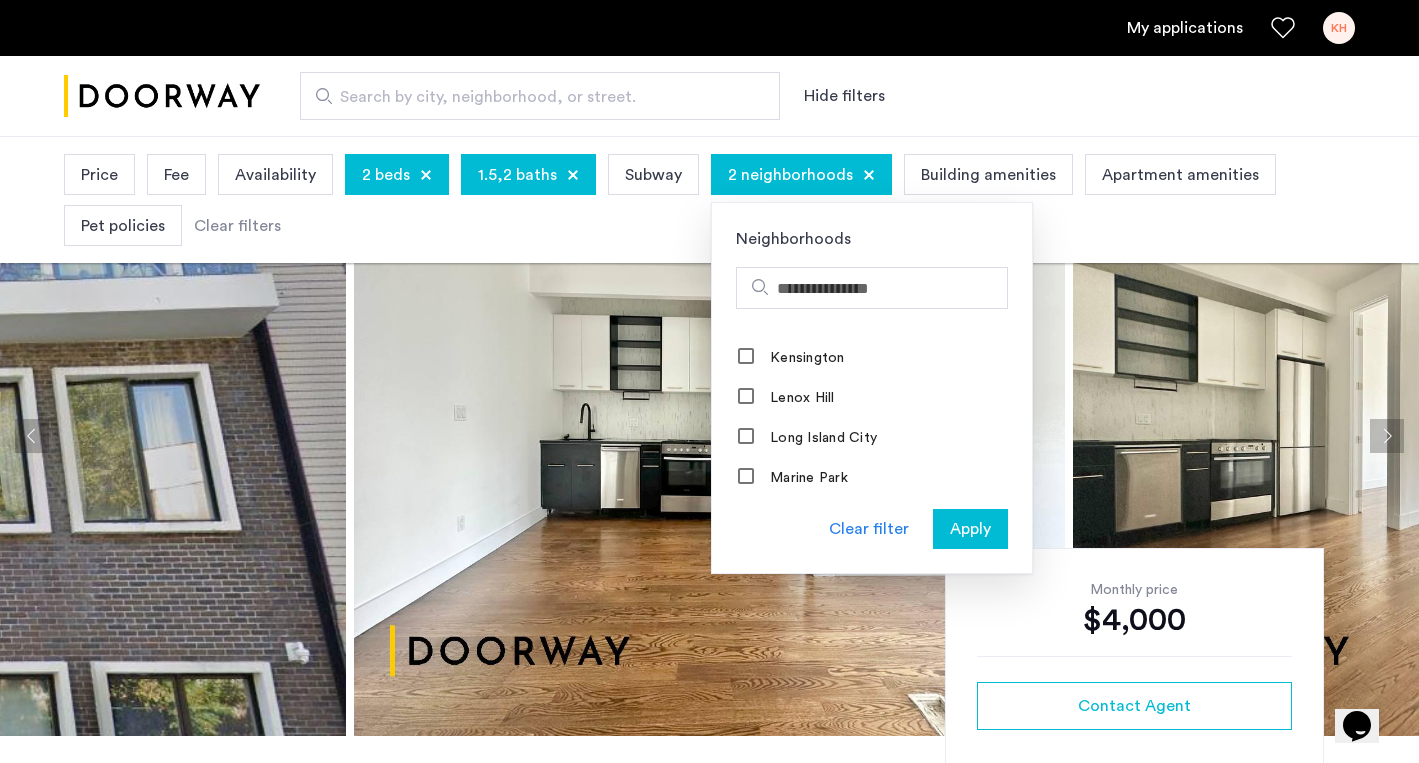scroll, scrollTop: 1405, scrollLeft: 0, axis: vertical 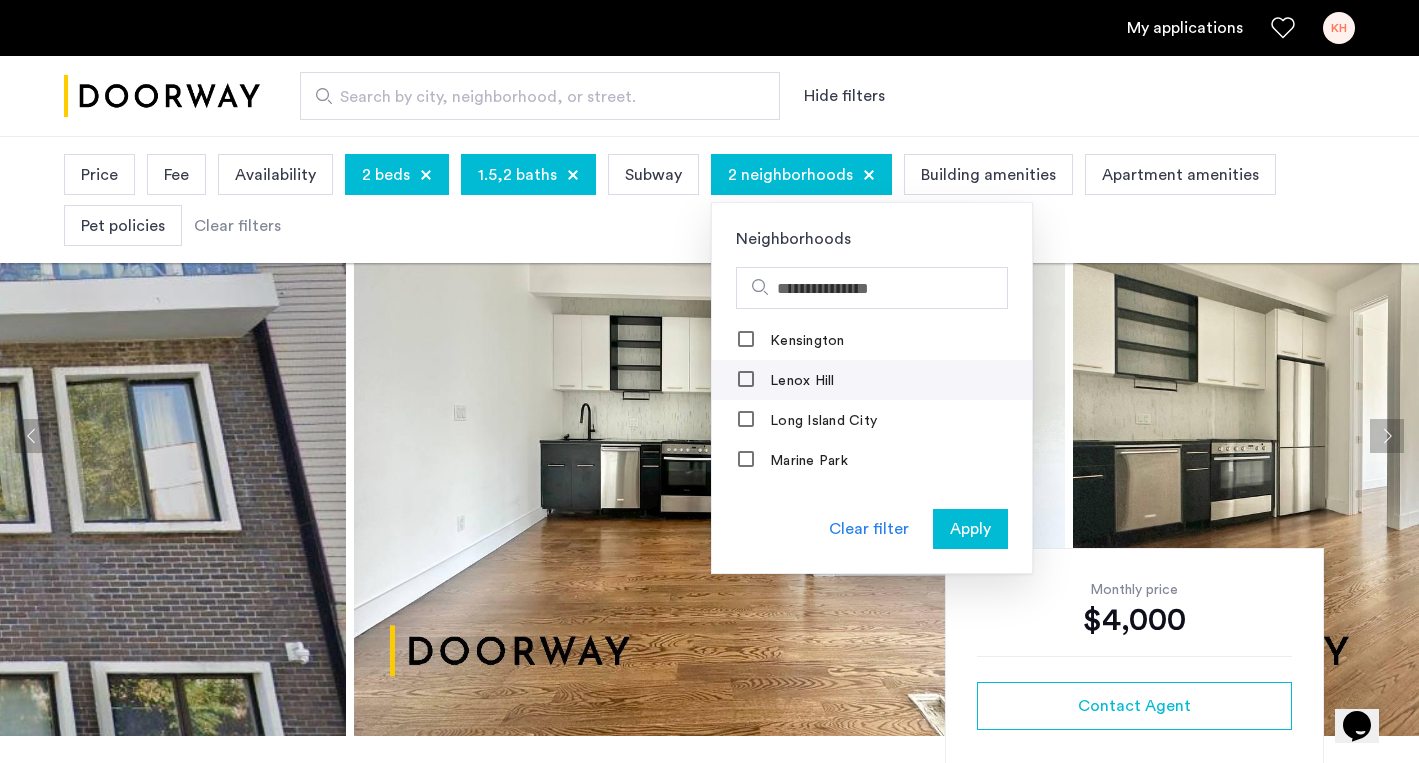 click on "Lenox Hill" at bounding box center [800, 381] 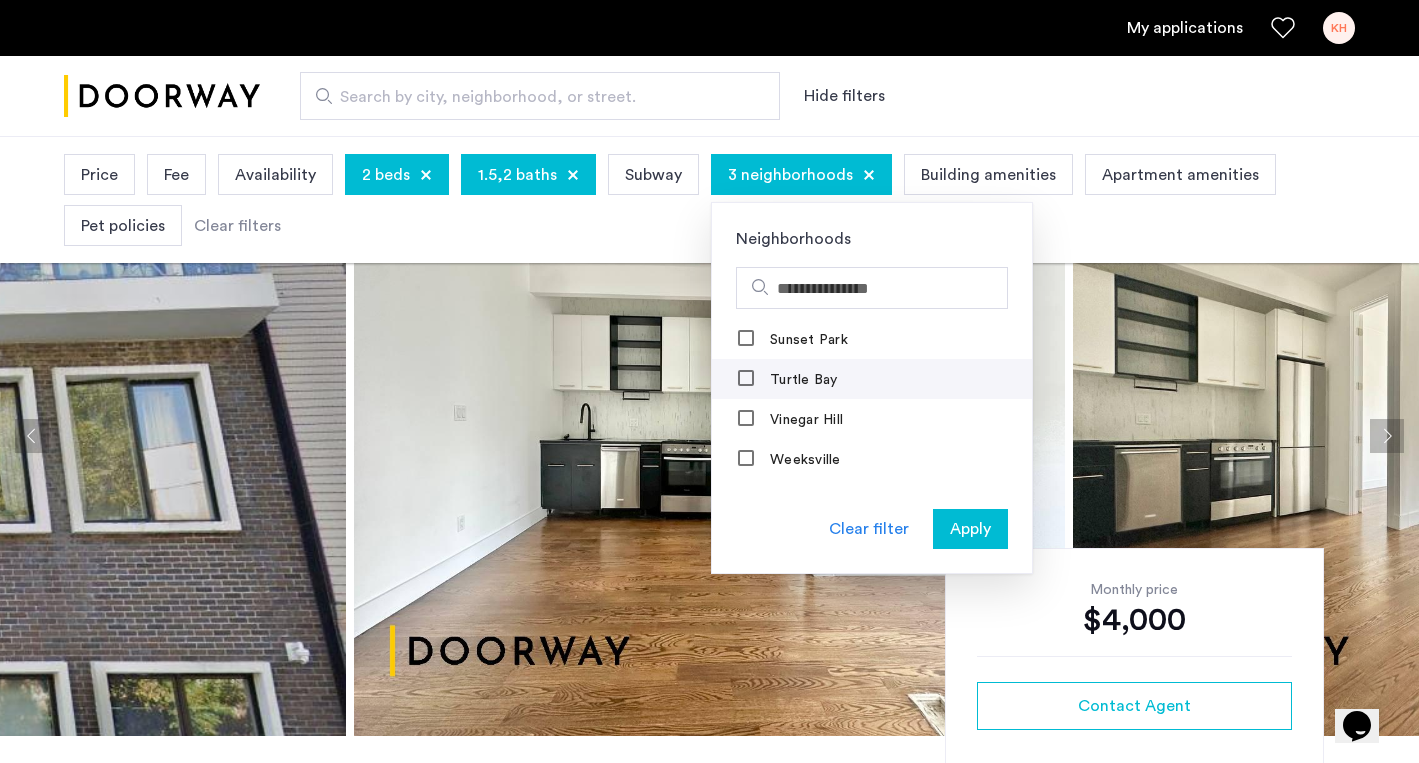 click on "Turtle Bay" at bounding box center (802, 380) 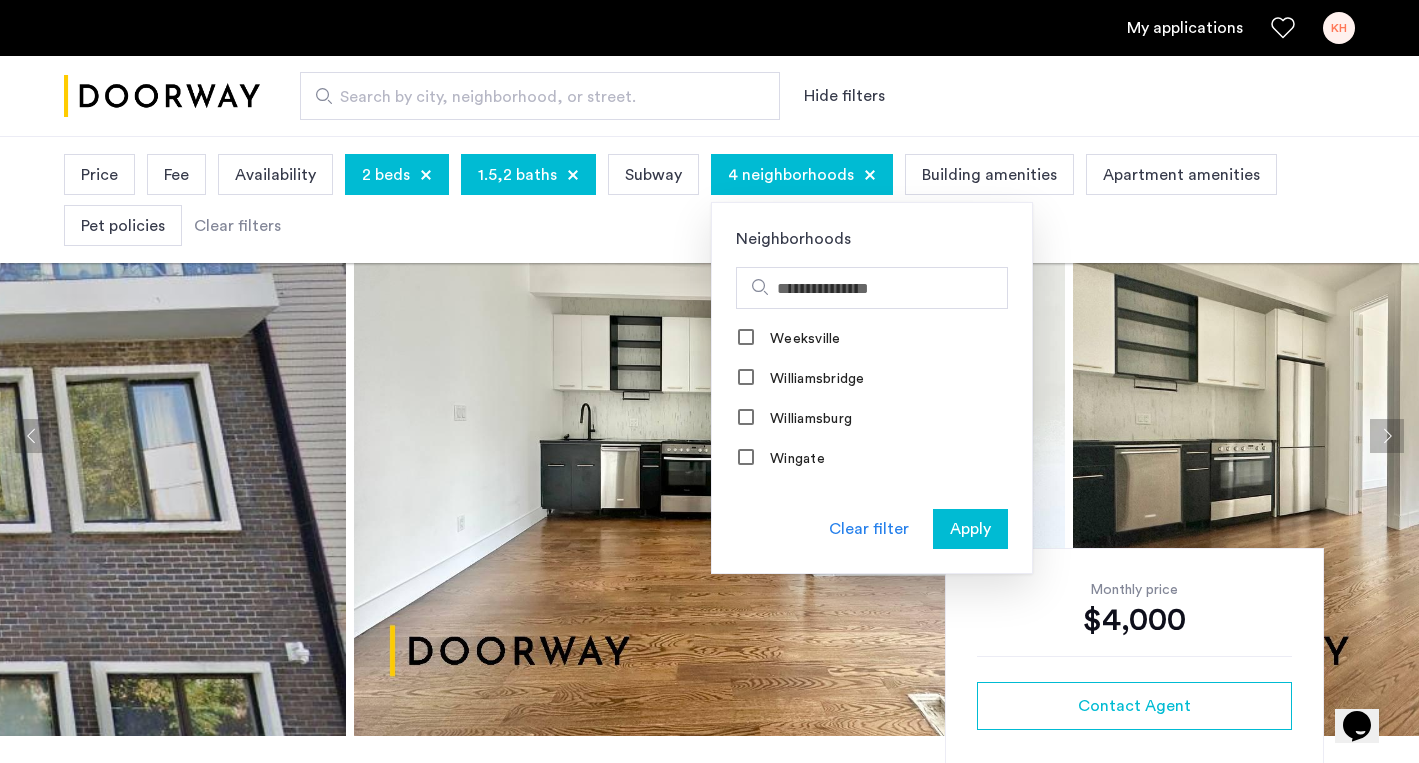 scroll, scrollTop: 2320, scrollLeft: 0, axis: vertical 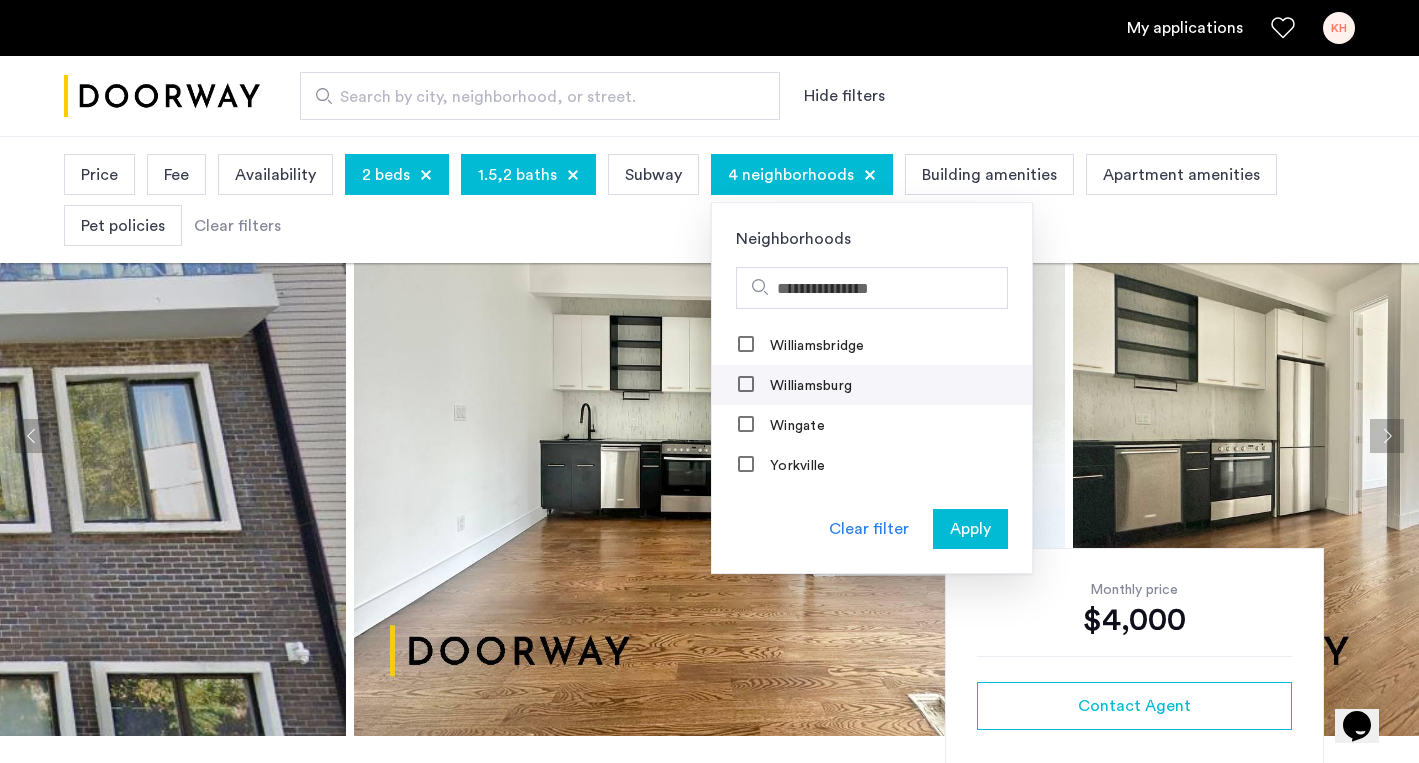 click on "Williamsburg" at bounding box center [809, 386] 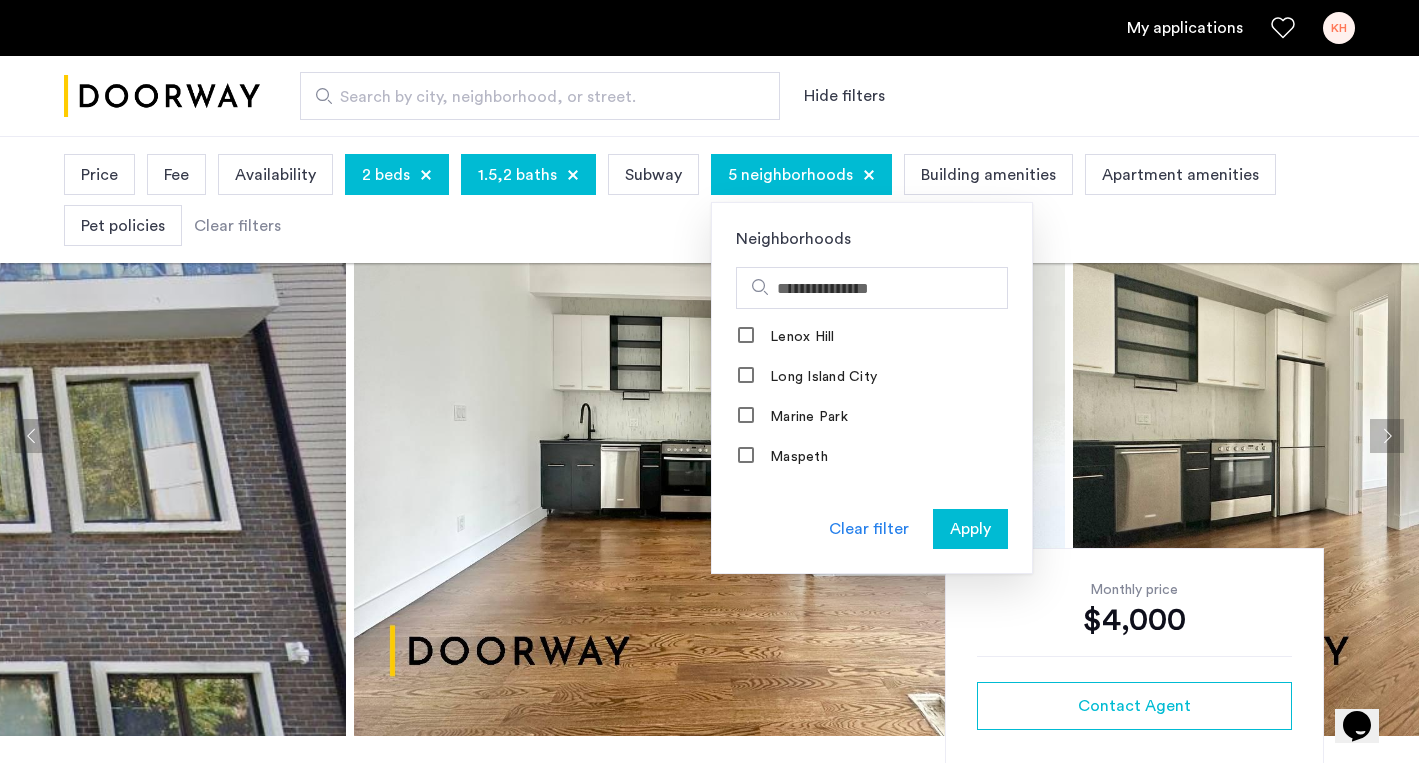 scroll, scrollTop: 1357, scrollLeft: 0, axis: vertical 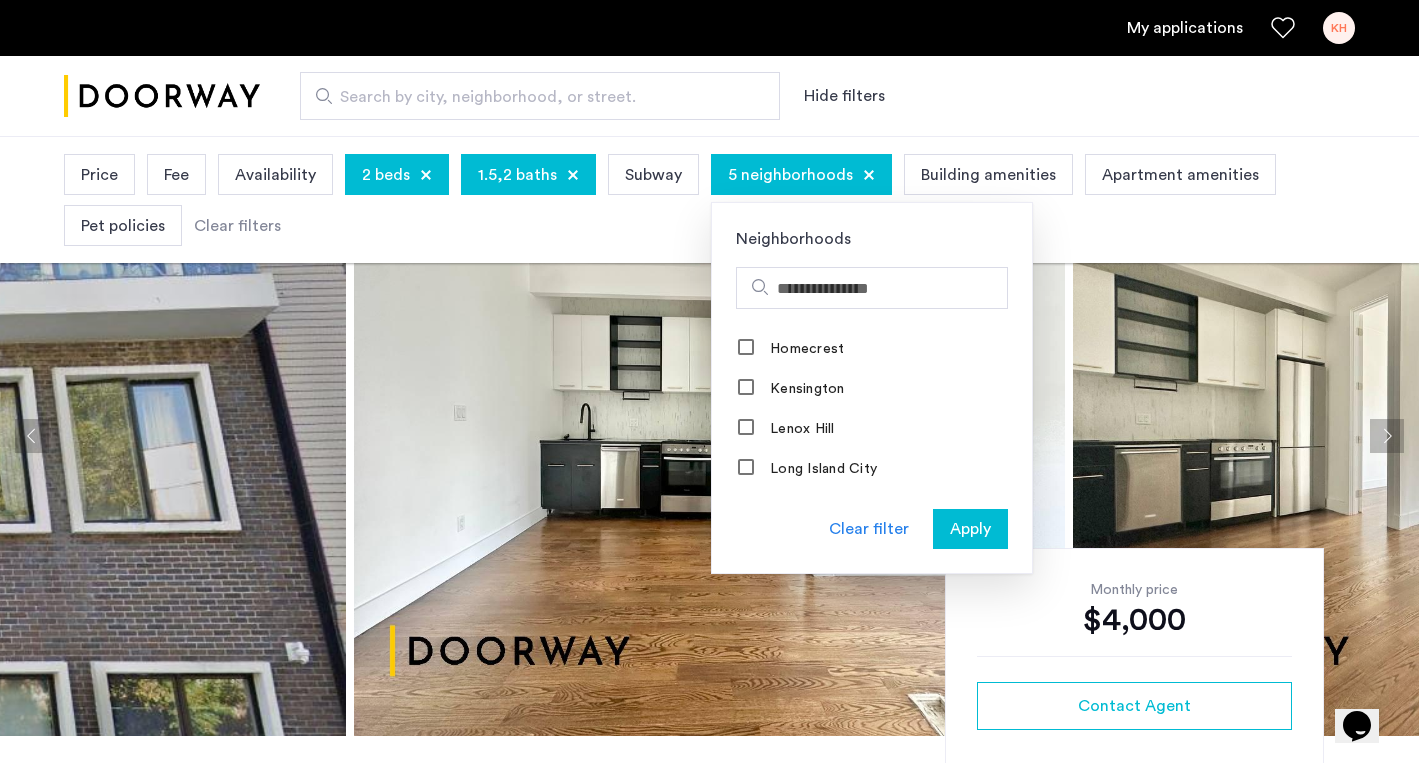 click on "Apply" at bounding box center (970, 529) 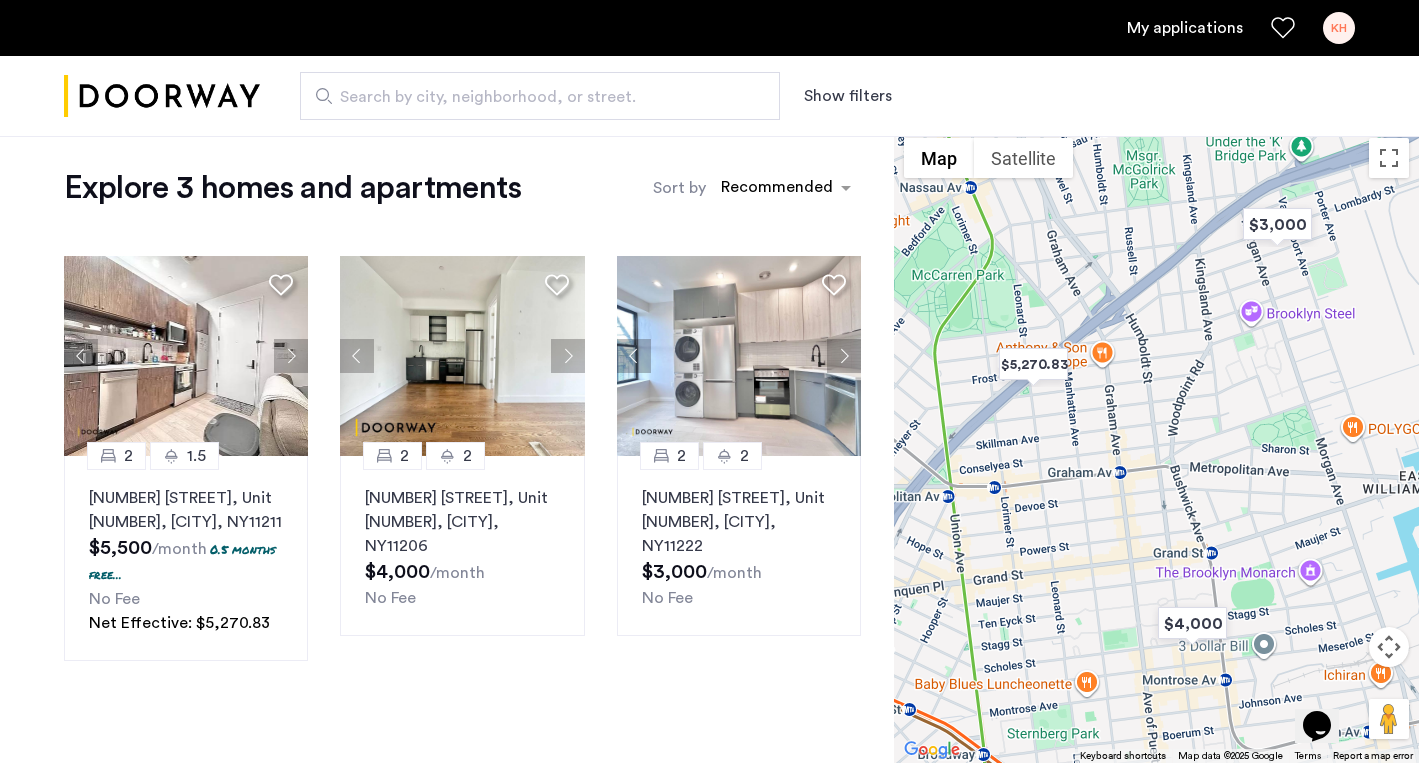 scroll, scrollTop: 0, scrollLeft: 0, axis: both 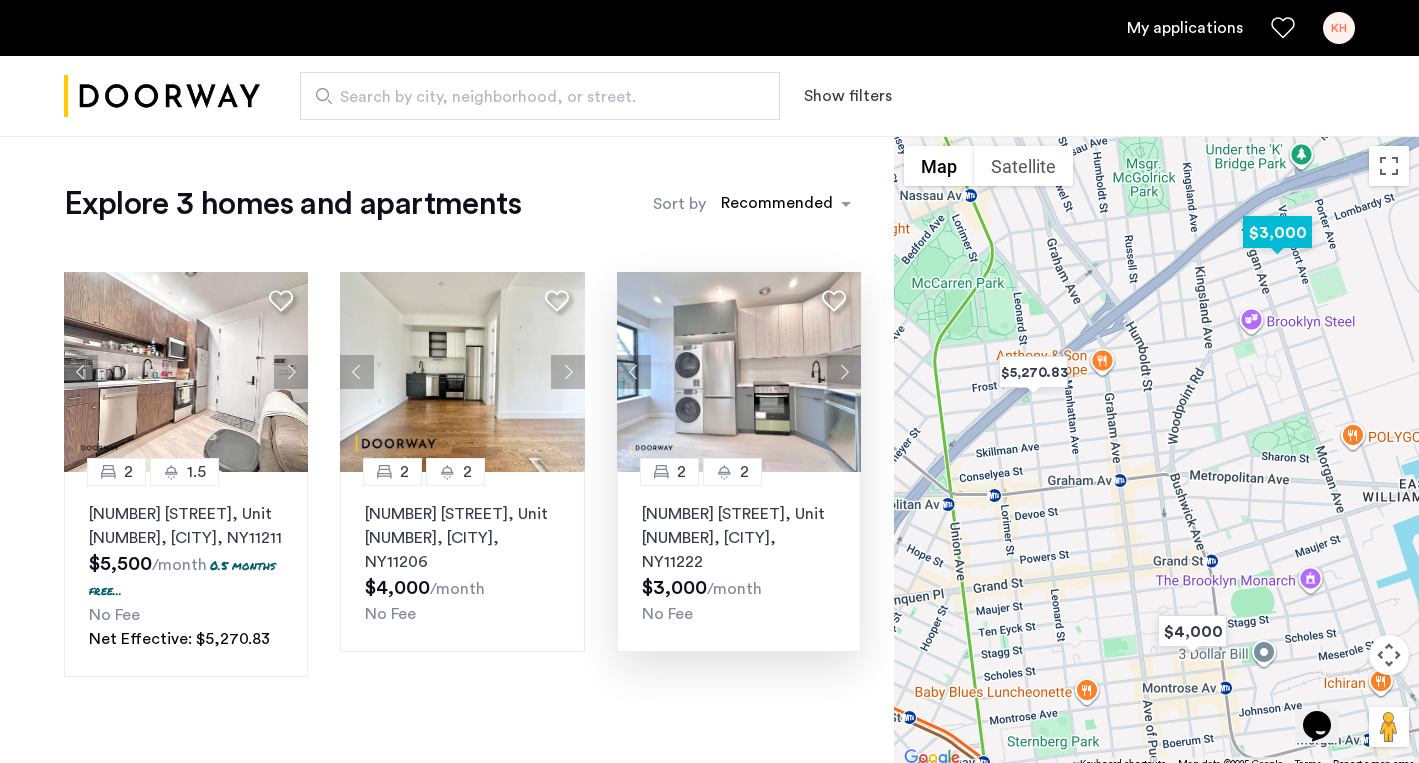 click 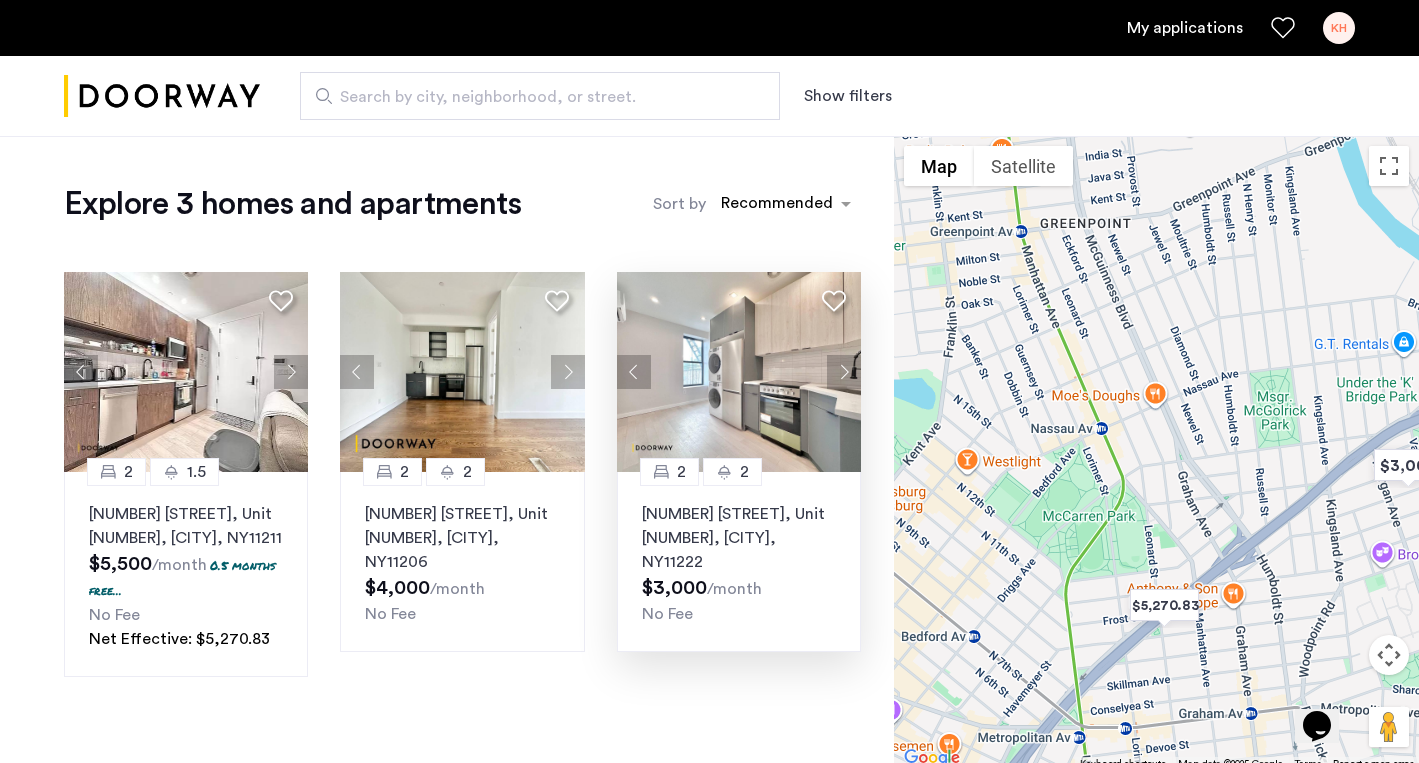 drag, startPoint x: 1136, startPoint y: 222, endPoint x: 1272, endPoint y: 463, distance: 276.7255 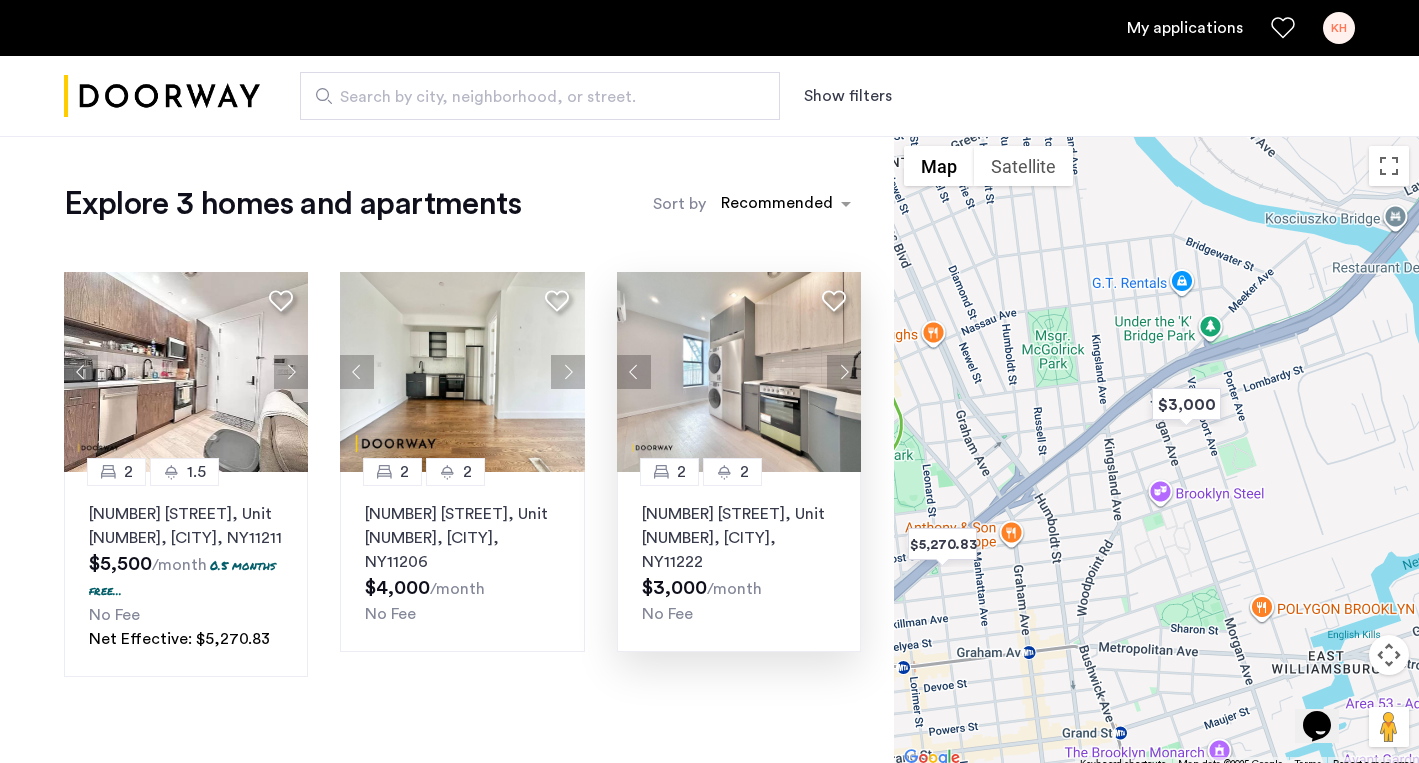 drag, startPoint x: 1110, startPoint y: 316, endPoint x: 891, endPoint y: 255, distance: 227.33676 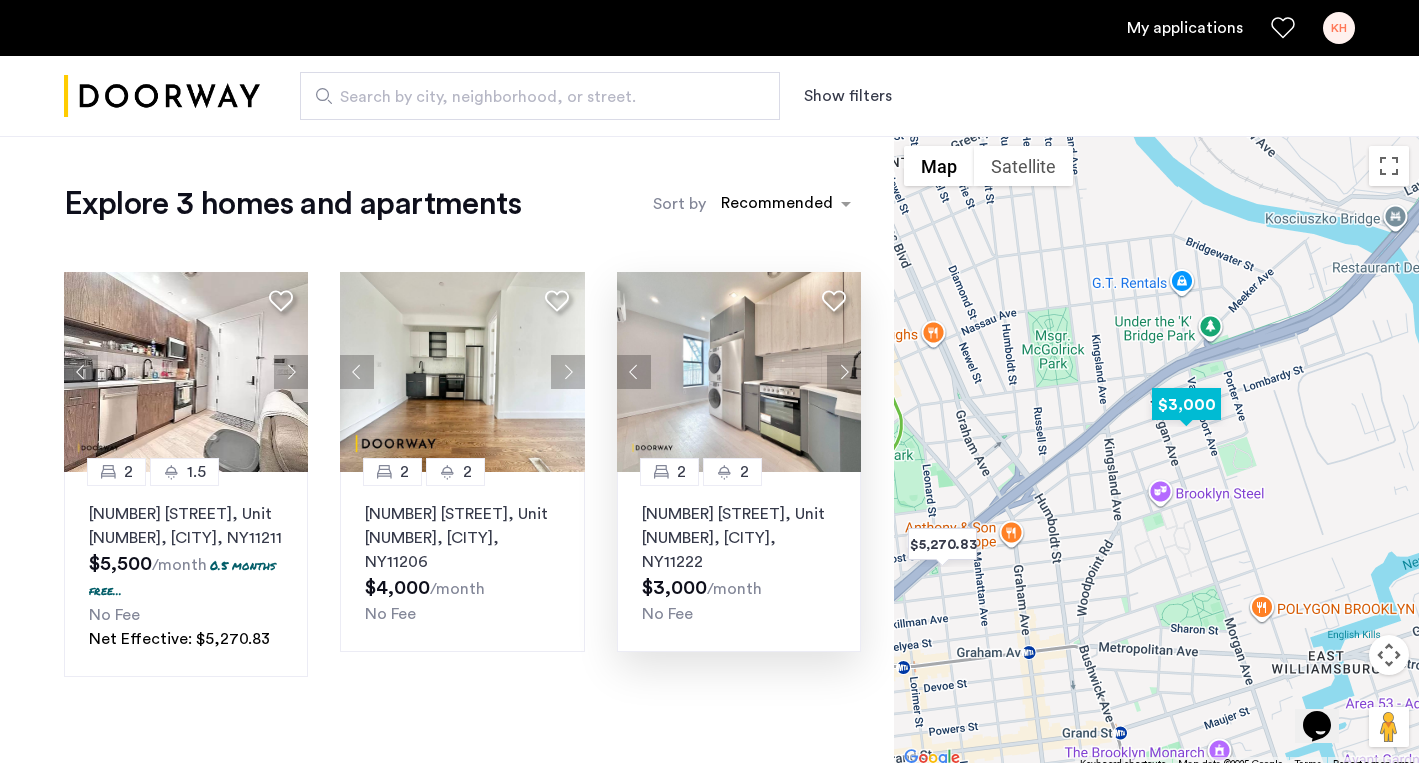 click 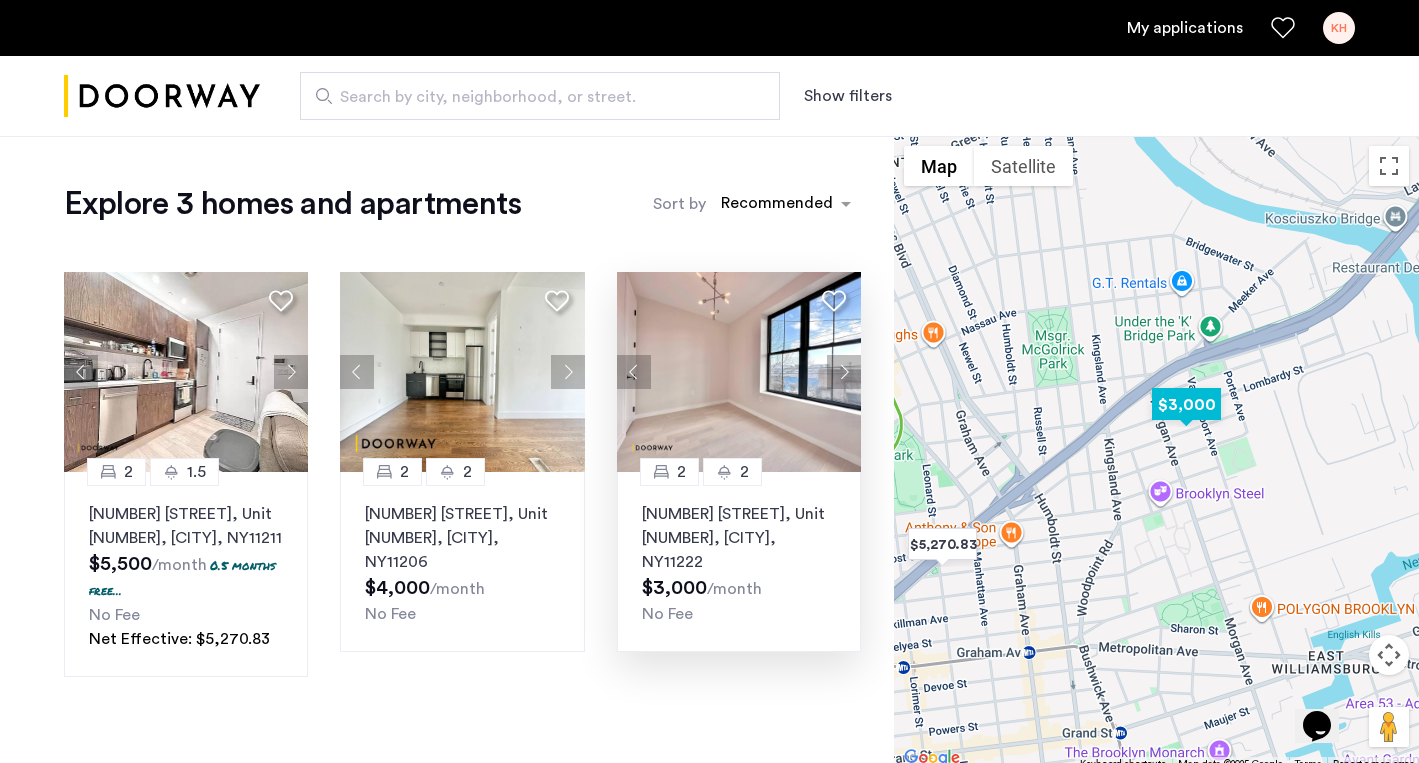 click 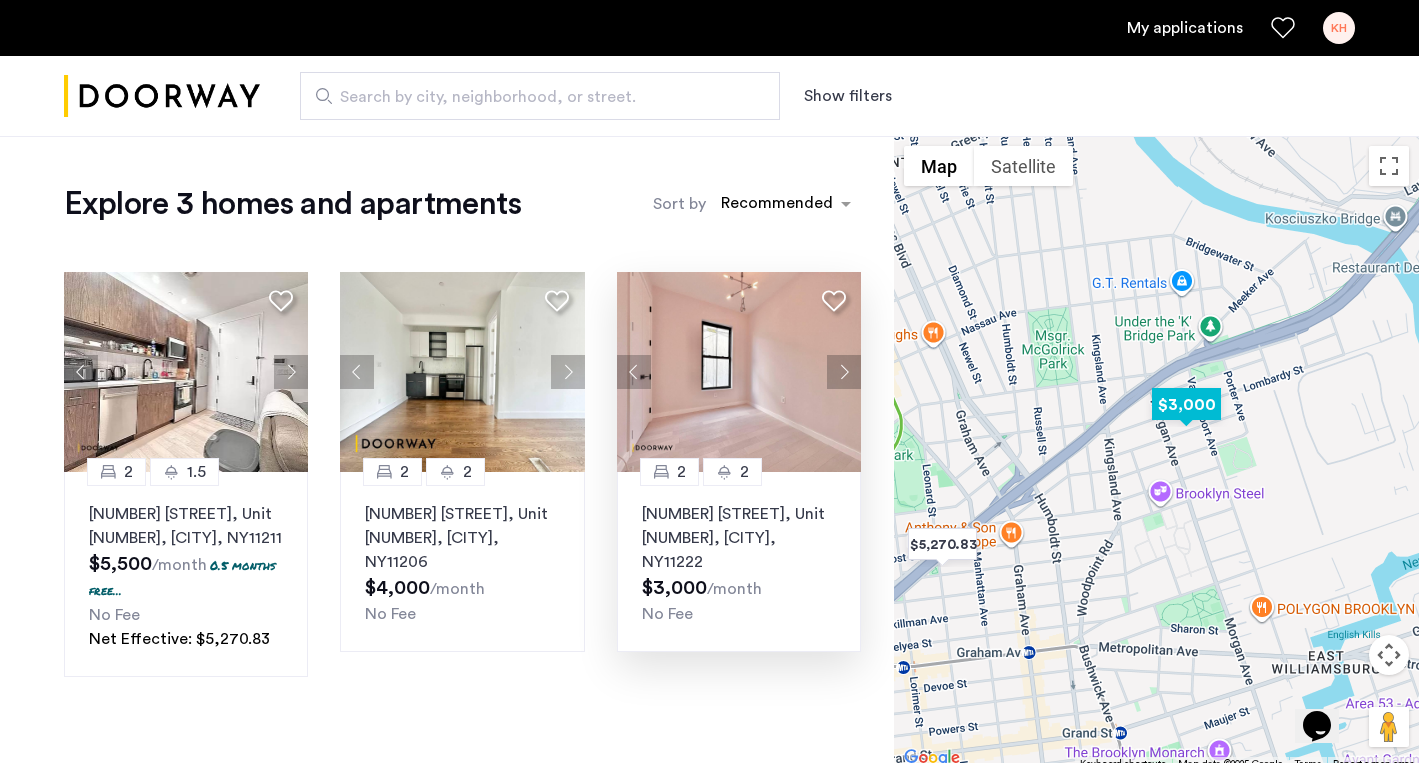 click 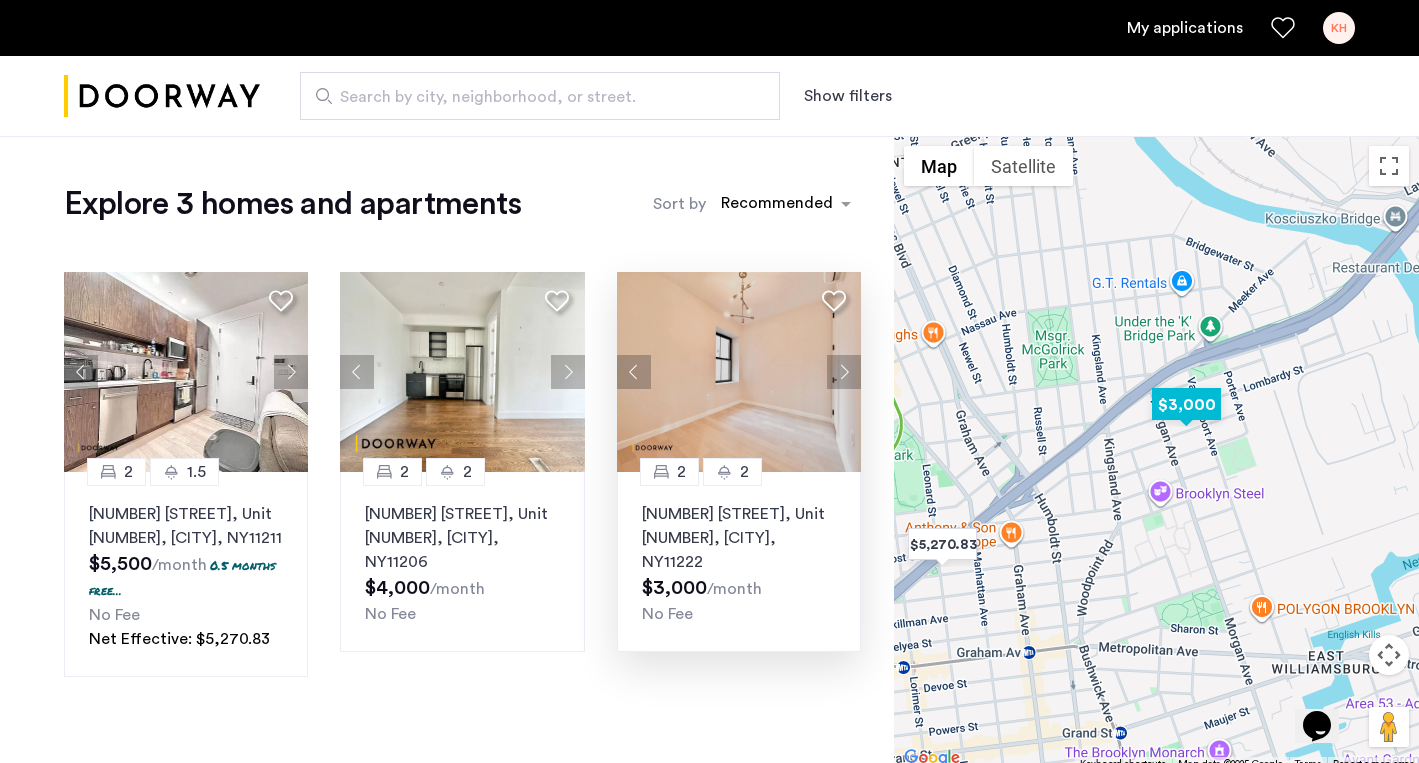 click 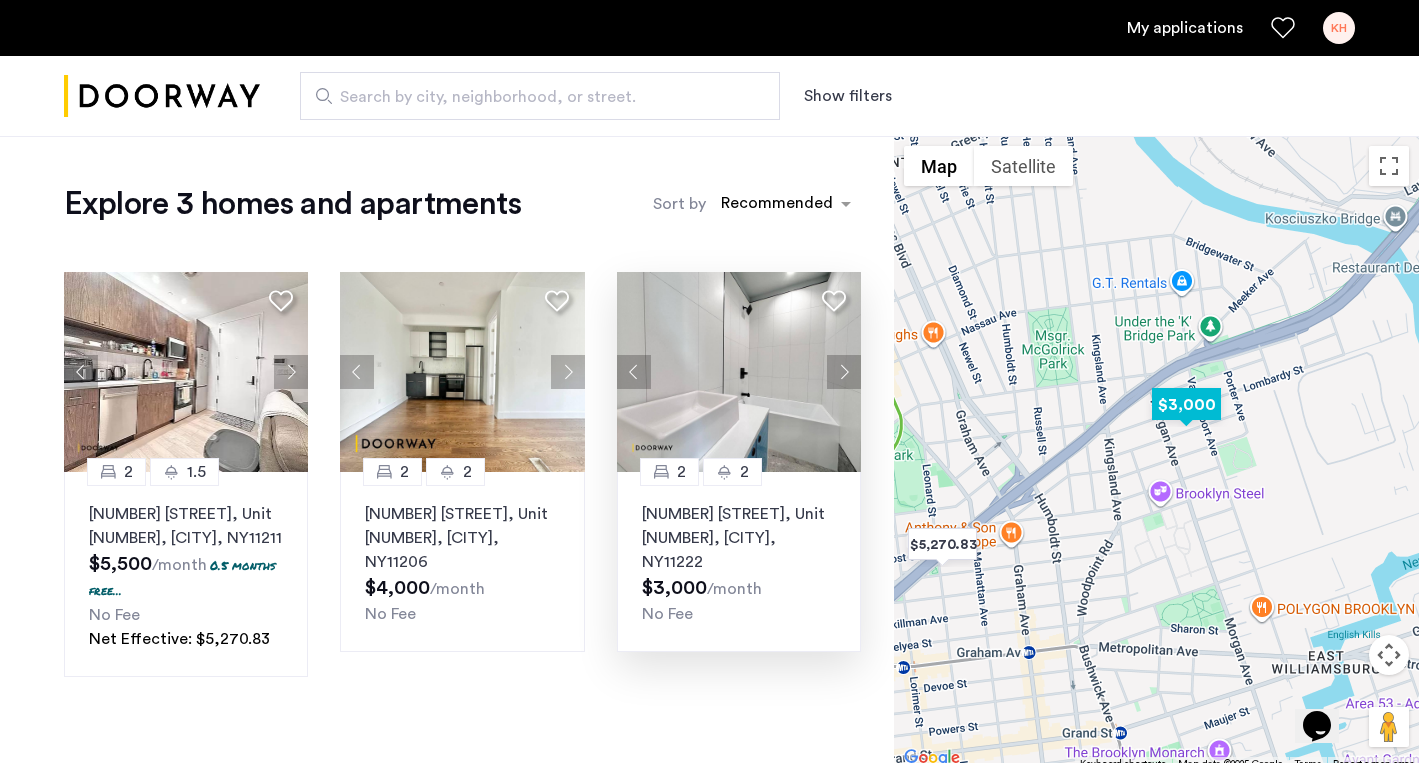 click on "83 Beadel Street, Unit 2F, Brooklyn , NY  11222" 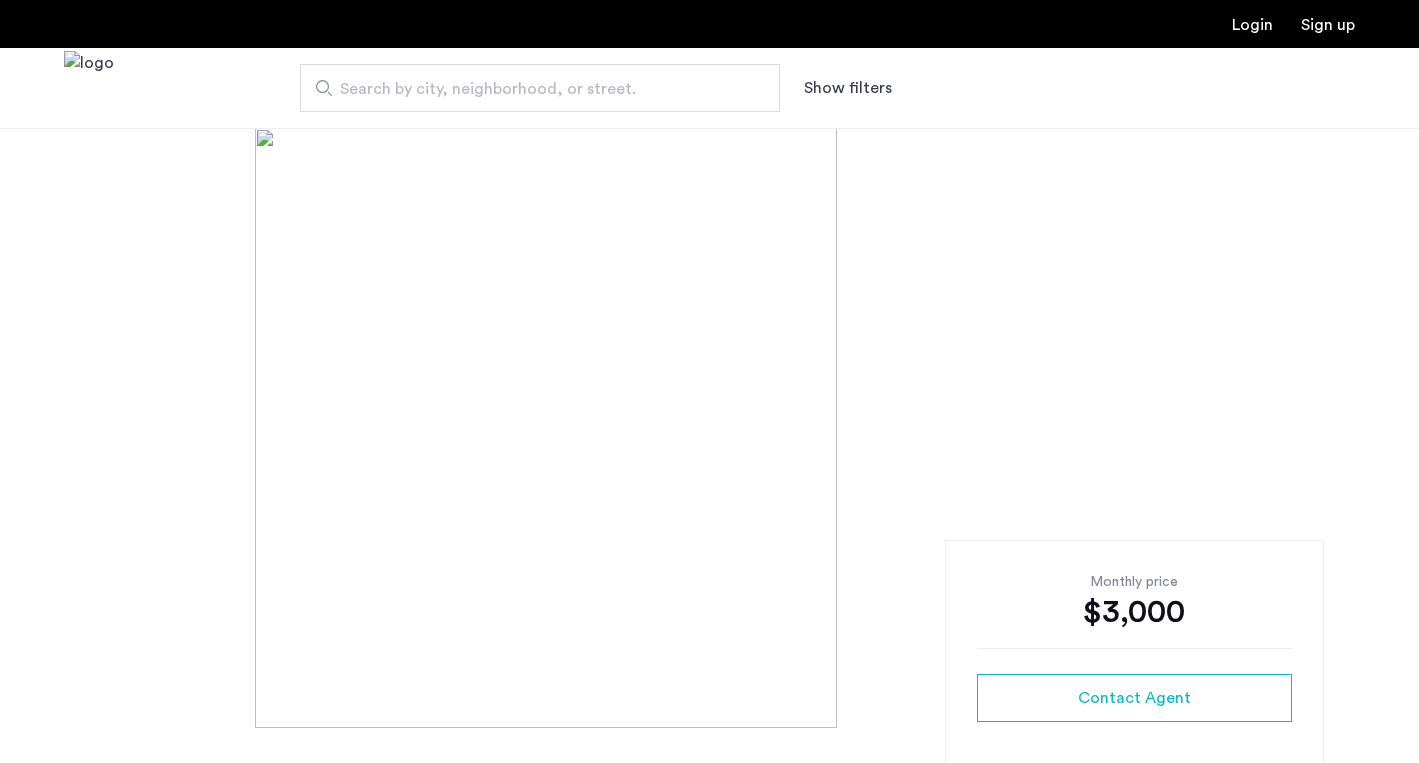 scroll, scrollTop: 0, scrollLeft: 0, axis: both 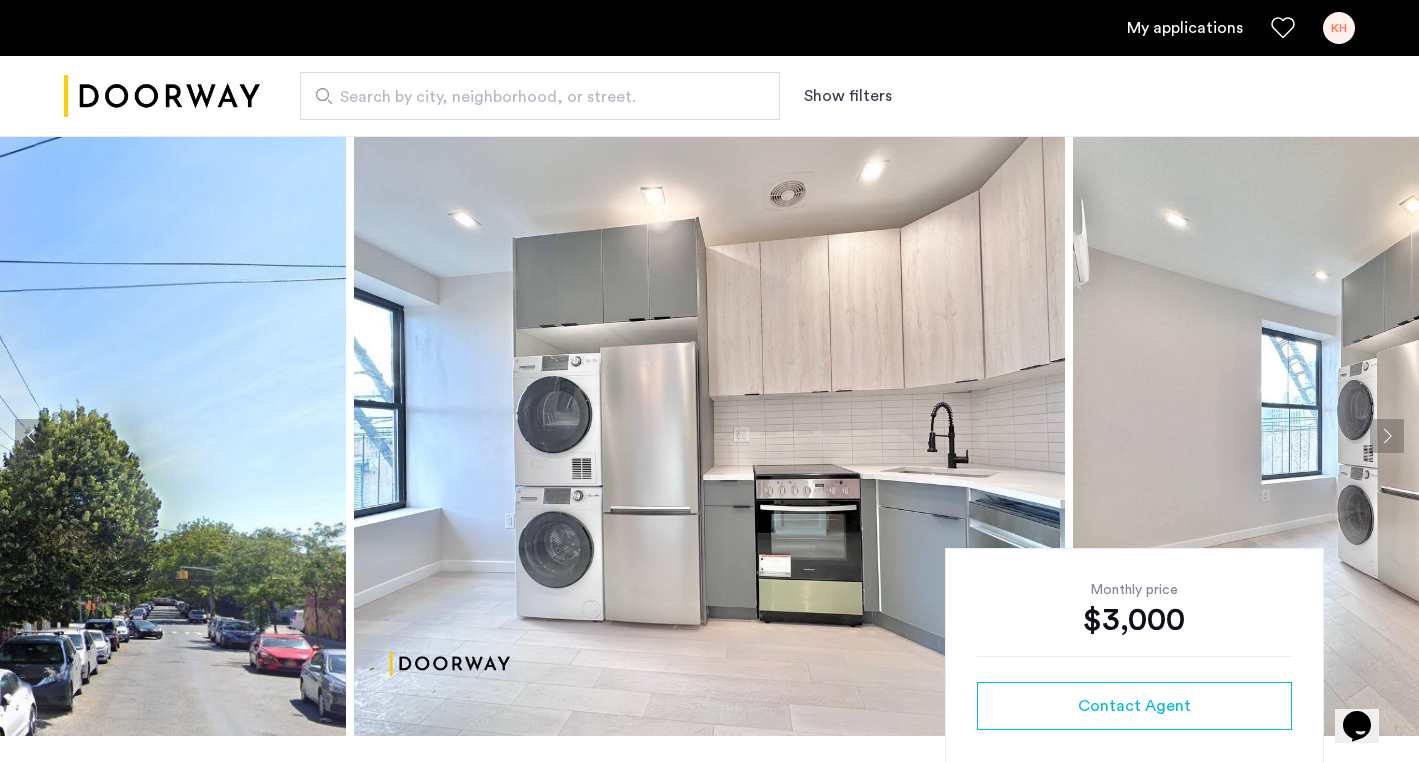 click 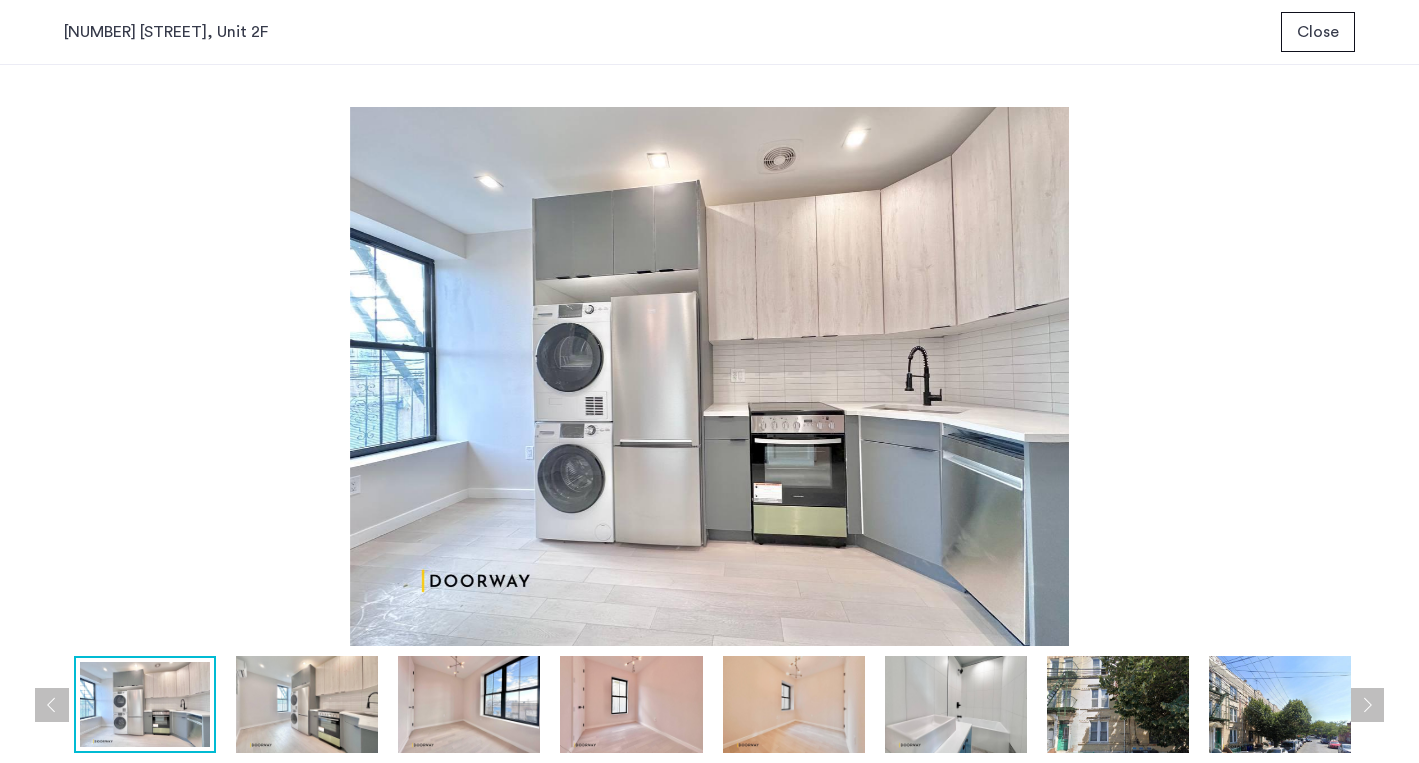click at bounding box center (714, 704) 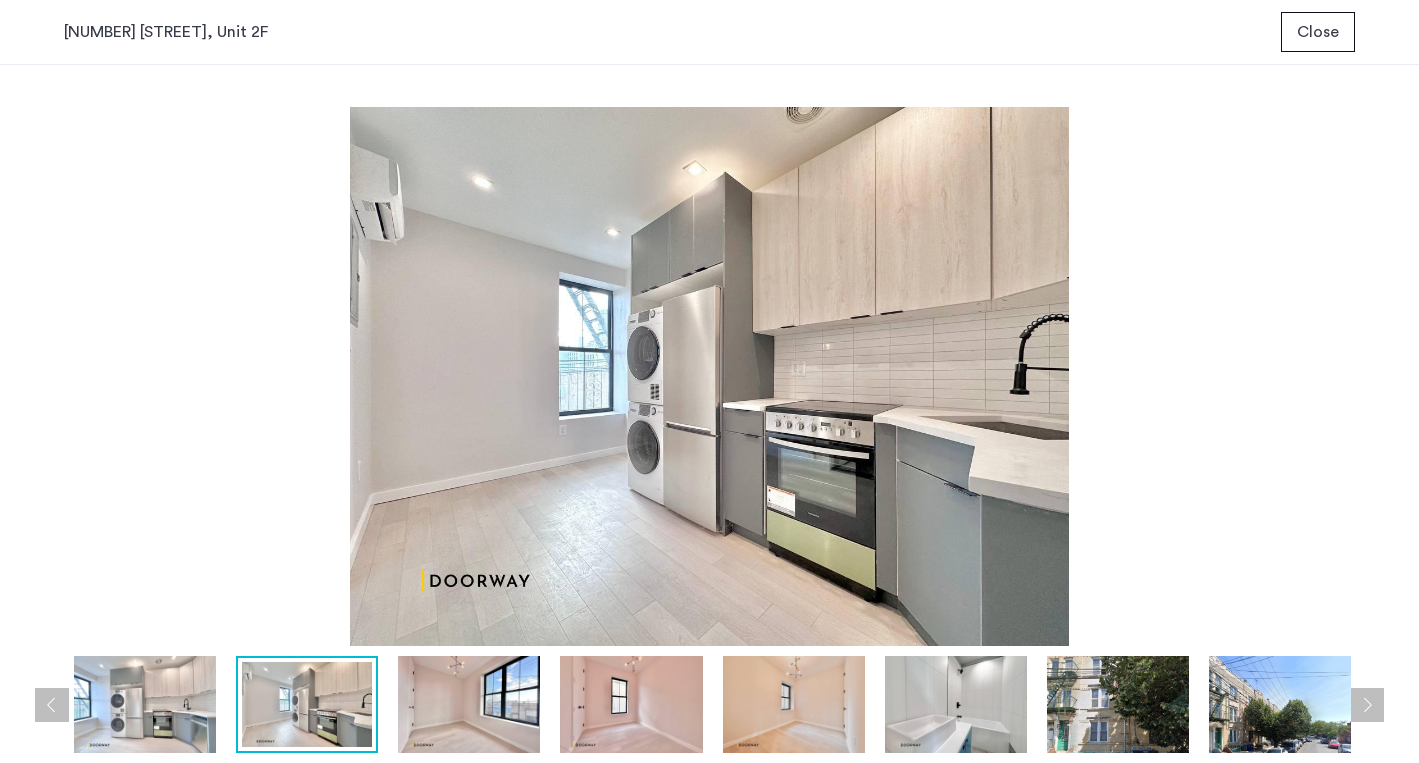 click at bounding box center (469, 704) 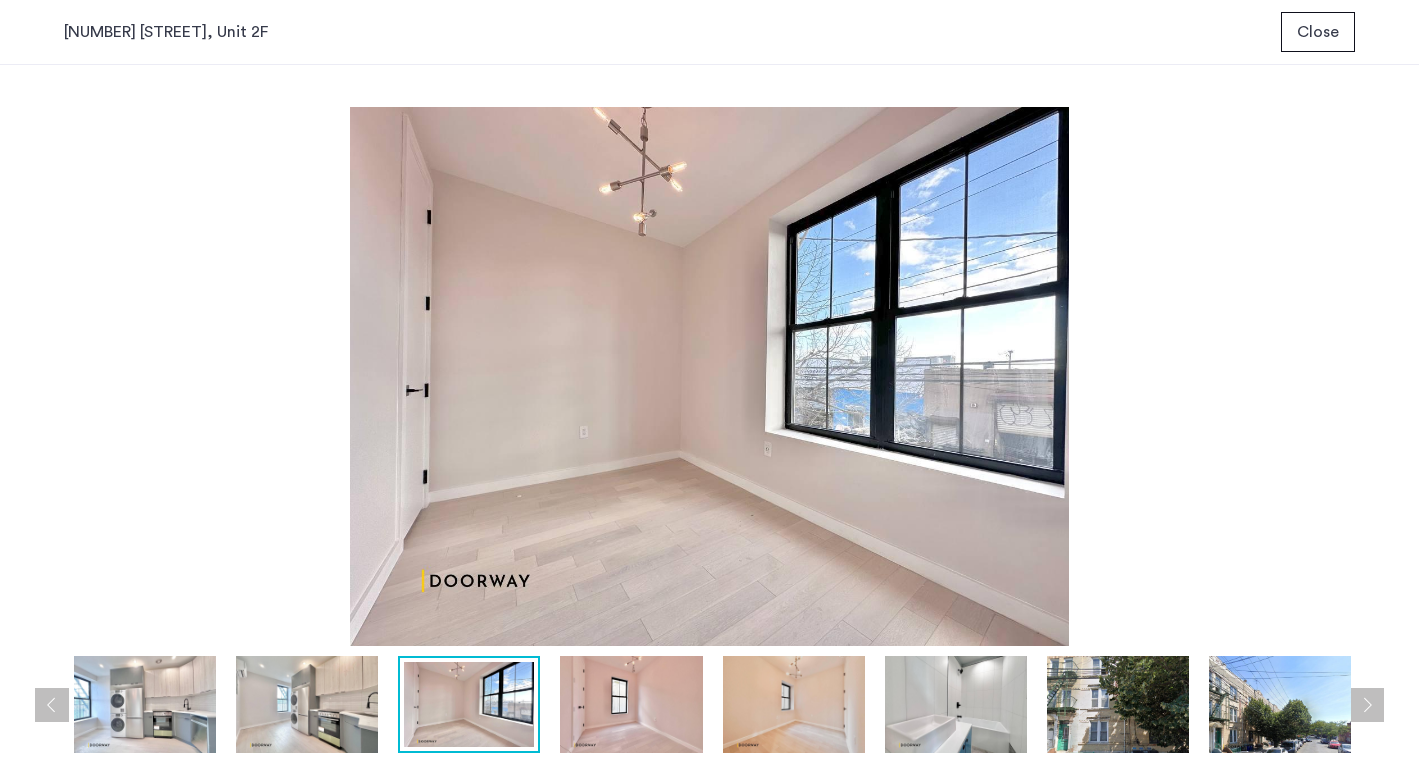 click at bounding box center [631, 704] 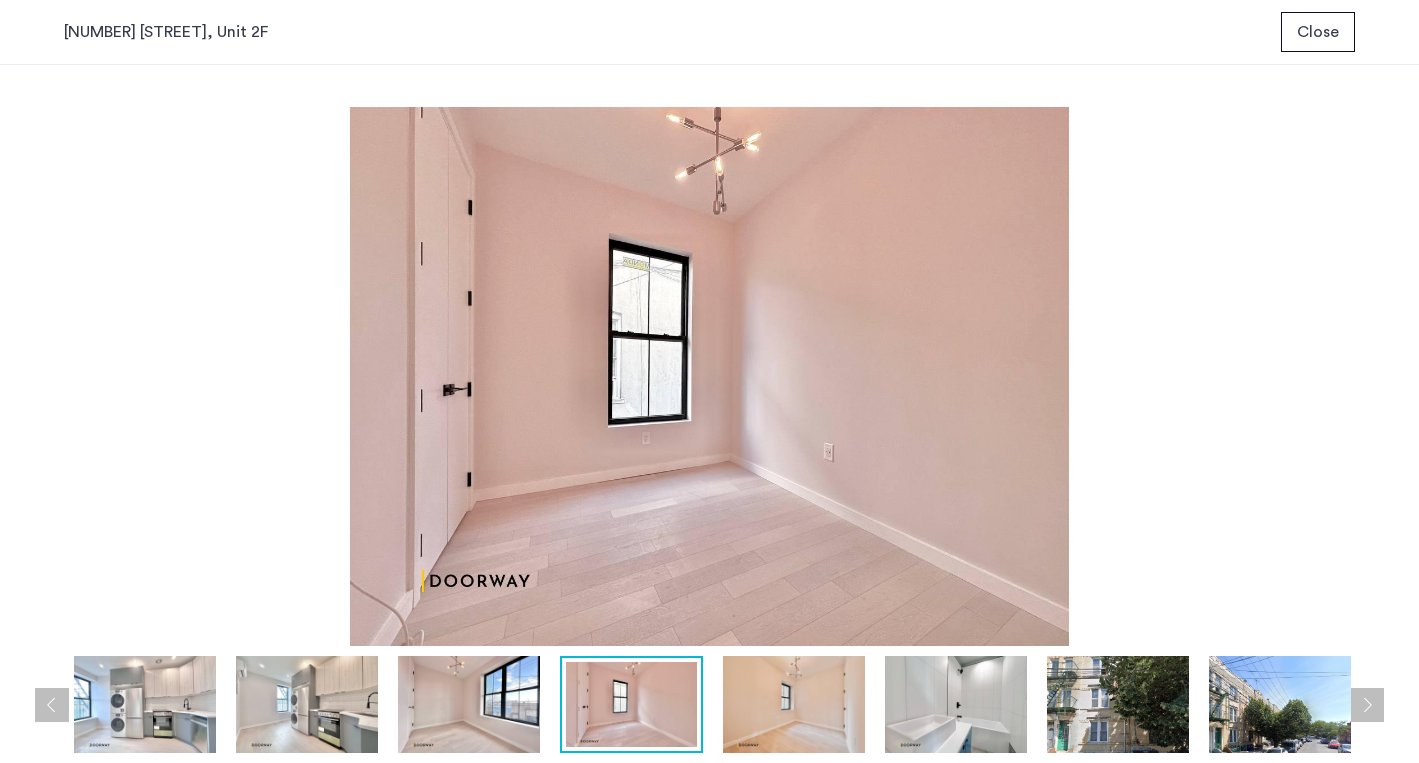 click at bounding box center [794, 704] 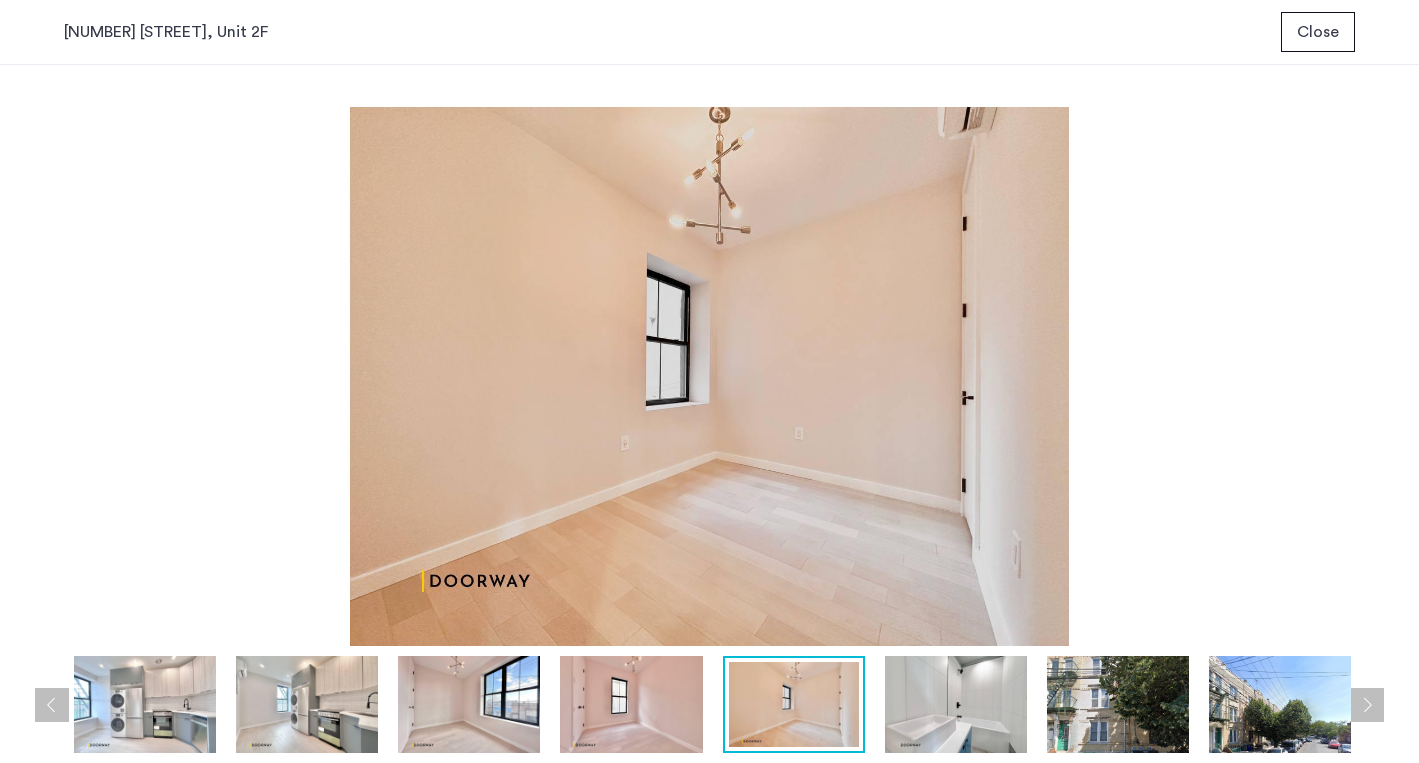 click at bounding box center (956, 704) 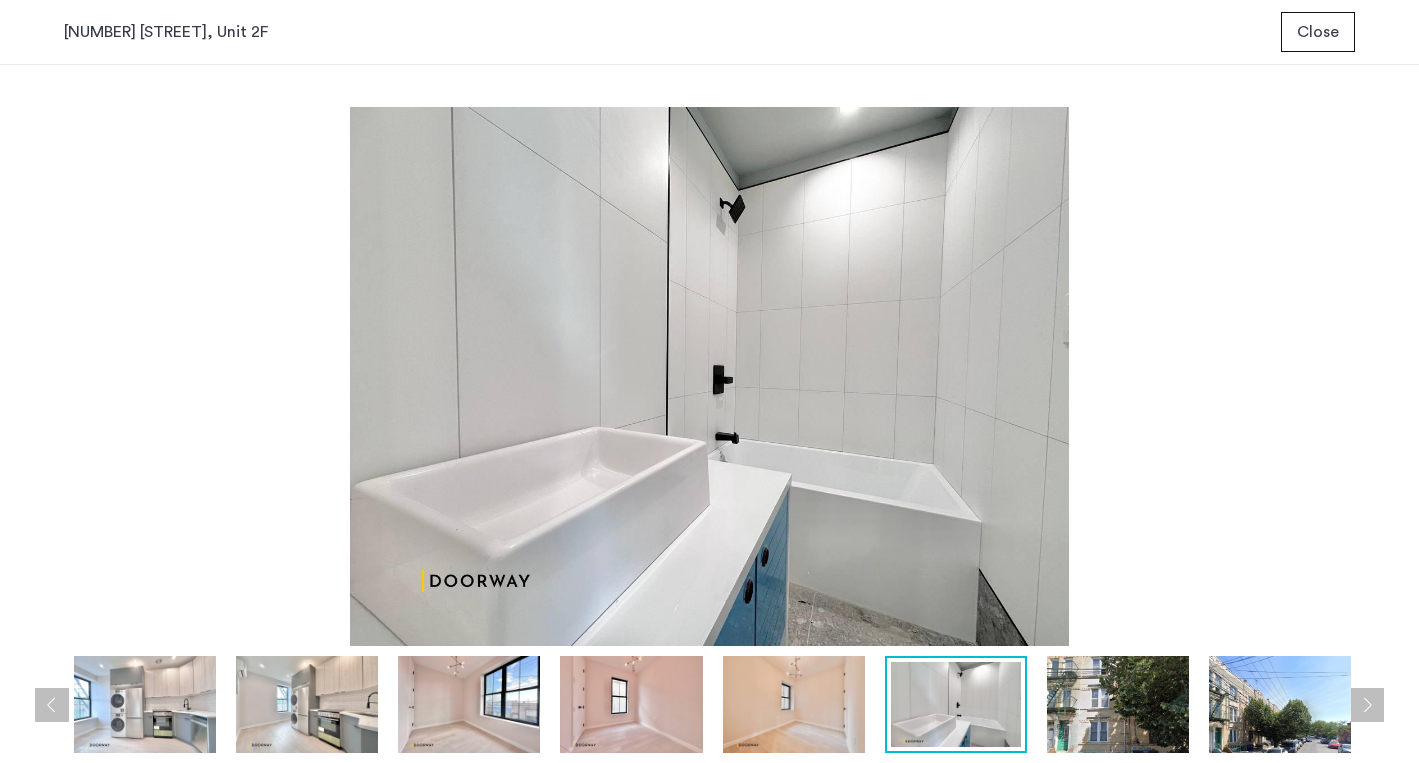 click at bounding box center [1118, 704] 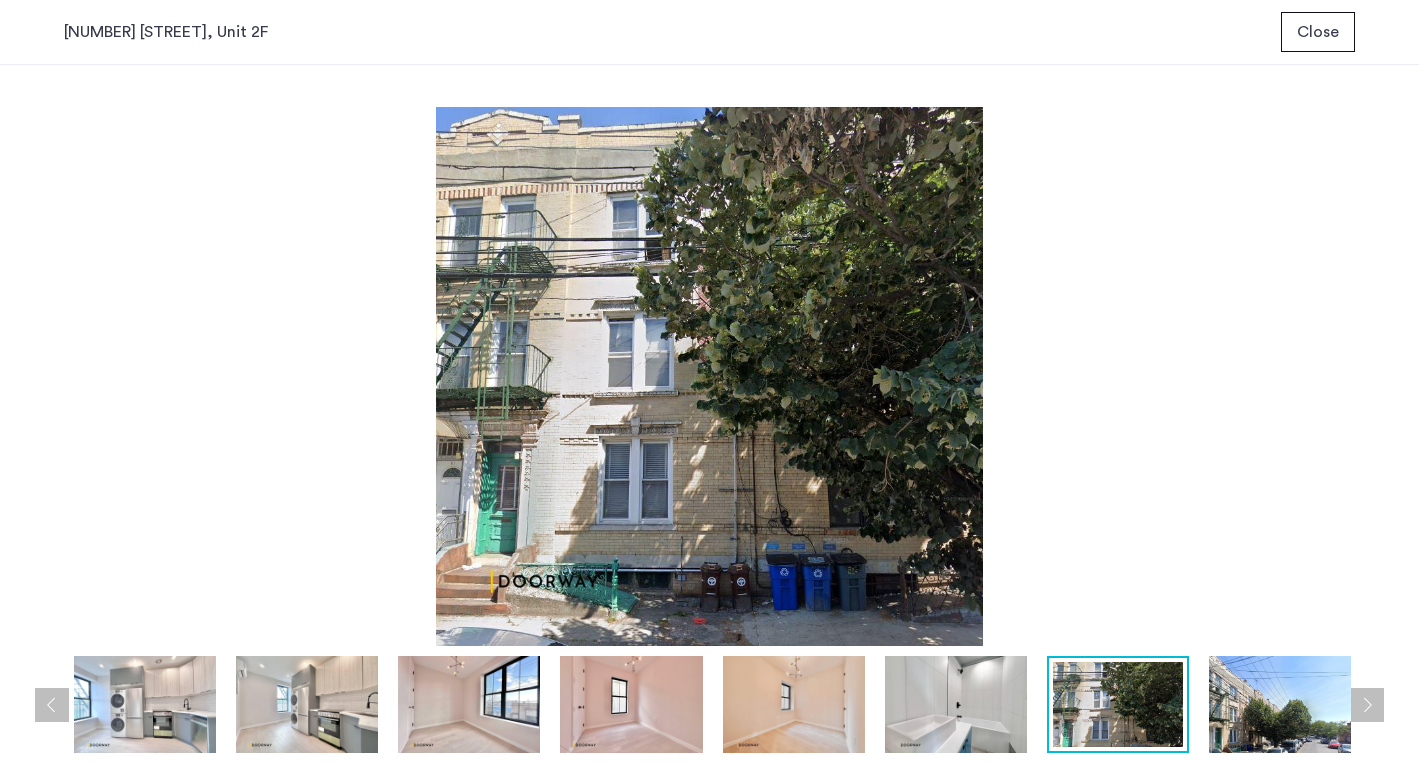 click at bounding box center (1280, 704) 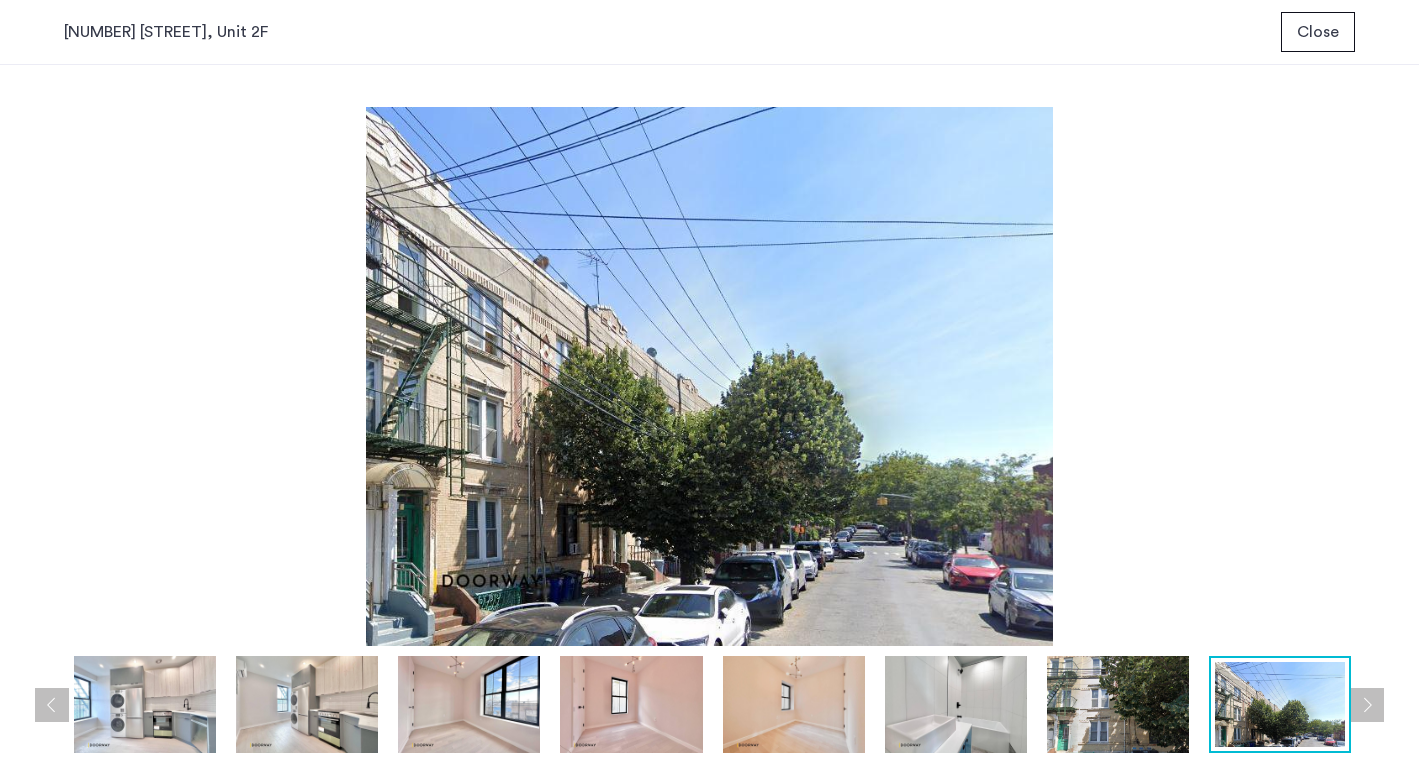click at bounding box center (1367, 705) 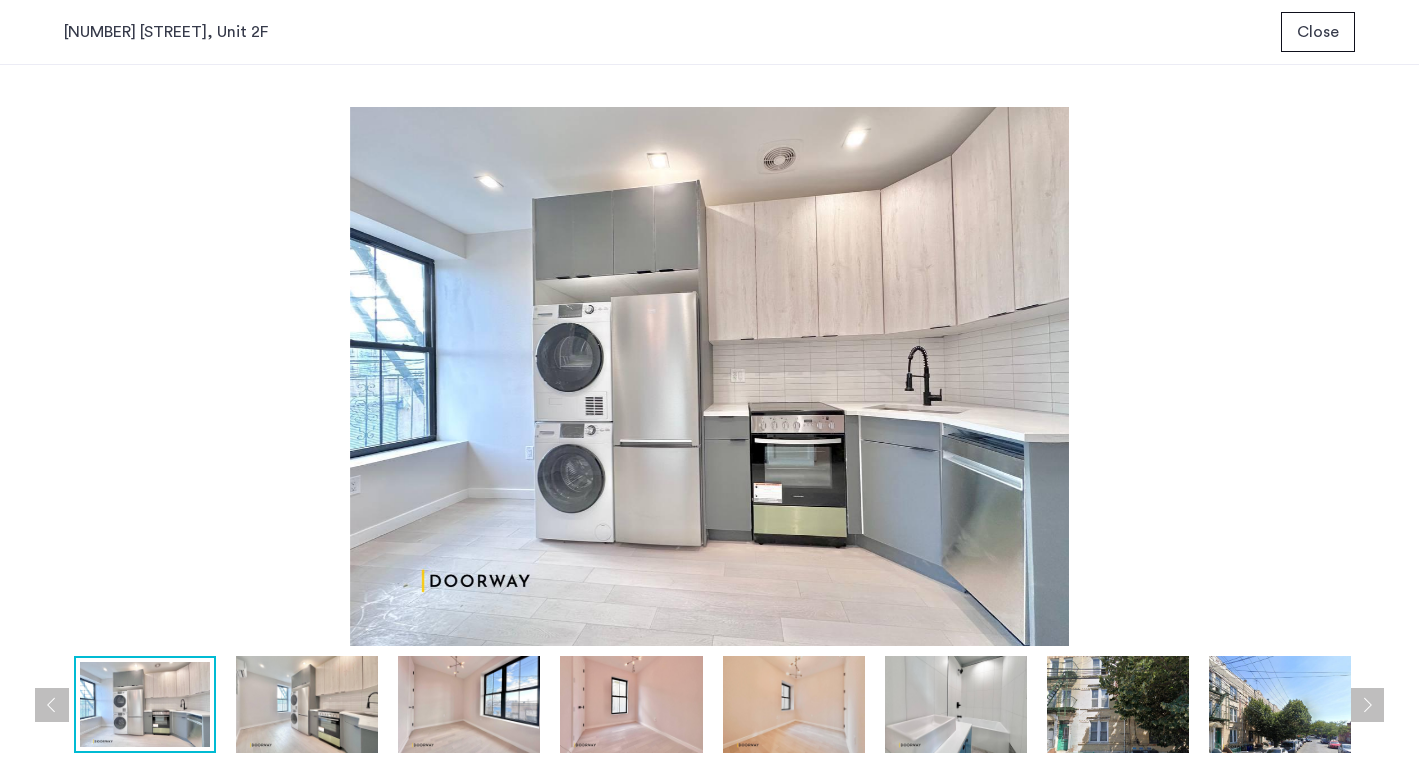 click at bounding box center (1367, 705) 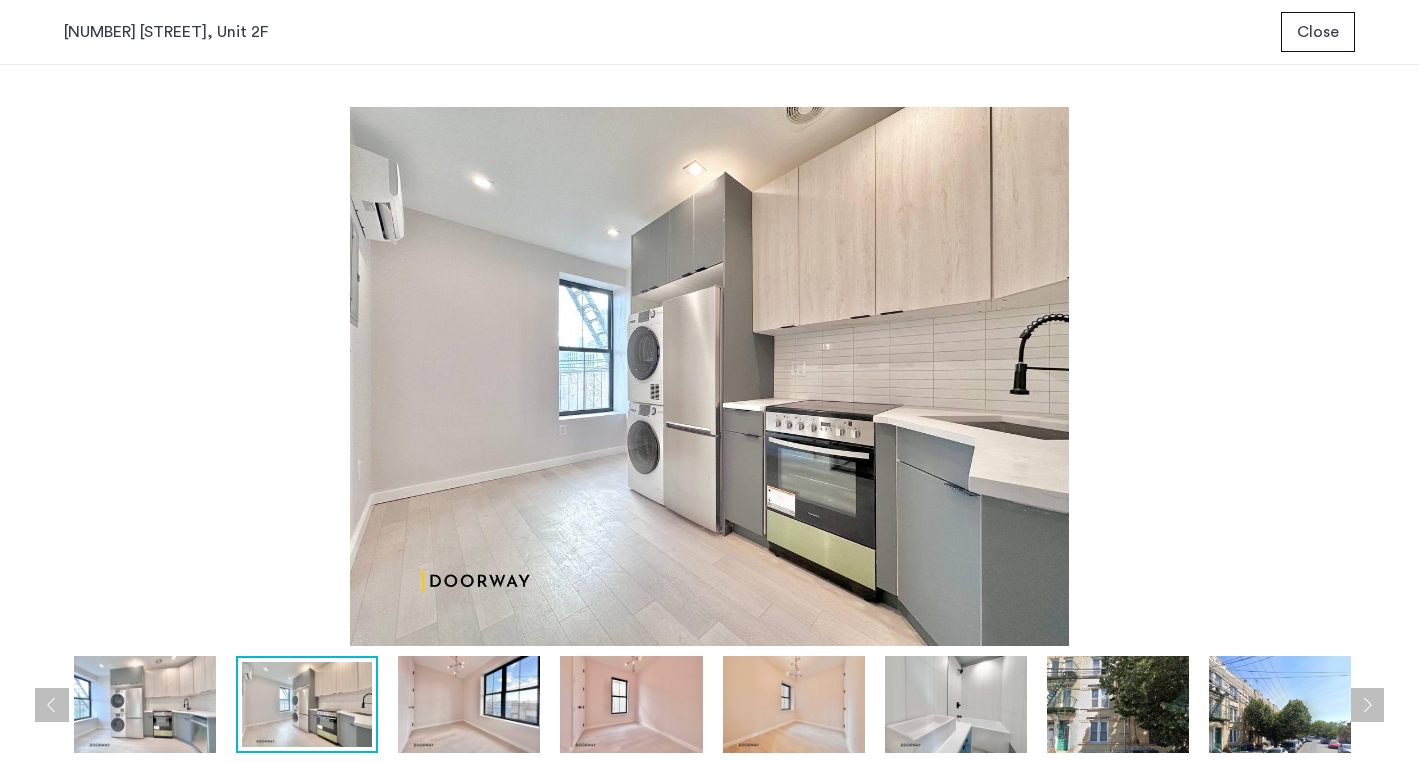 click at bounding box center (709, 376) 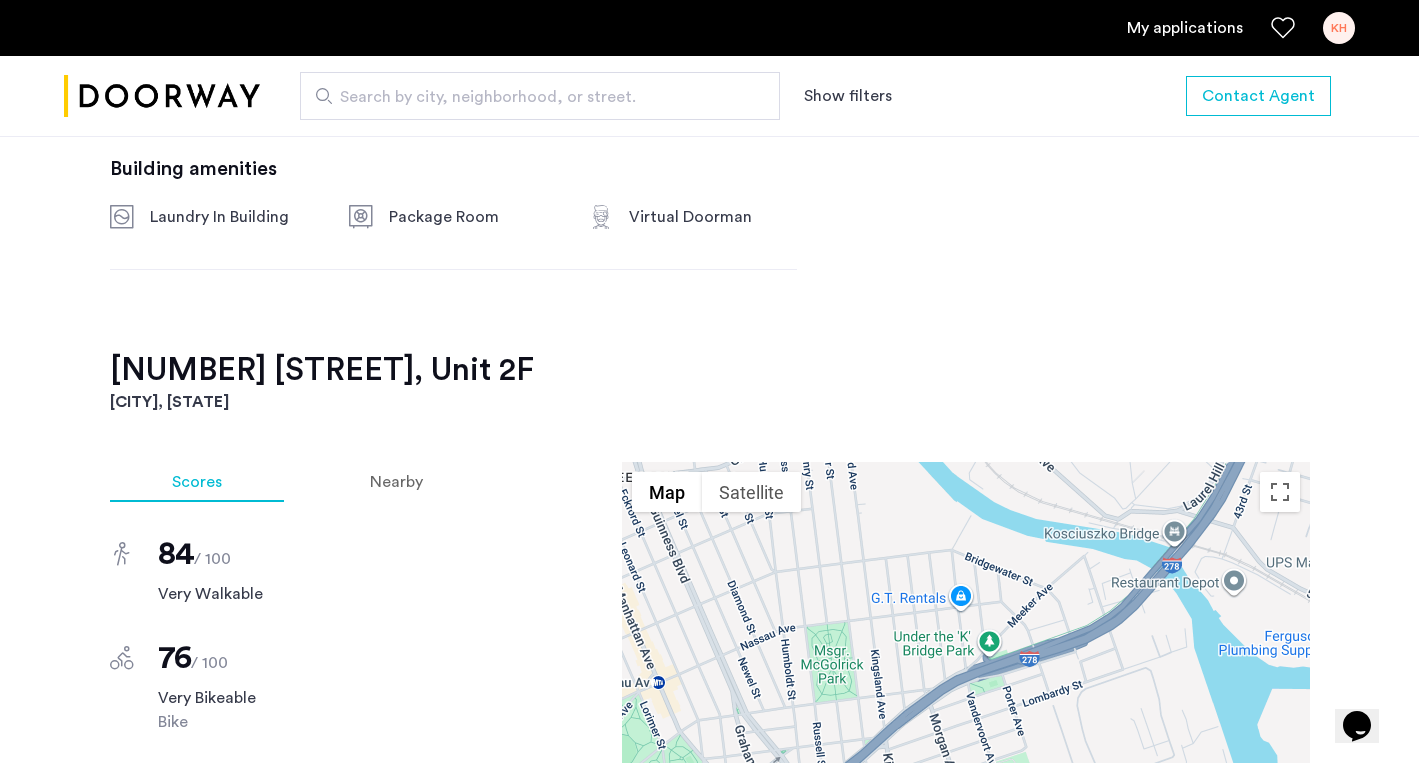 scroll, scrollTop: 712, scrollLeft: 0, axis: vertical 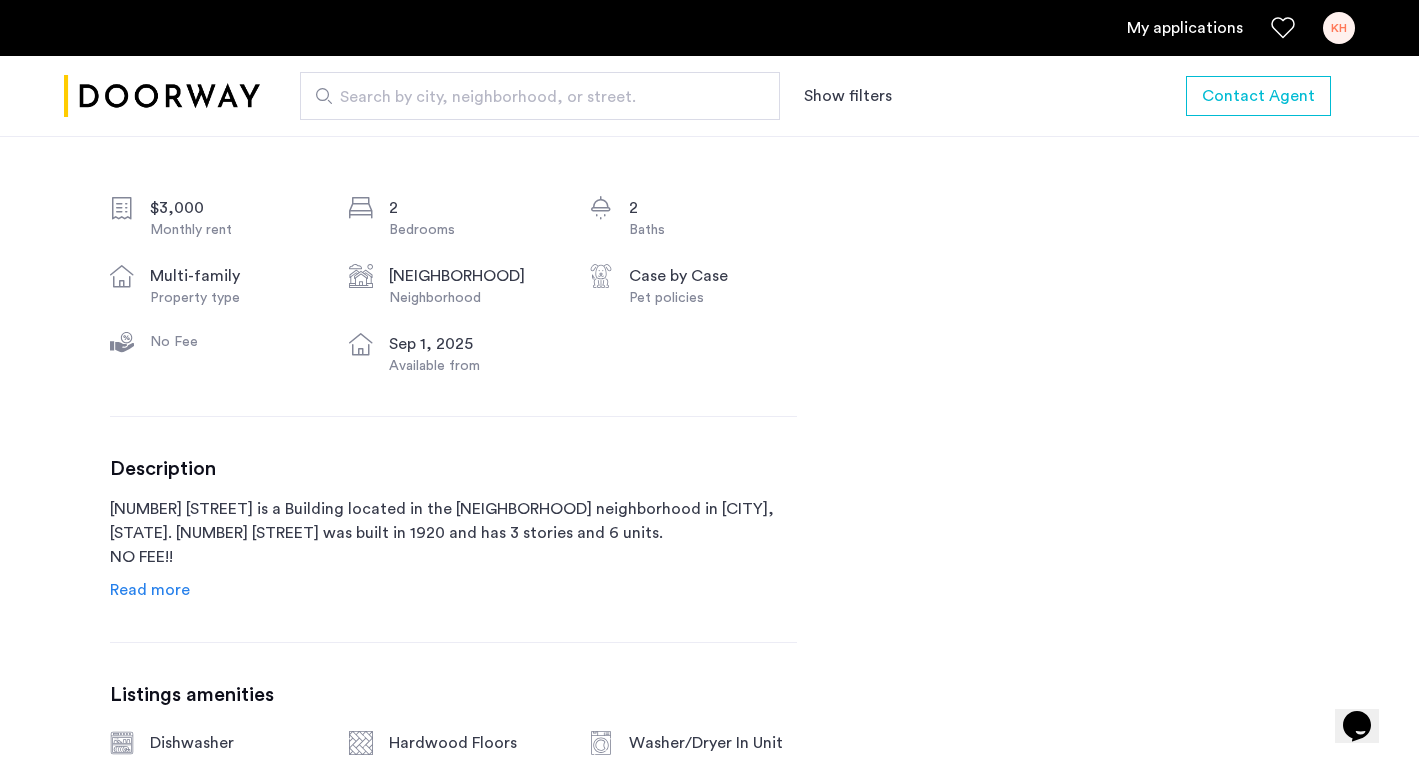click on "Read more" 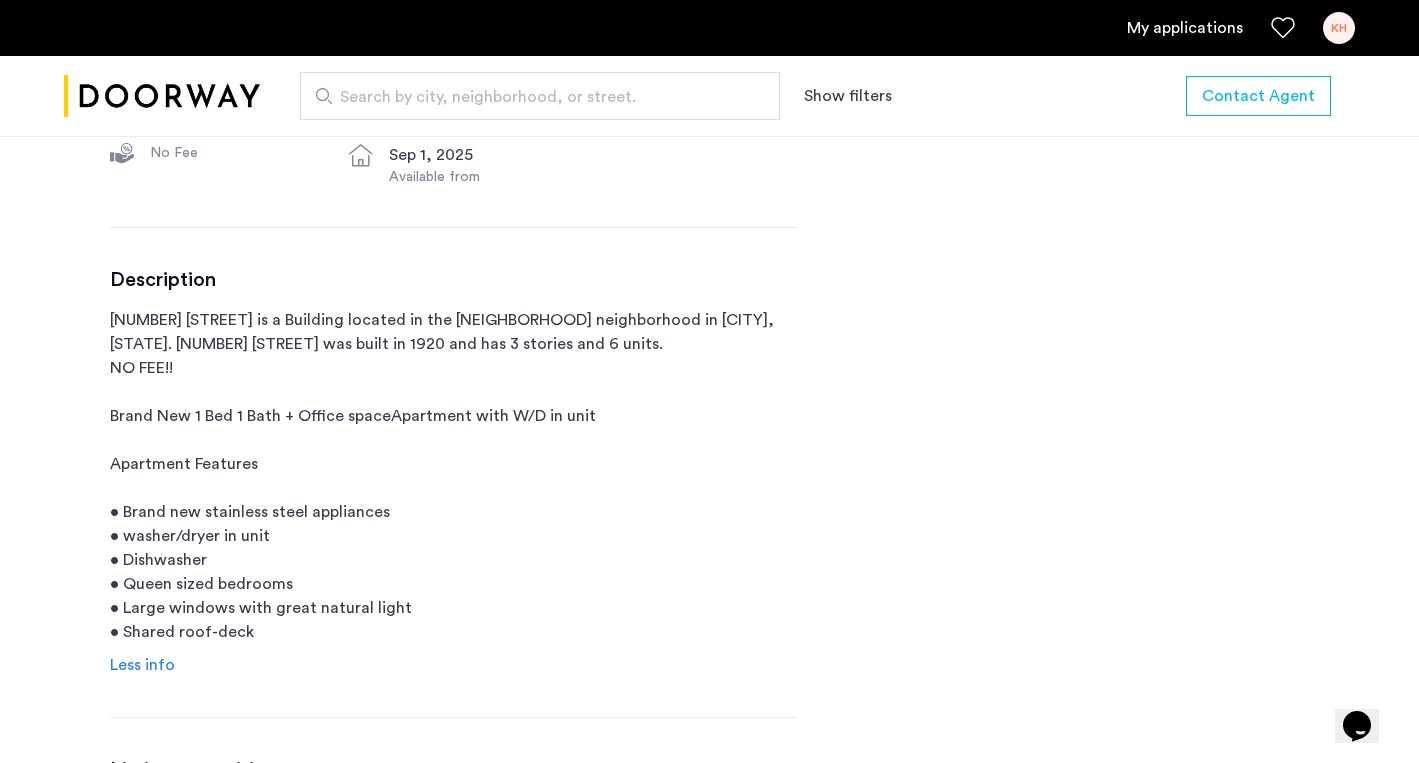 scroll, scrollTop: 888, scrollLeft: 0, axis: vertical 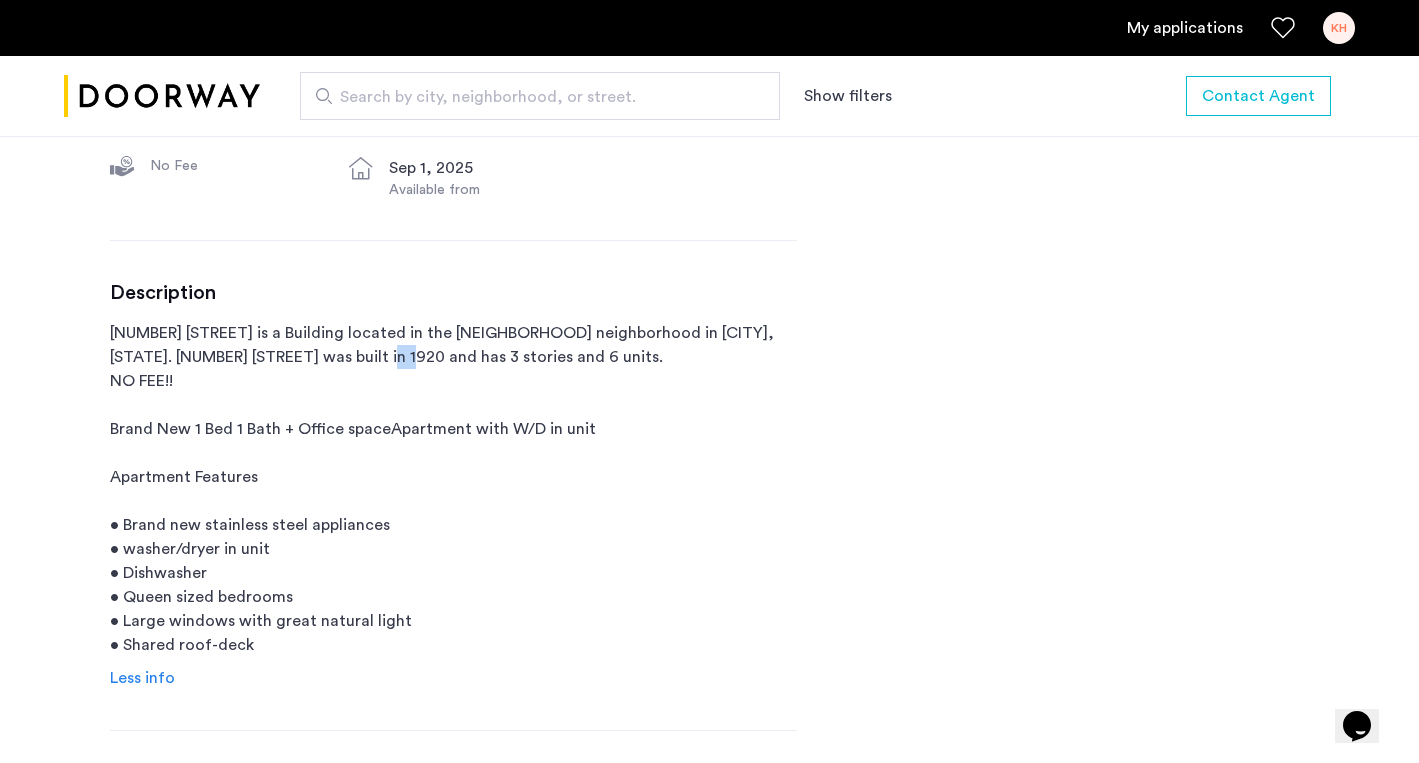 drag, startPoint x: 317, startPoint y: 359, endPoint x: 345, endPoint y: 357, distance: 28.071337 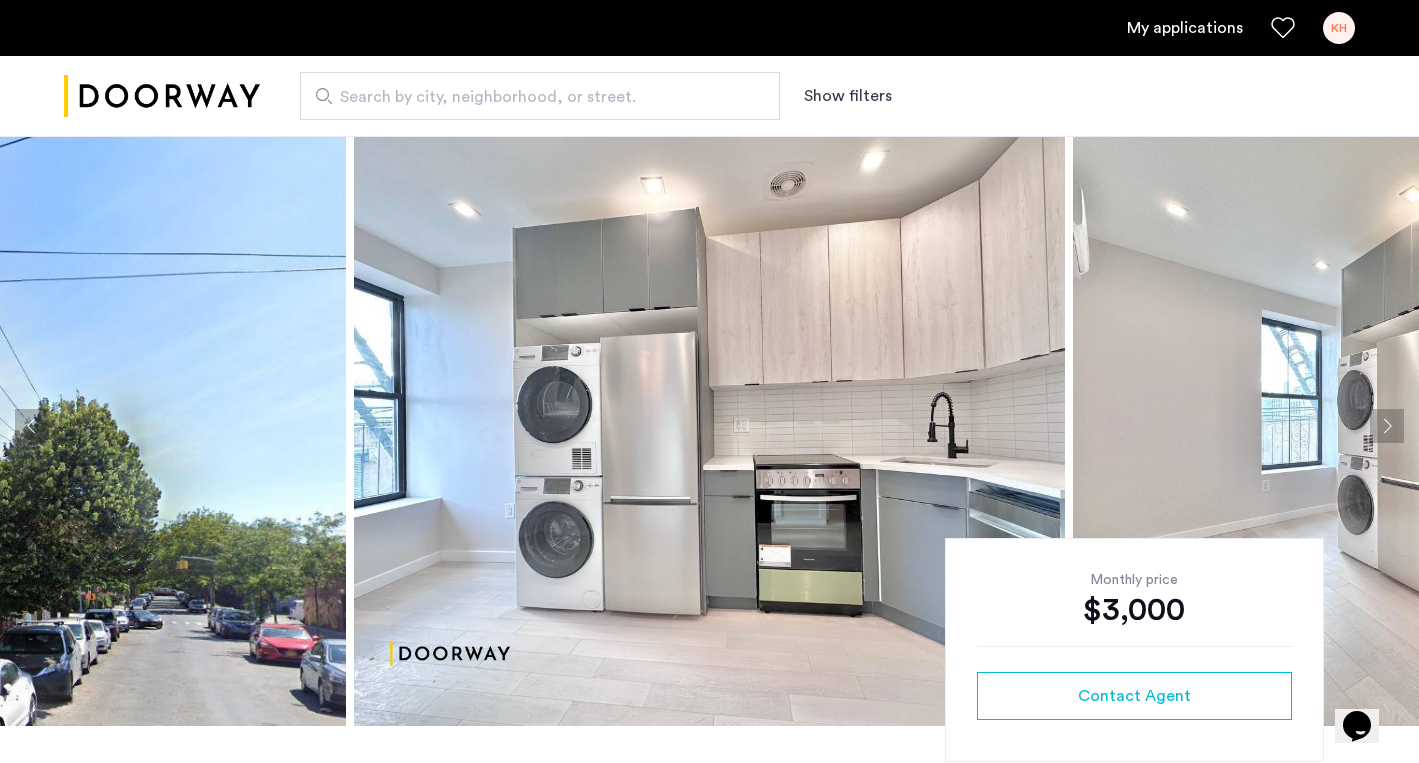 scroll, scrollTop: 0, scrollLeft: 0, axis: both 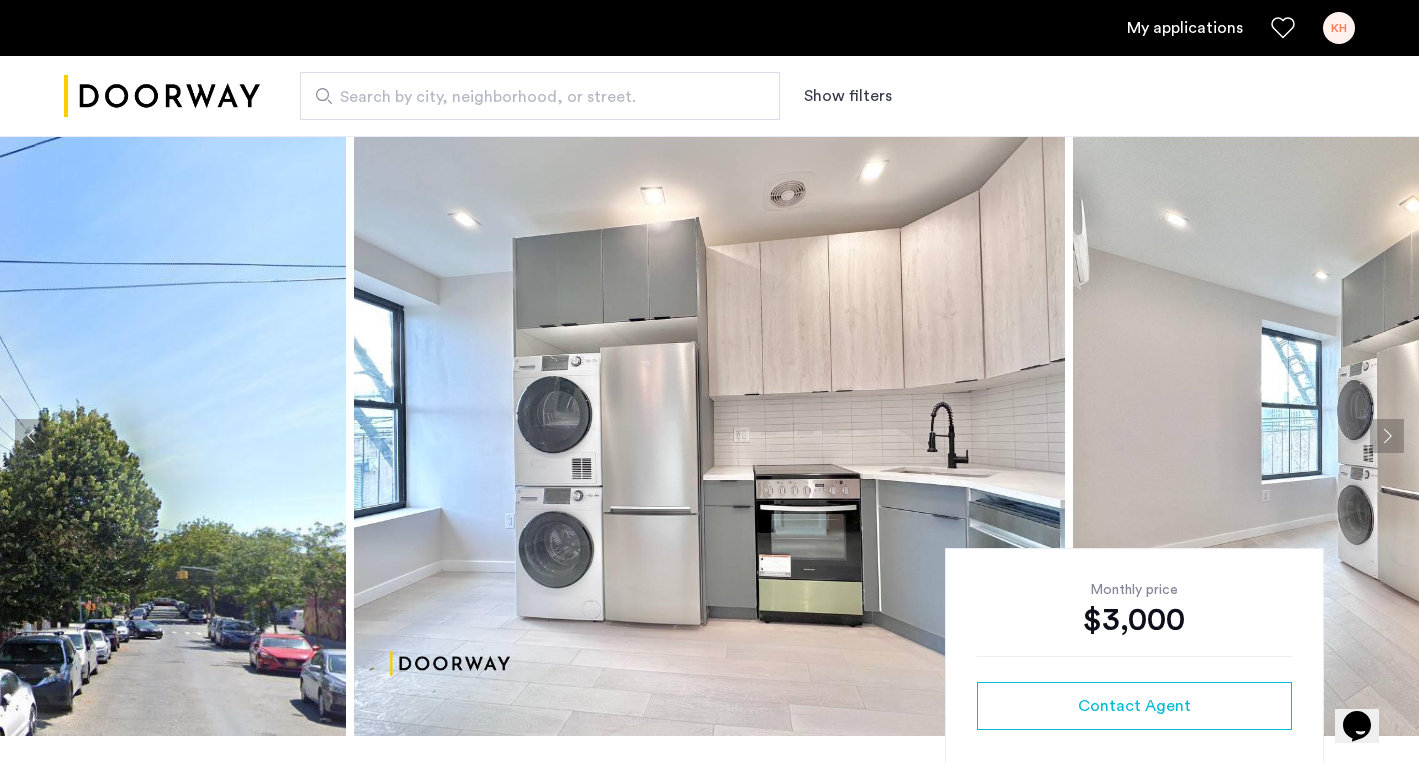 click 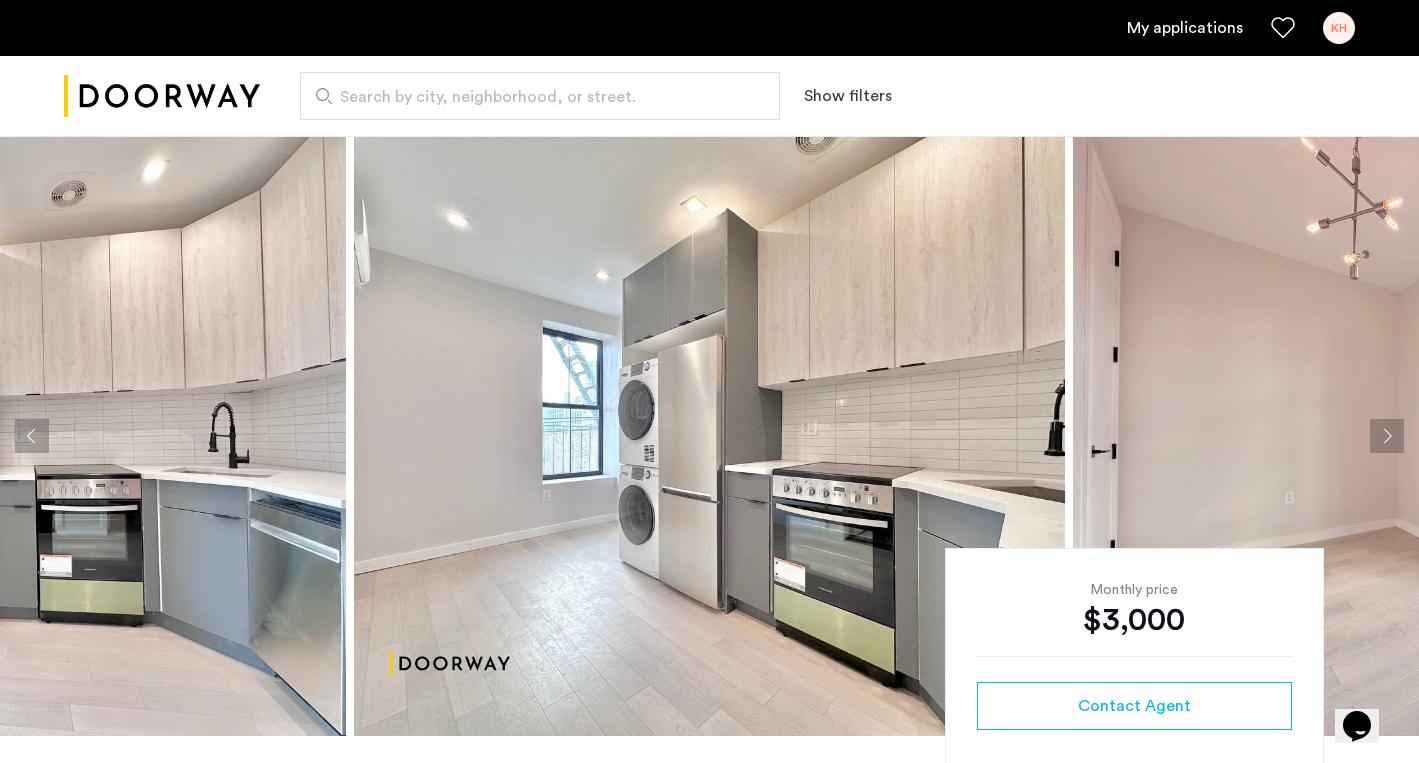 click 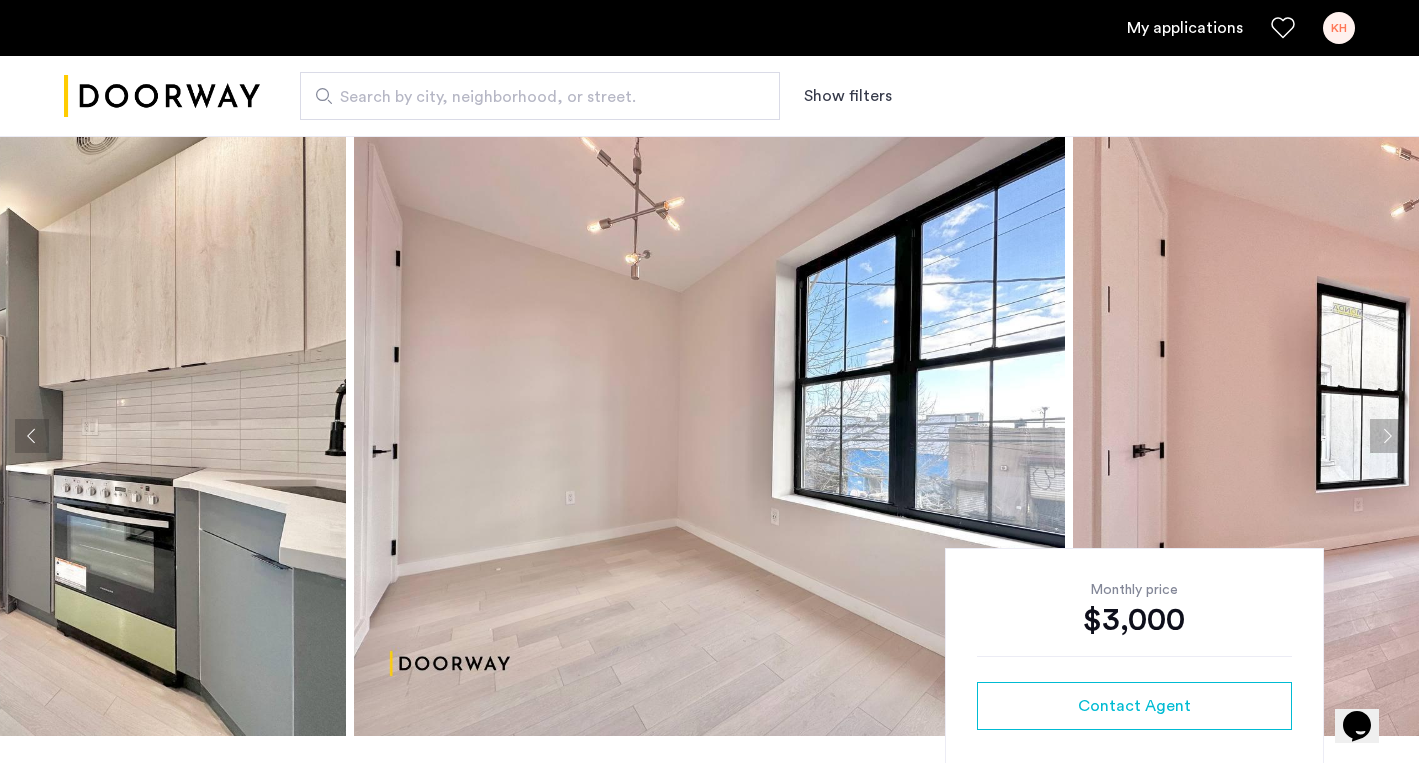 click 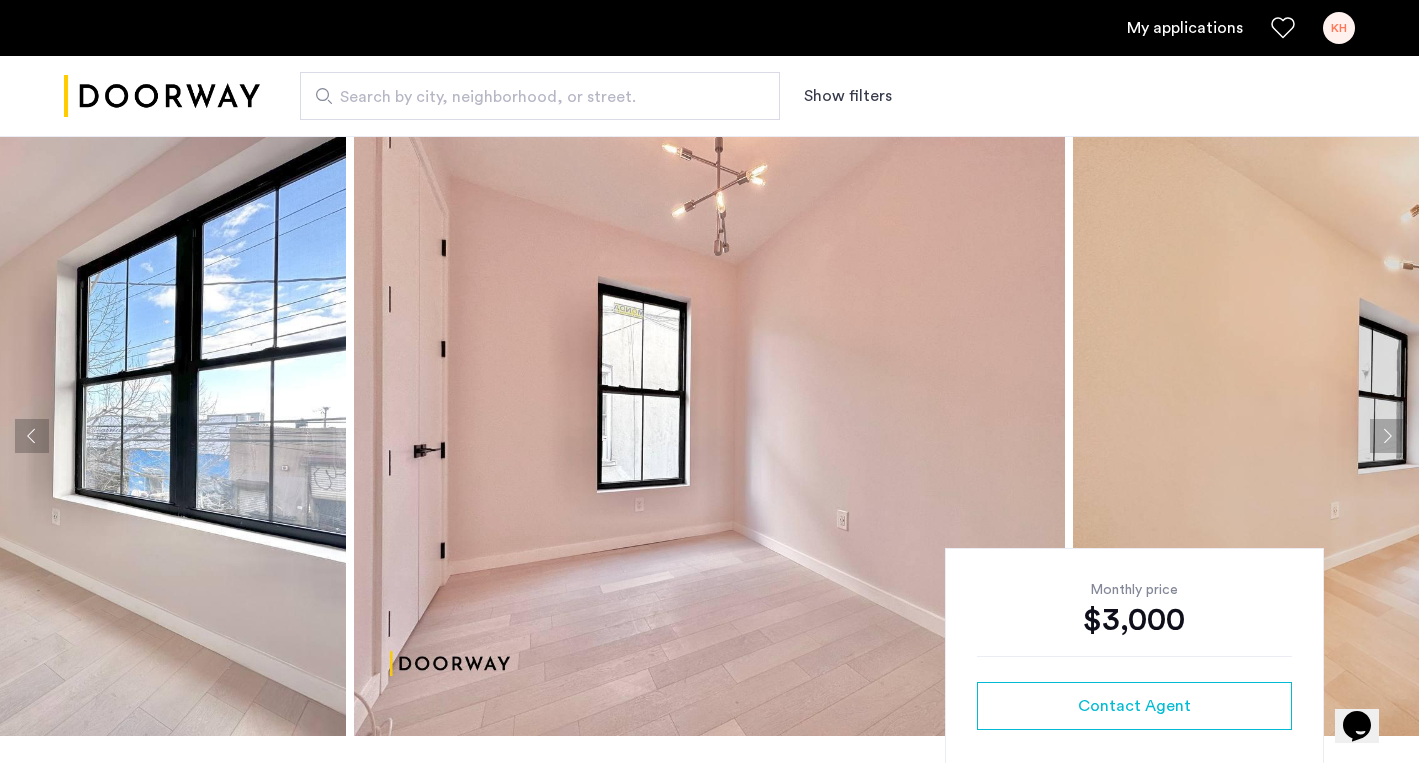 click 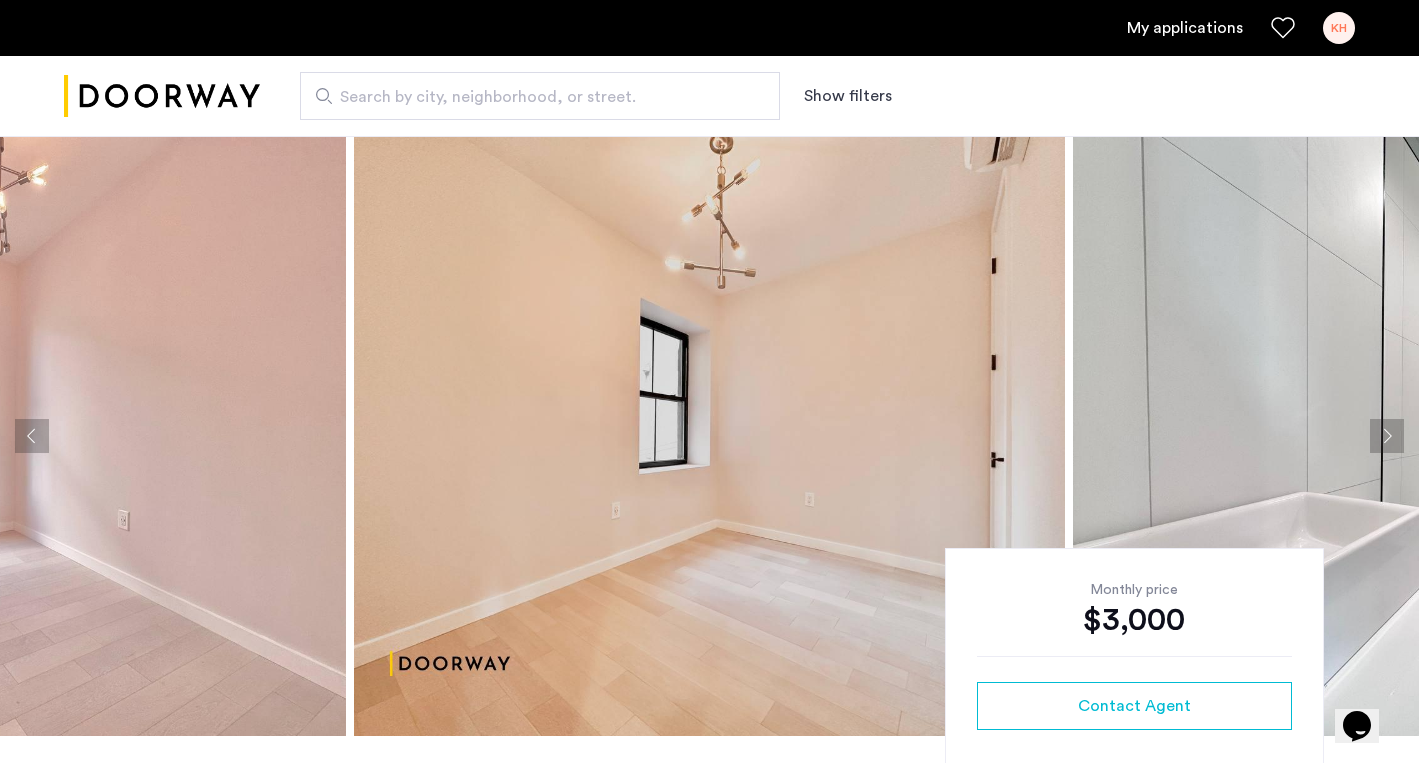 click 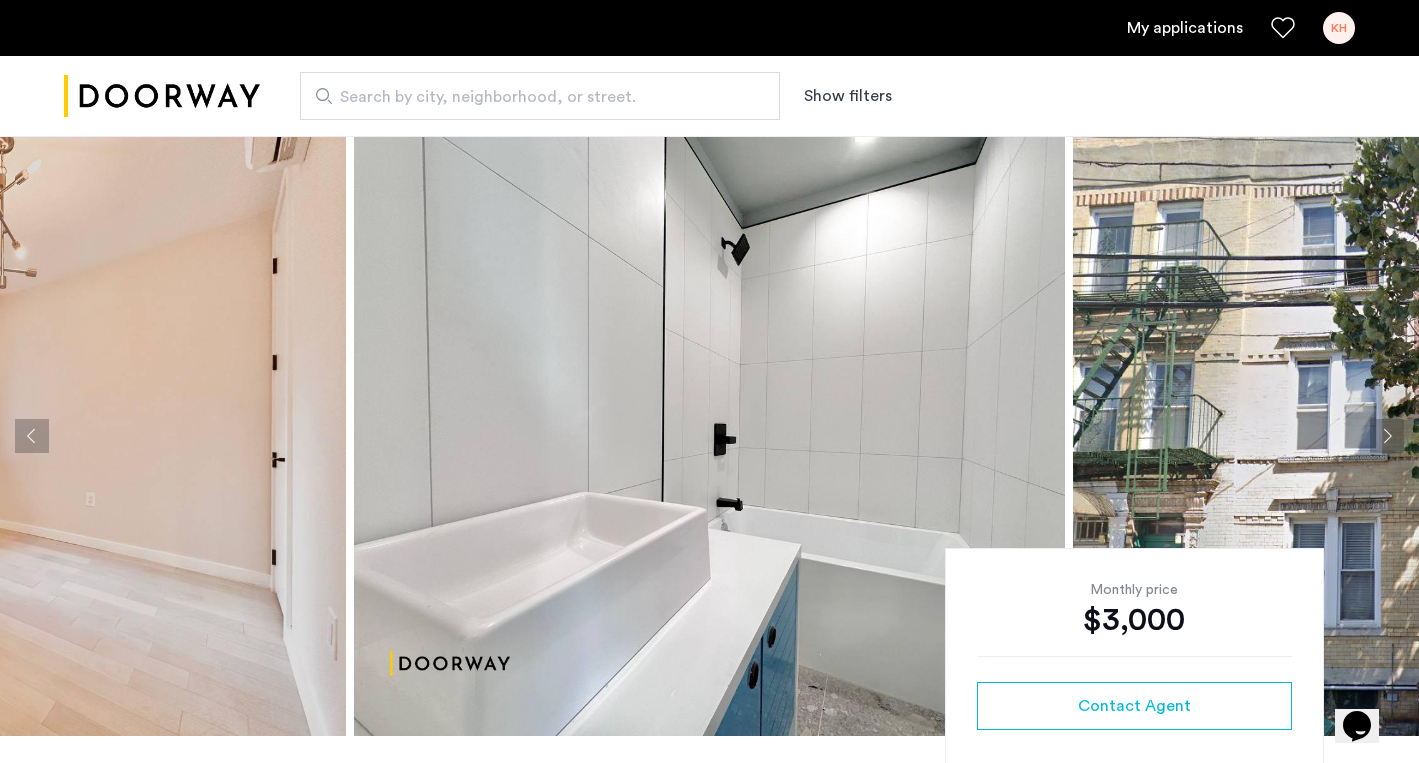 click 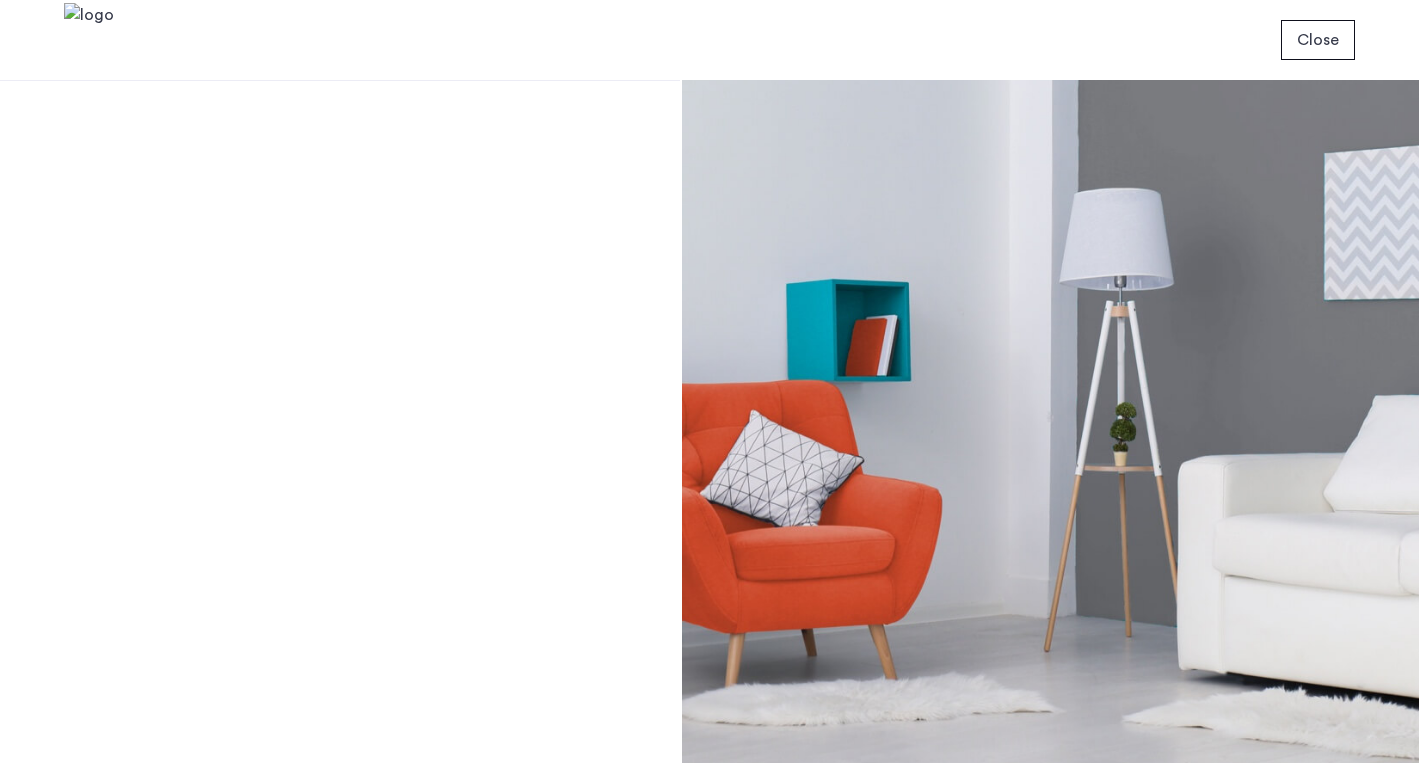 scroll, scrollTop: 0, scrollLeft: 0, axis: both 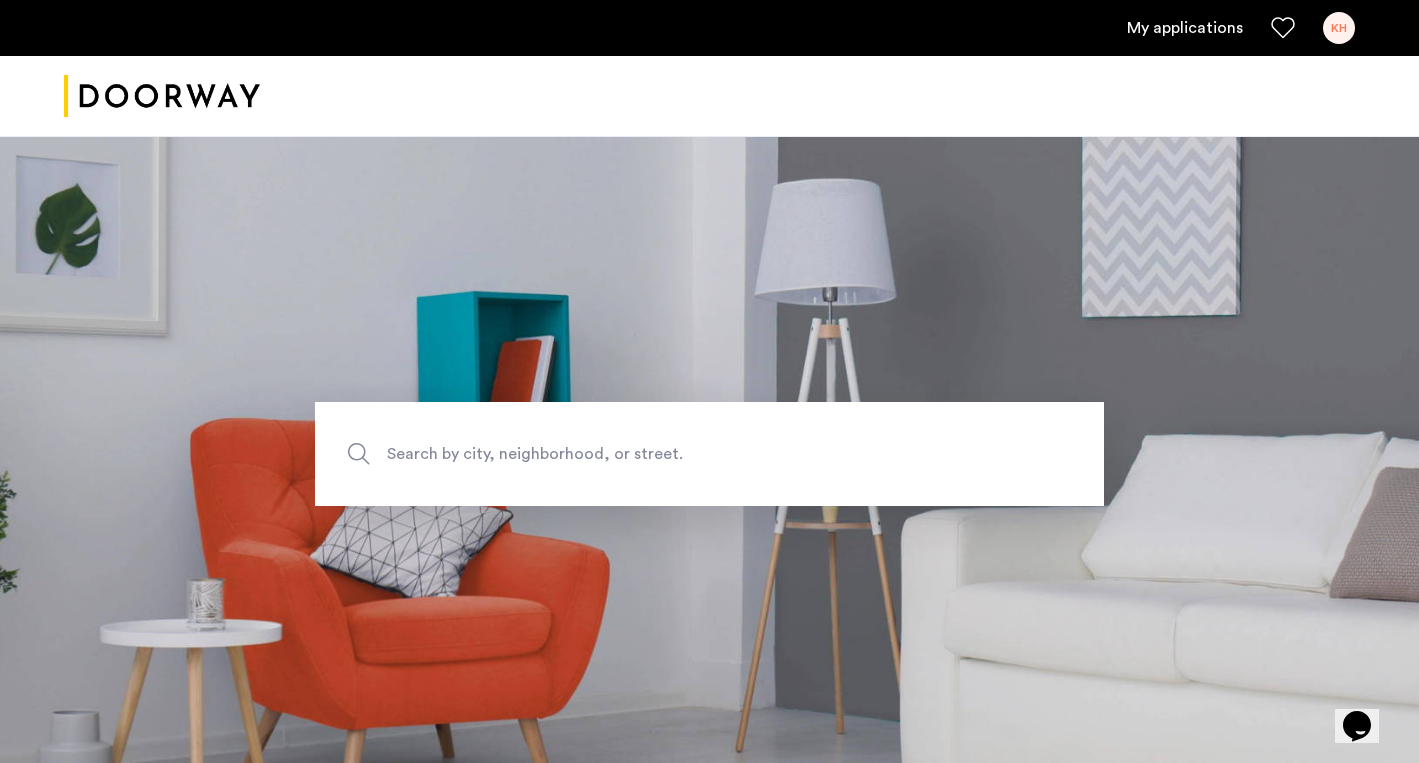 click on "KH" at bounding box center [1339, 28] 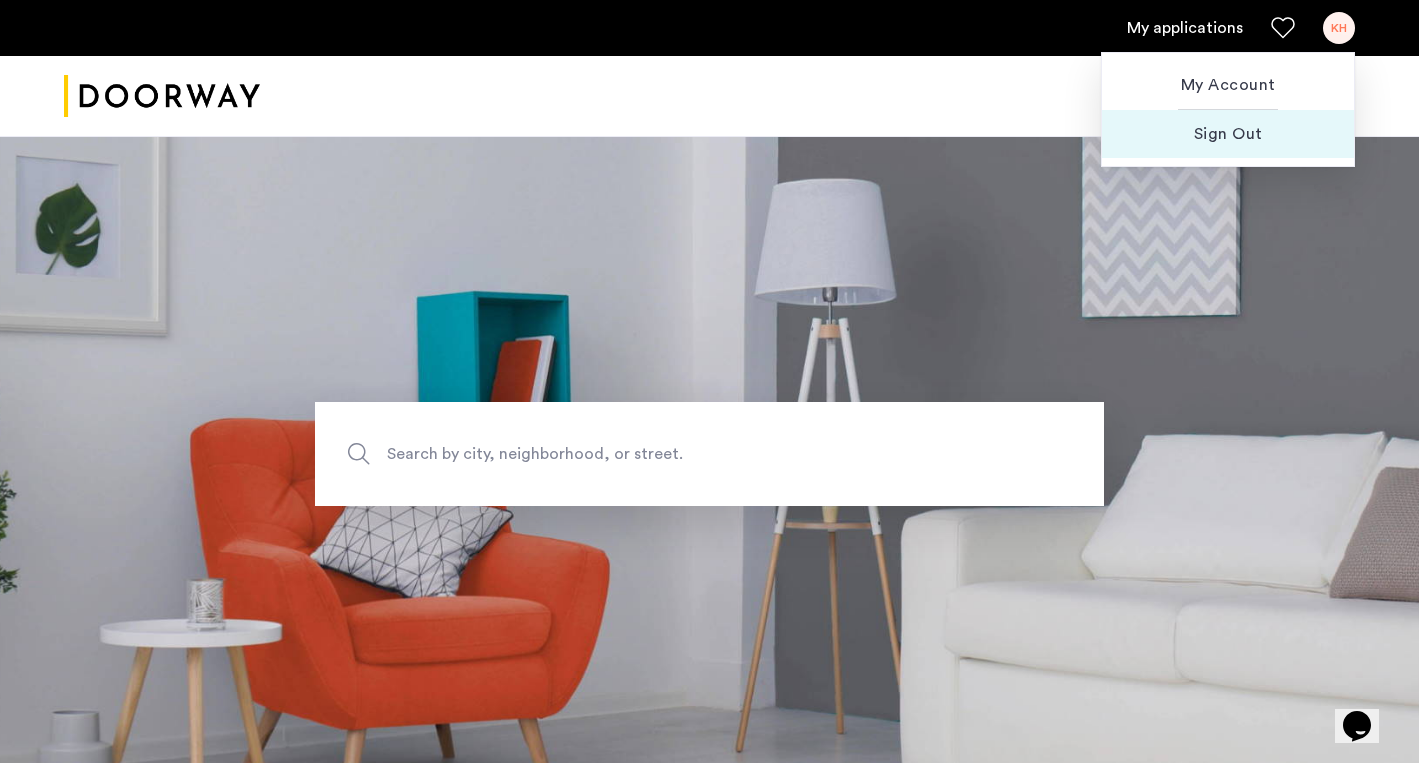 click on "Sign Out" at bounding box center [1228, 134] 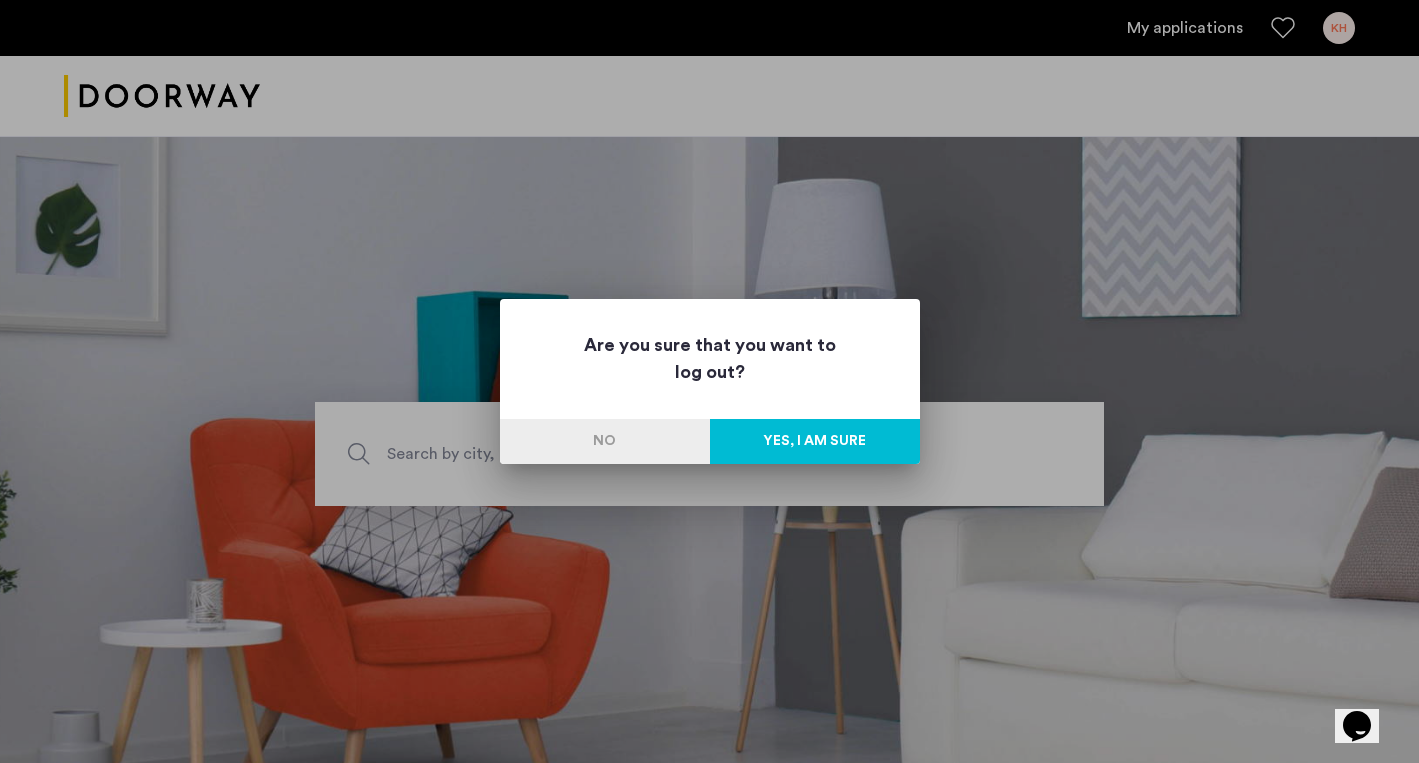 click on "Yes, I am sure" at bounding box center [815, 441] 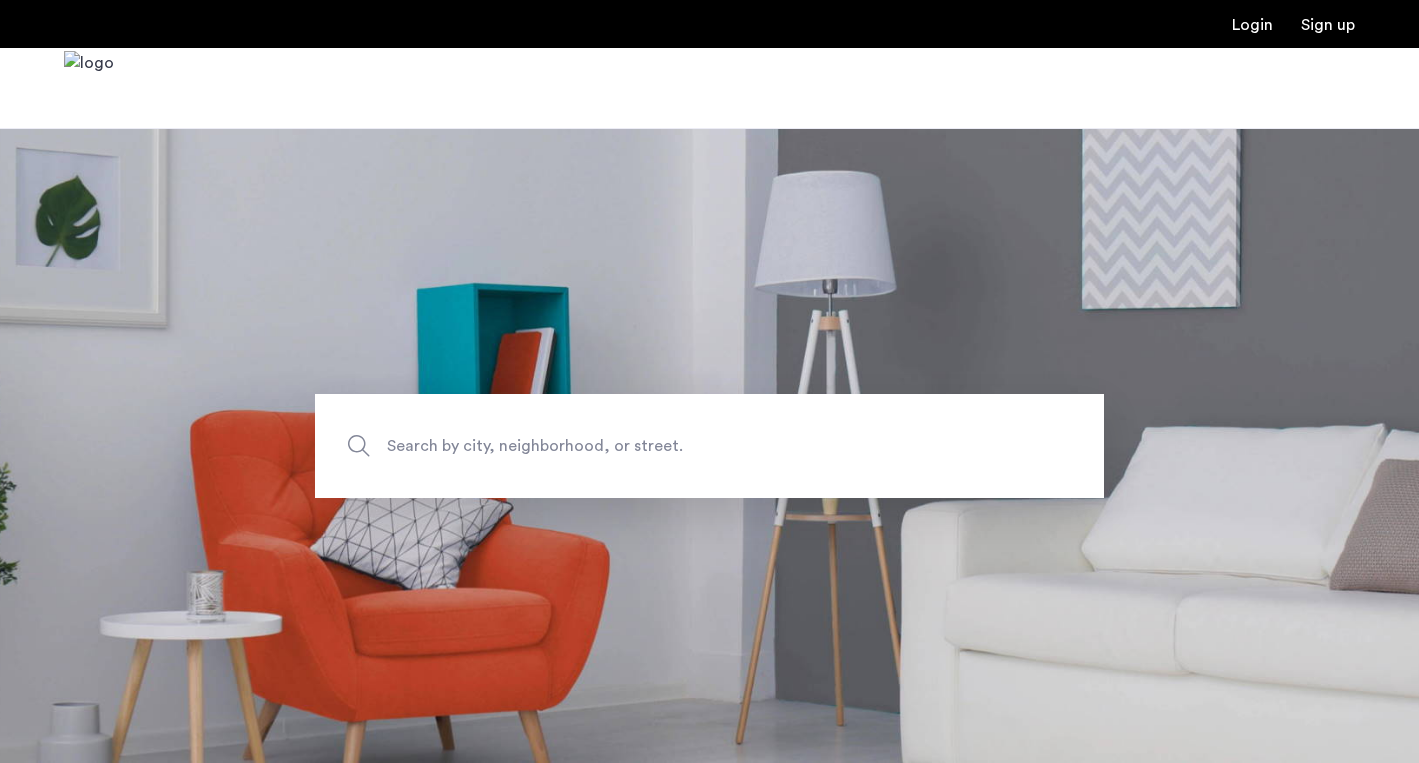 scroll, scrollTop: 0, scrollLeft: 0, axis: both 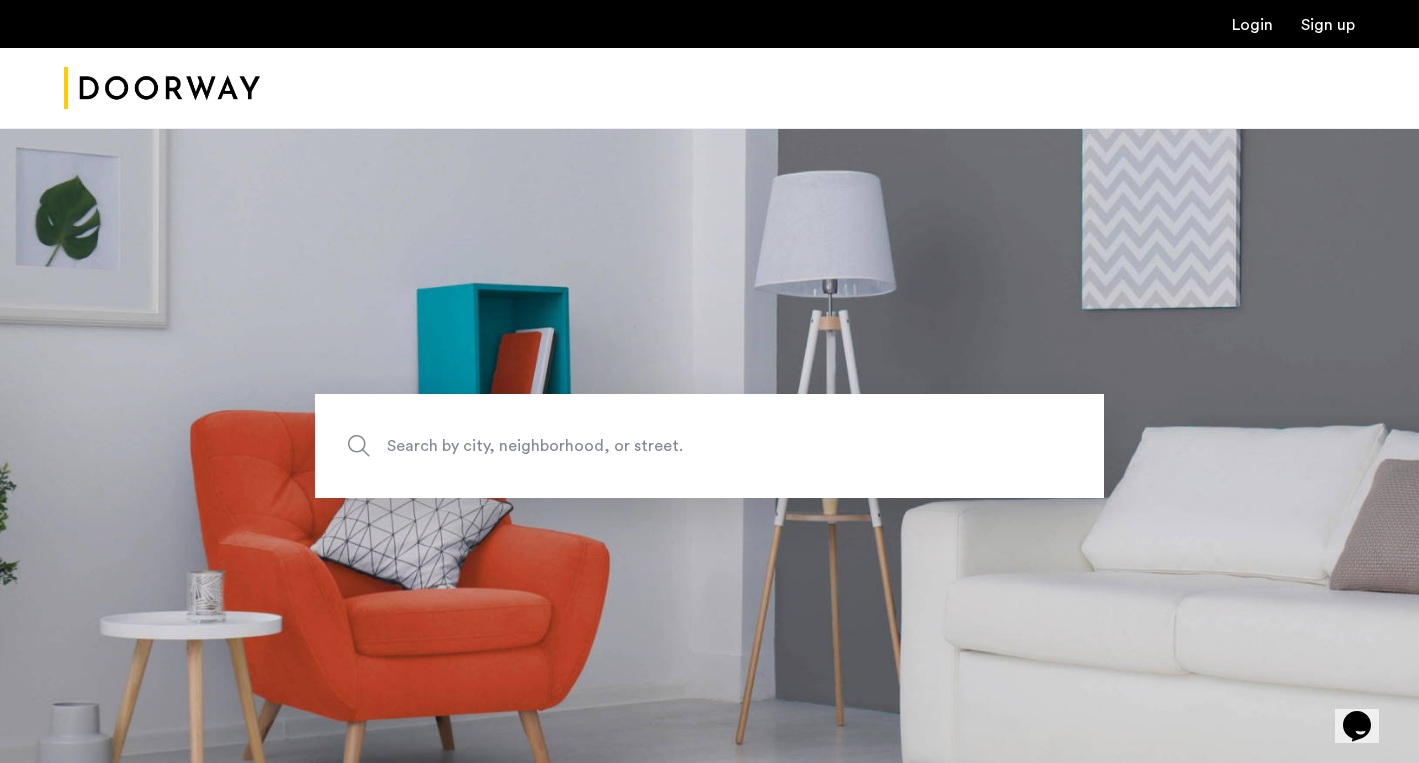 click on "Sign up" at bounding box center [1328, 25] 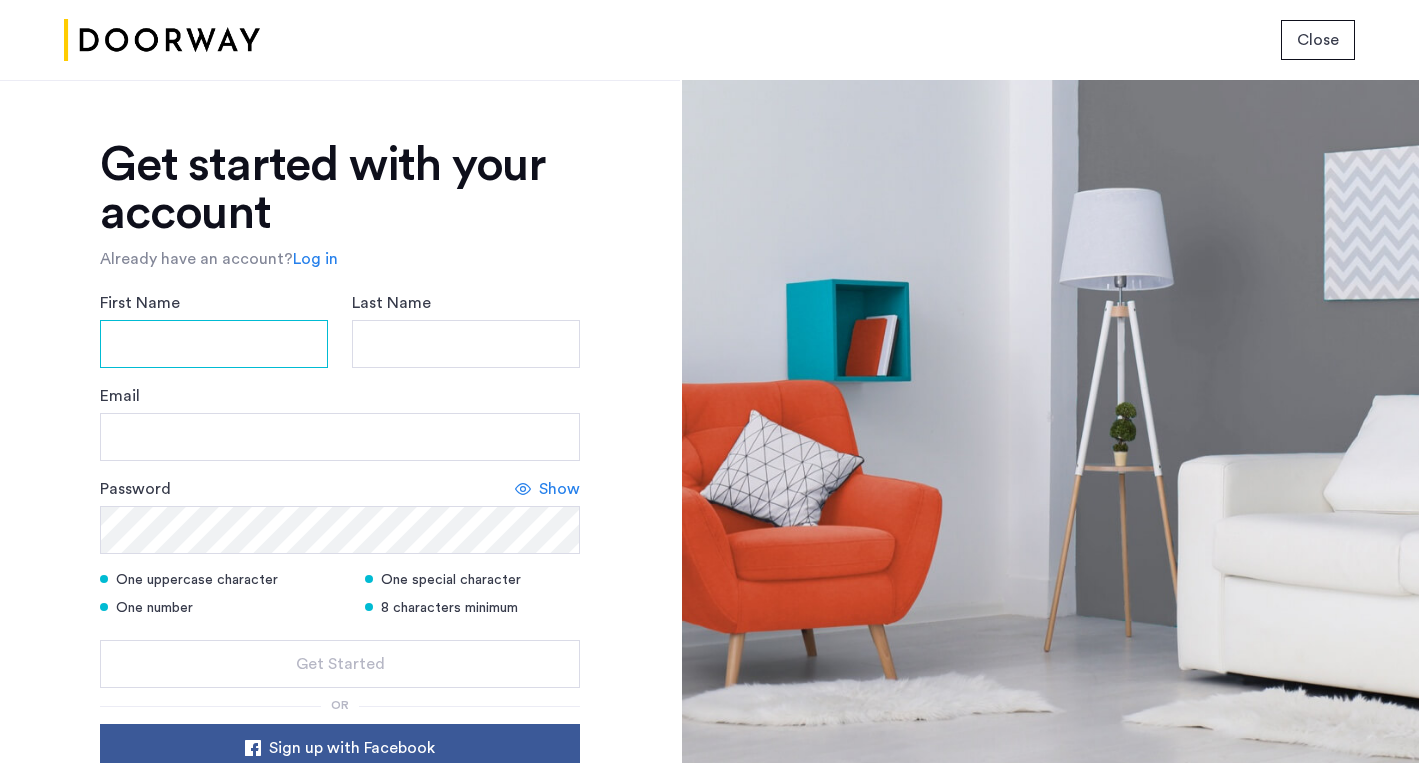 click on "First Name" at bounding box center [214, 344] 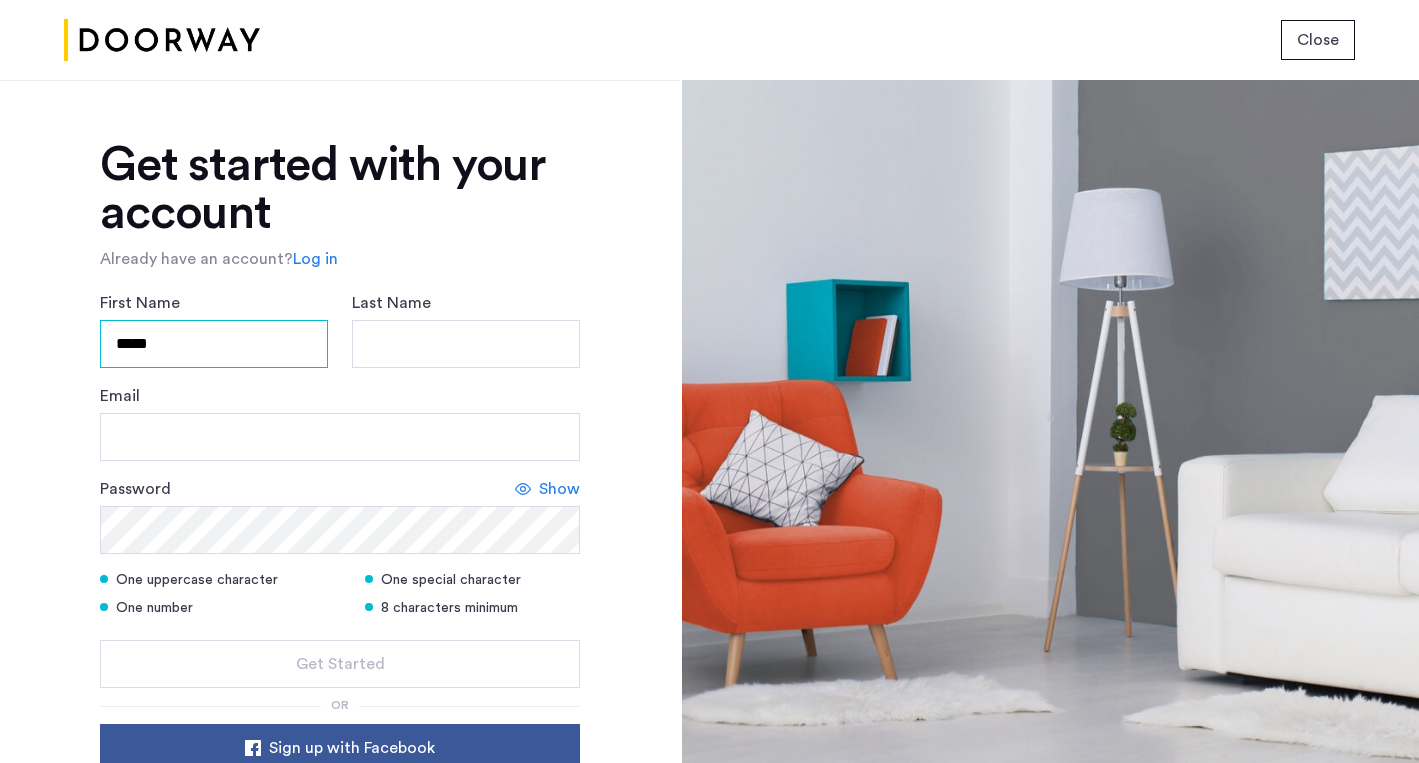 type on "*****" 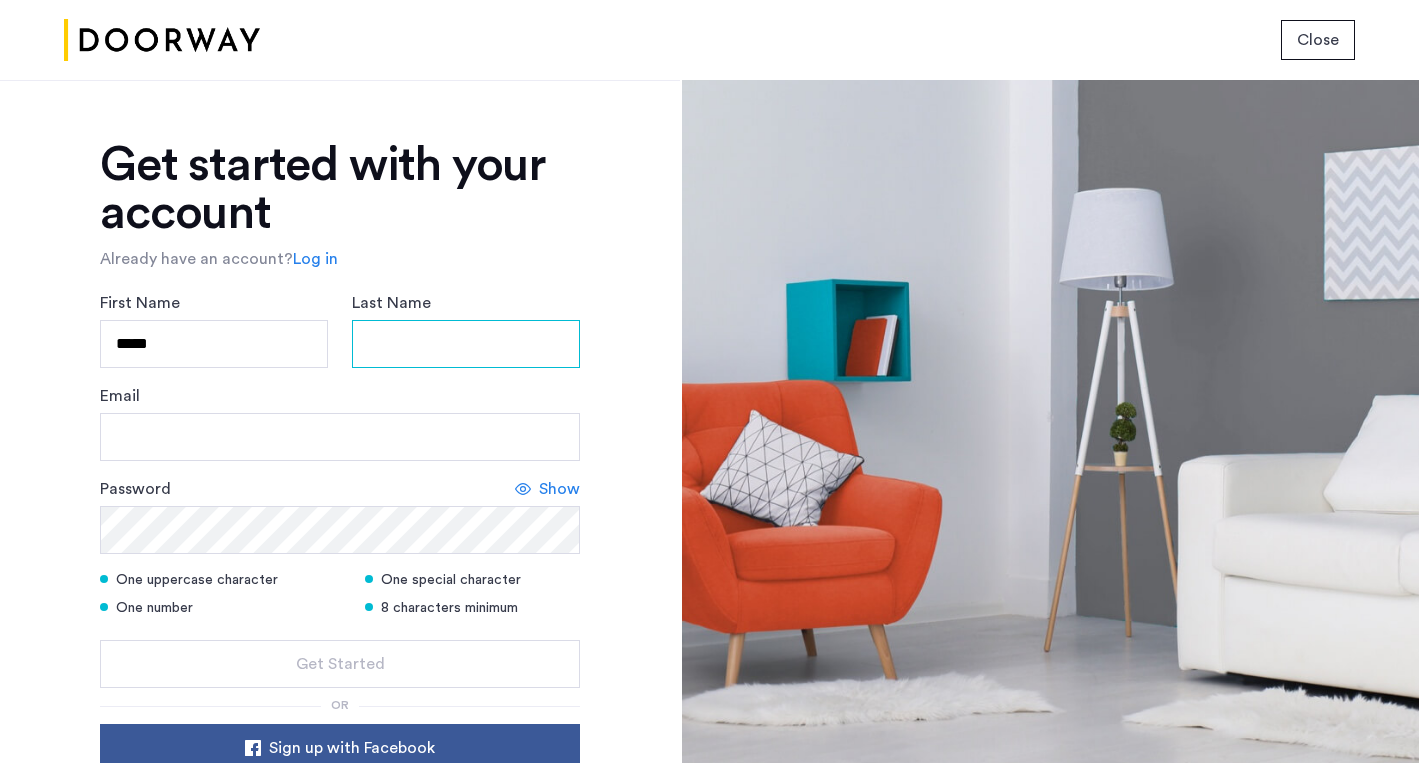 click on "Last Name" at bounding box center [466, 344] 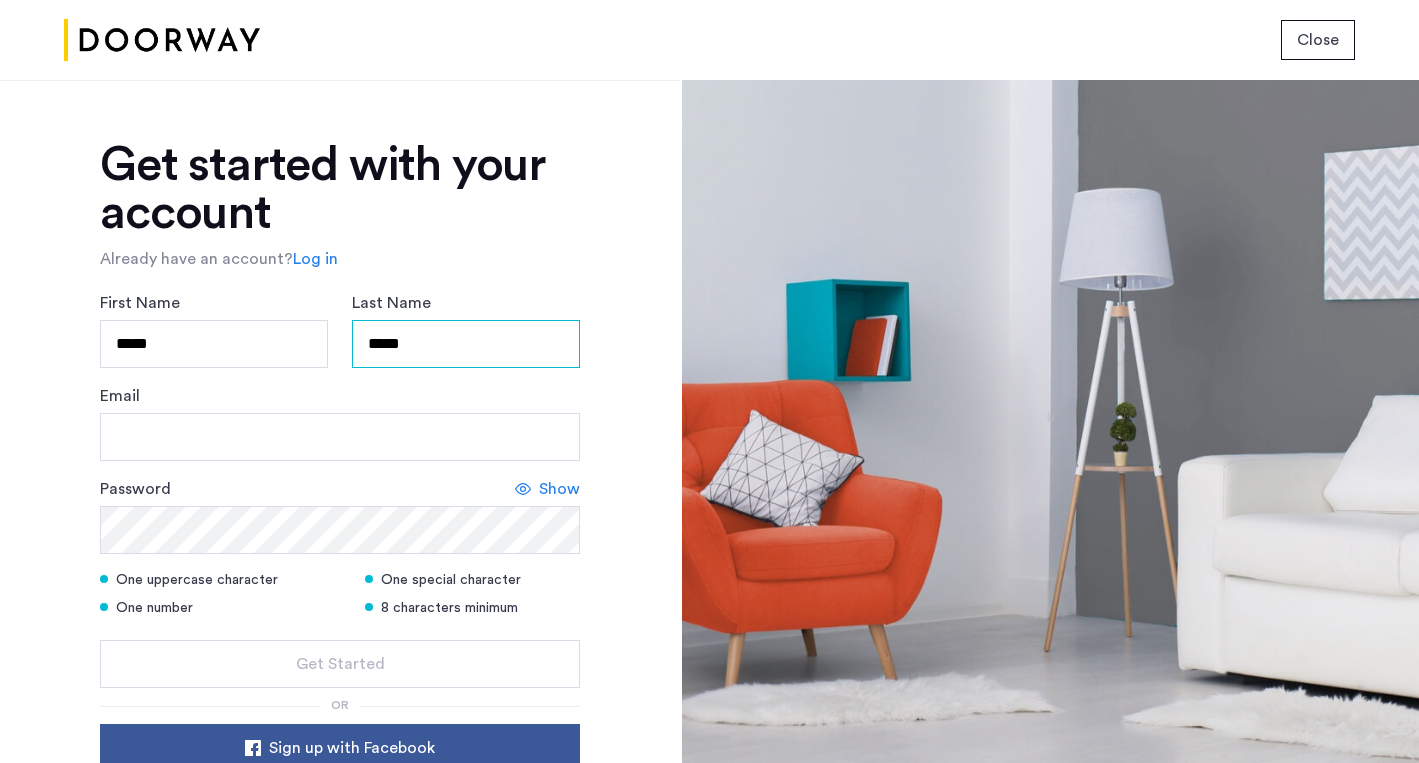 type on "*****" 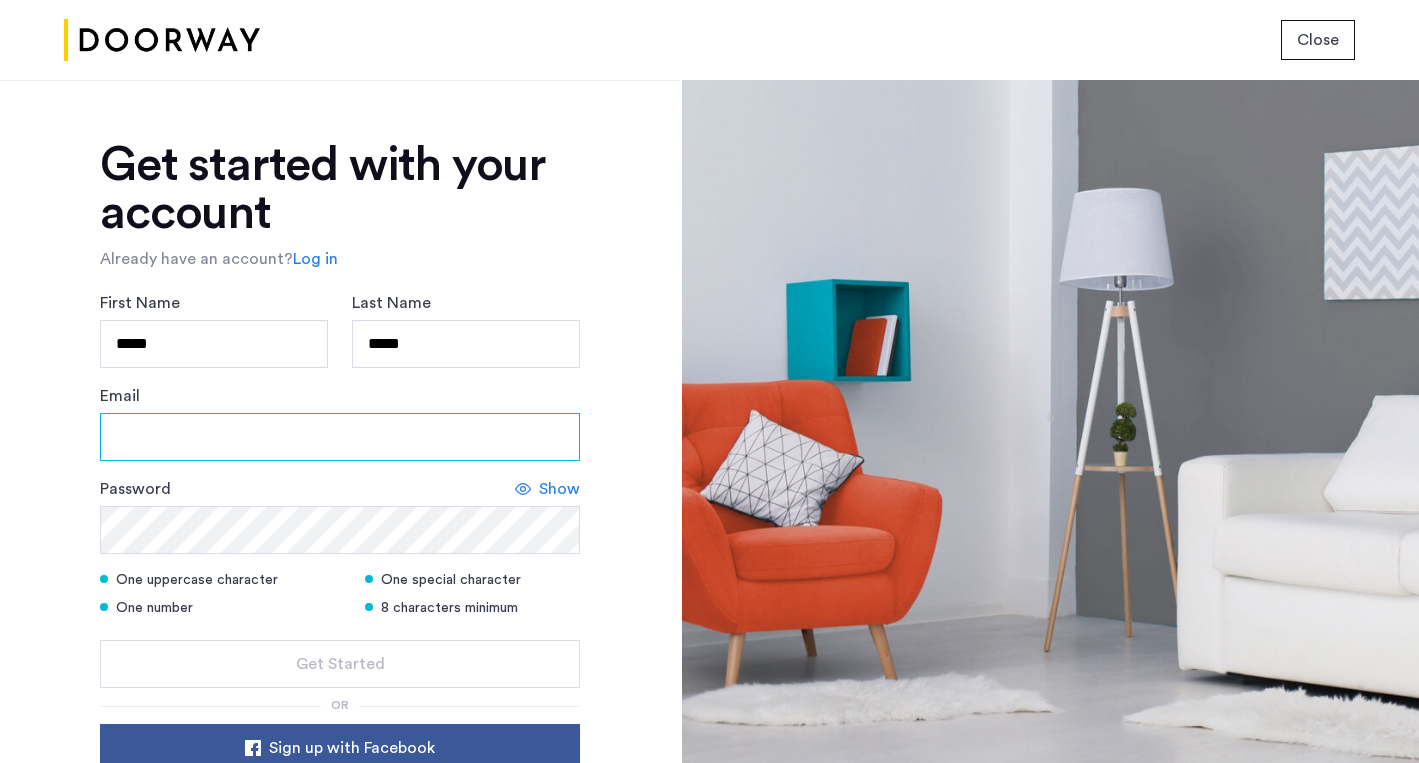 click on "Email" at bounding box center (340, 437) 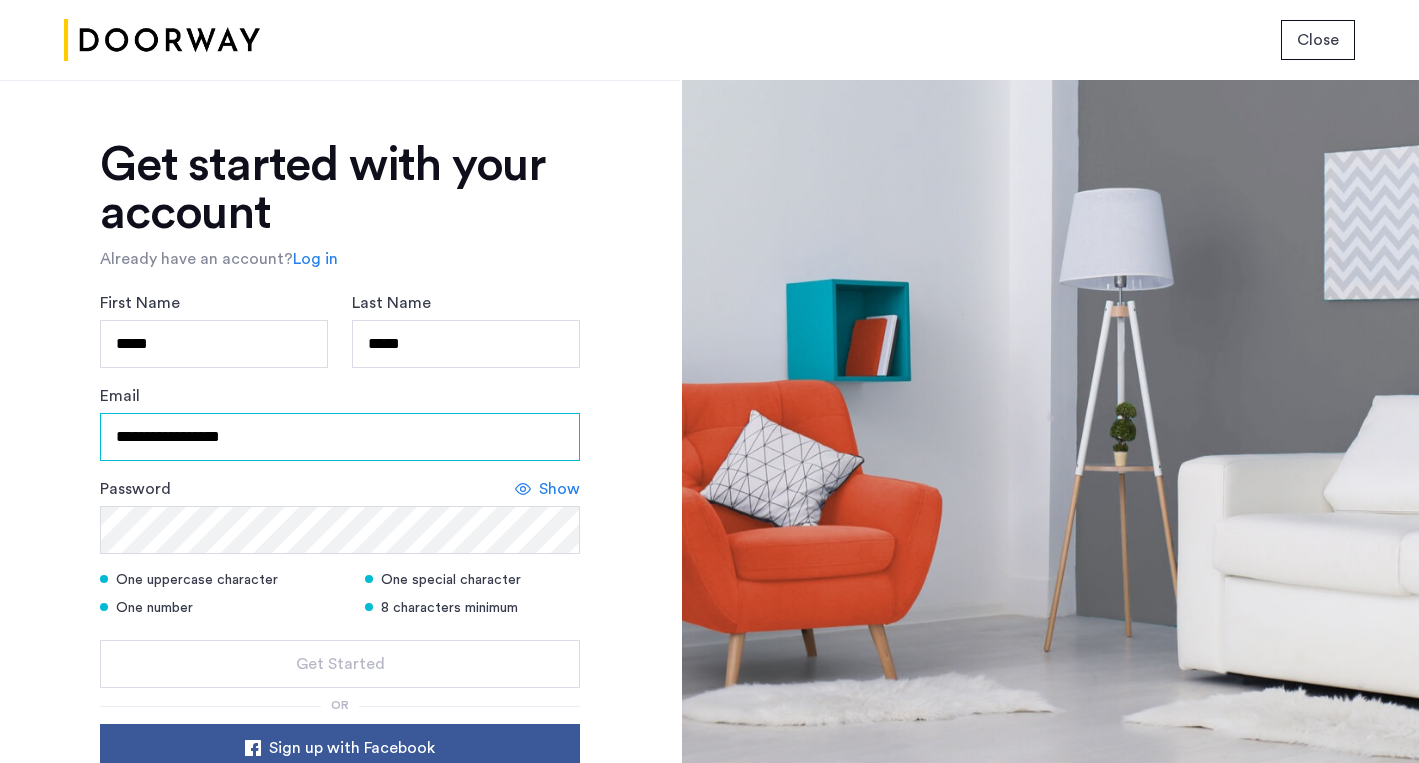 type on "**********" 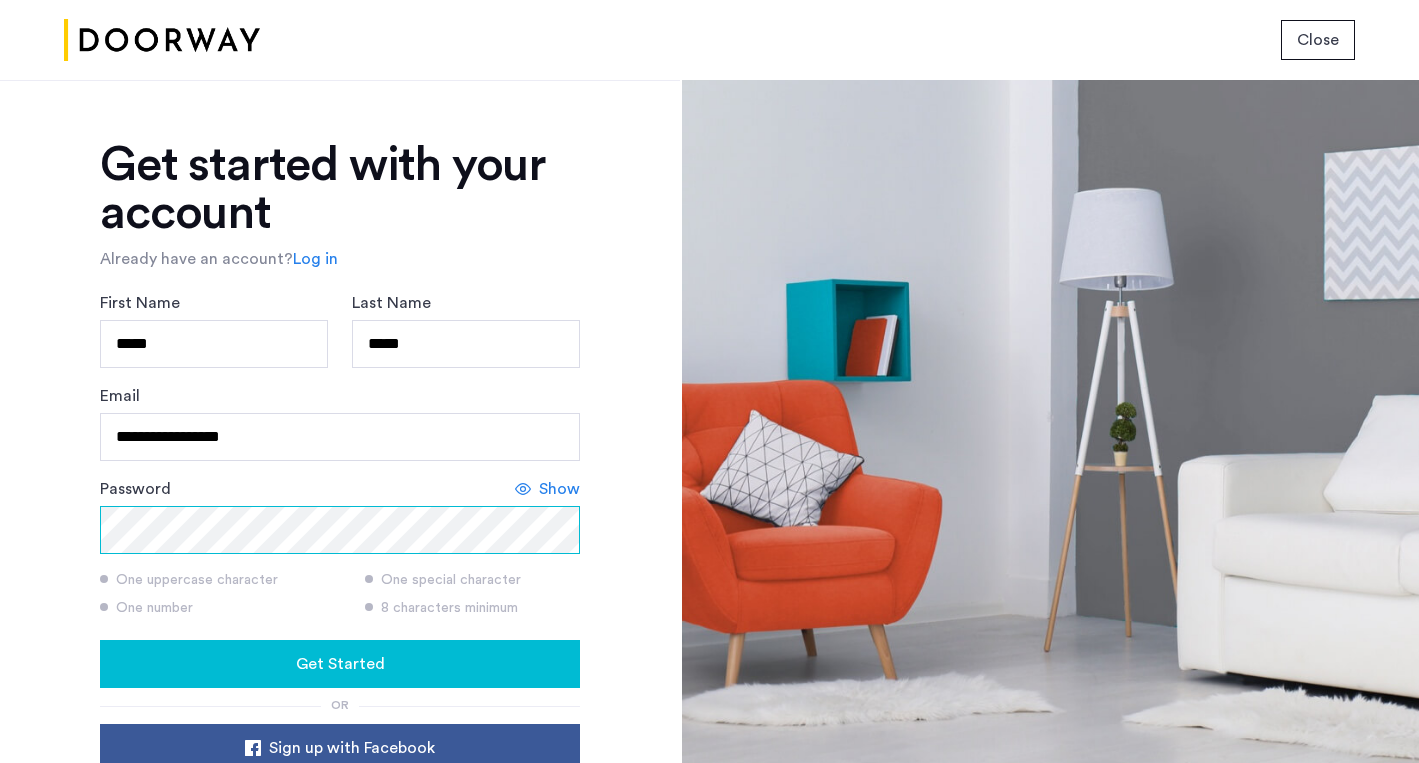 scroll, scrollTop: 117, scrollLeft: 0, axis: vertical 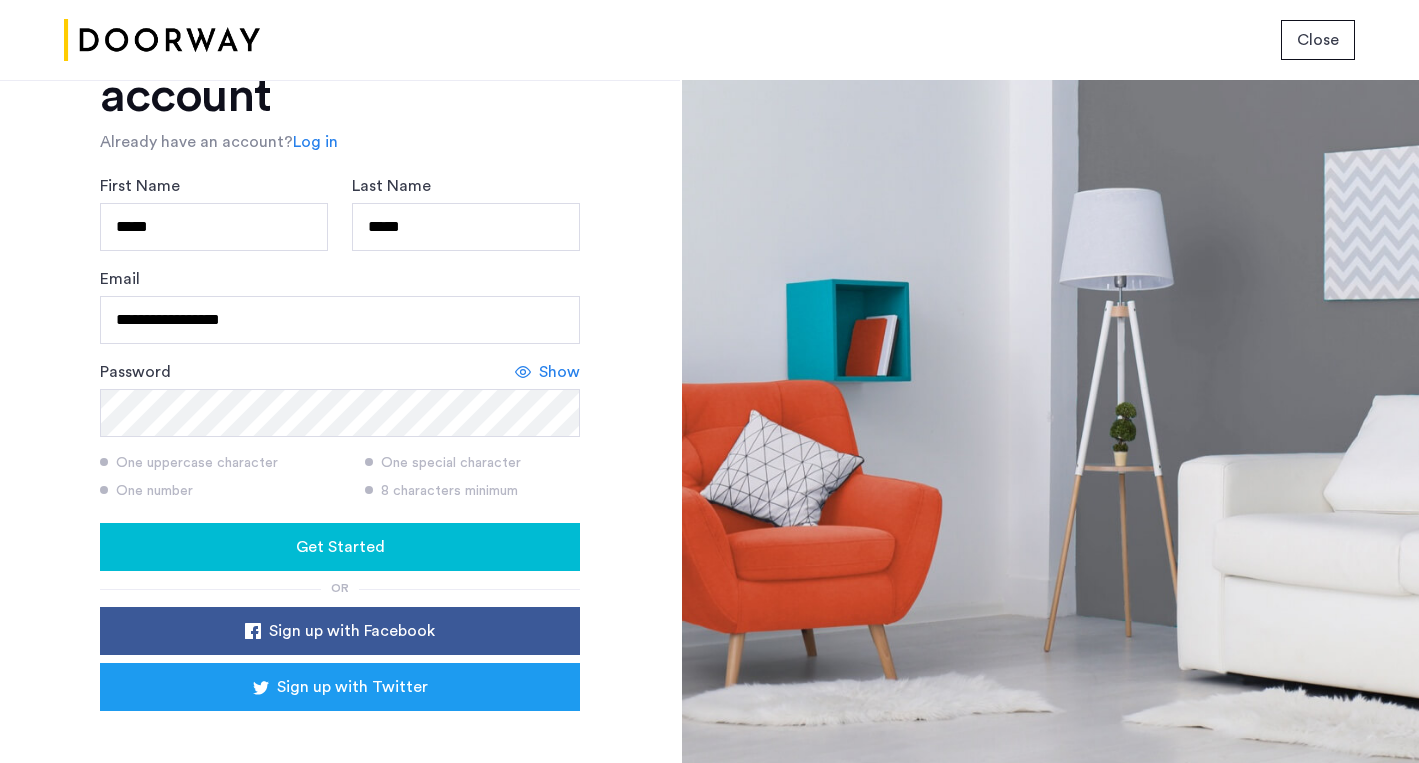 click on "Get Started" 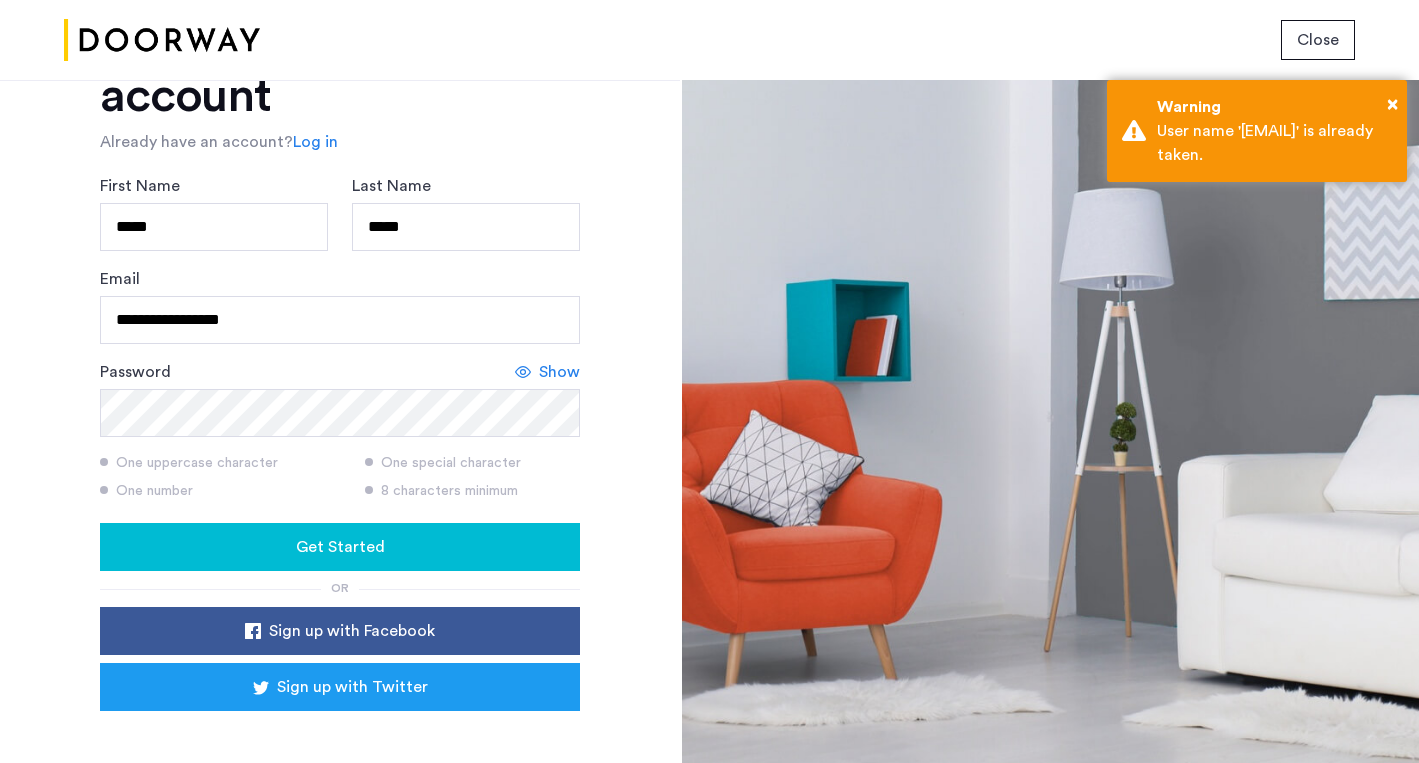 scroll, scrollTop: 183, scrollLeft: 0, axis: vertical 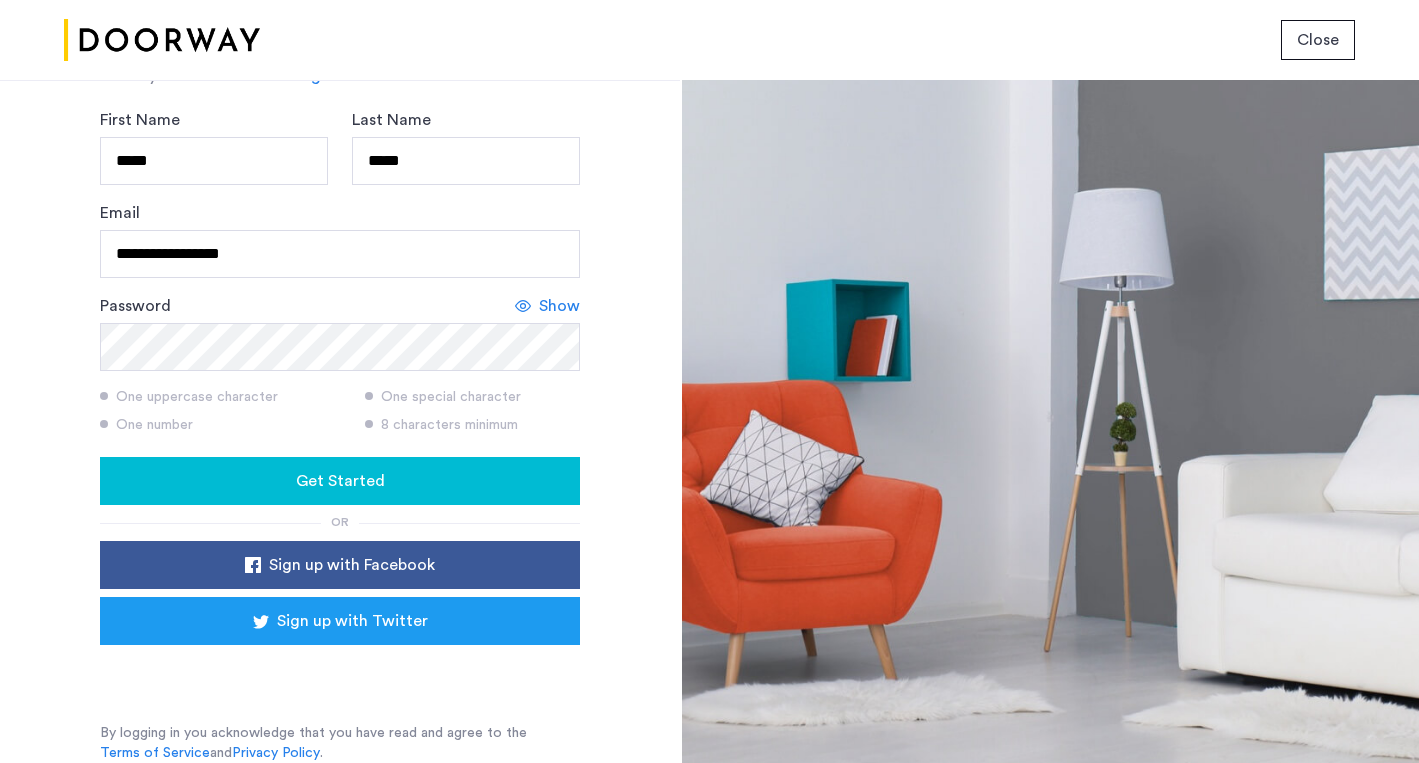 click on "Get Started" 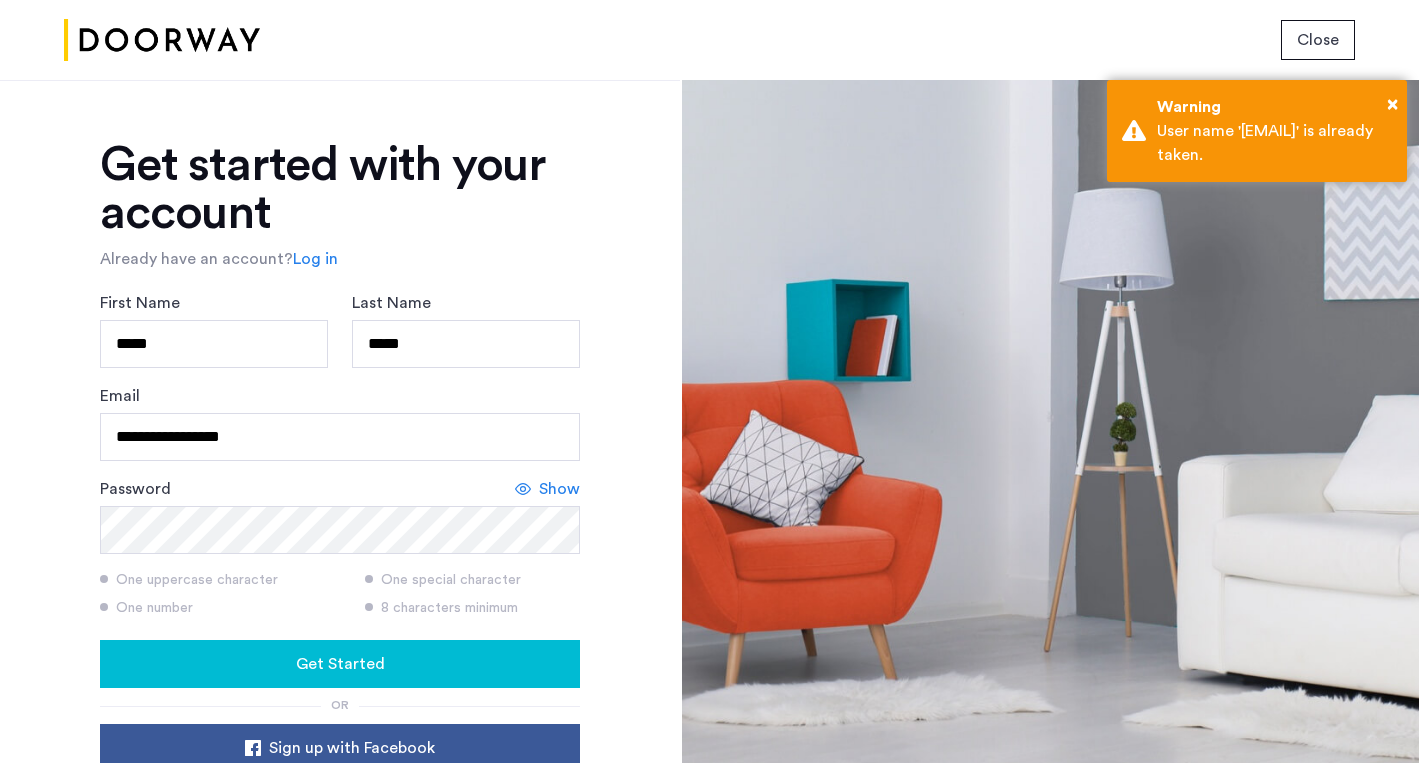 scroll, scrollTop: 32, scrollLeft: 0, axis: vertical 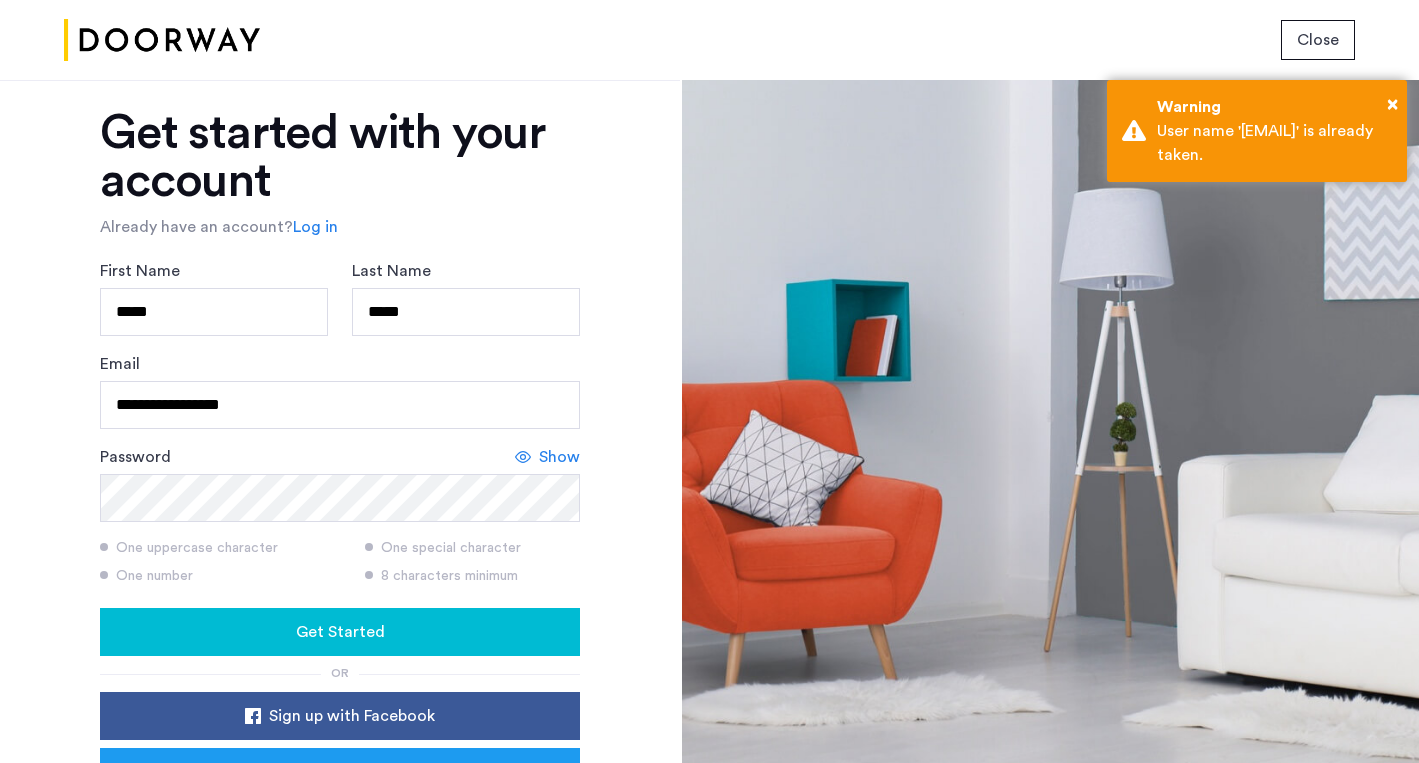 click on "Log in" 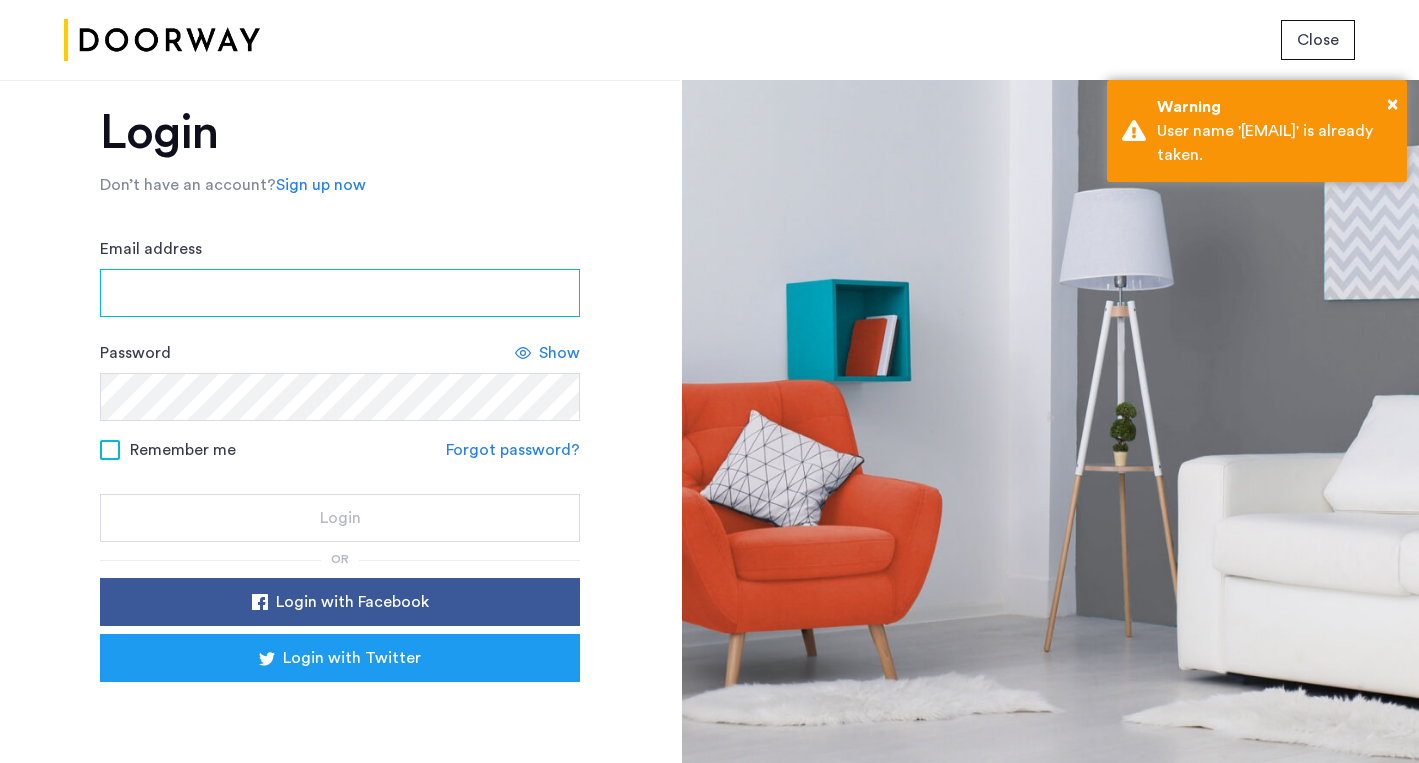 click on "Email address" at bounding box center (340, 293) 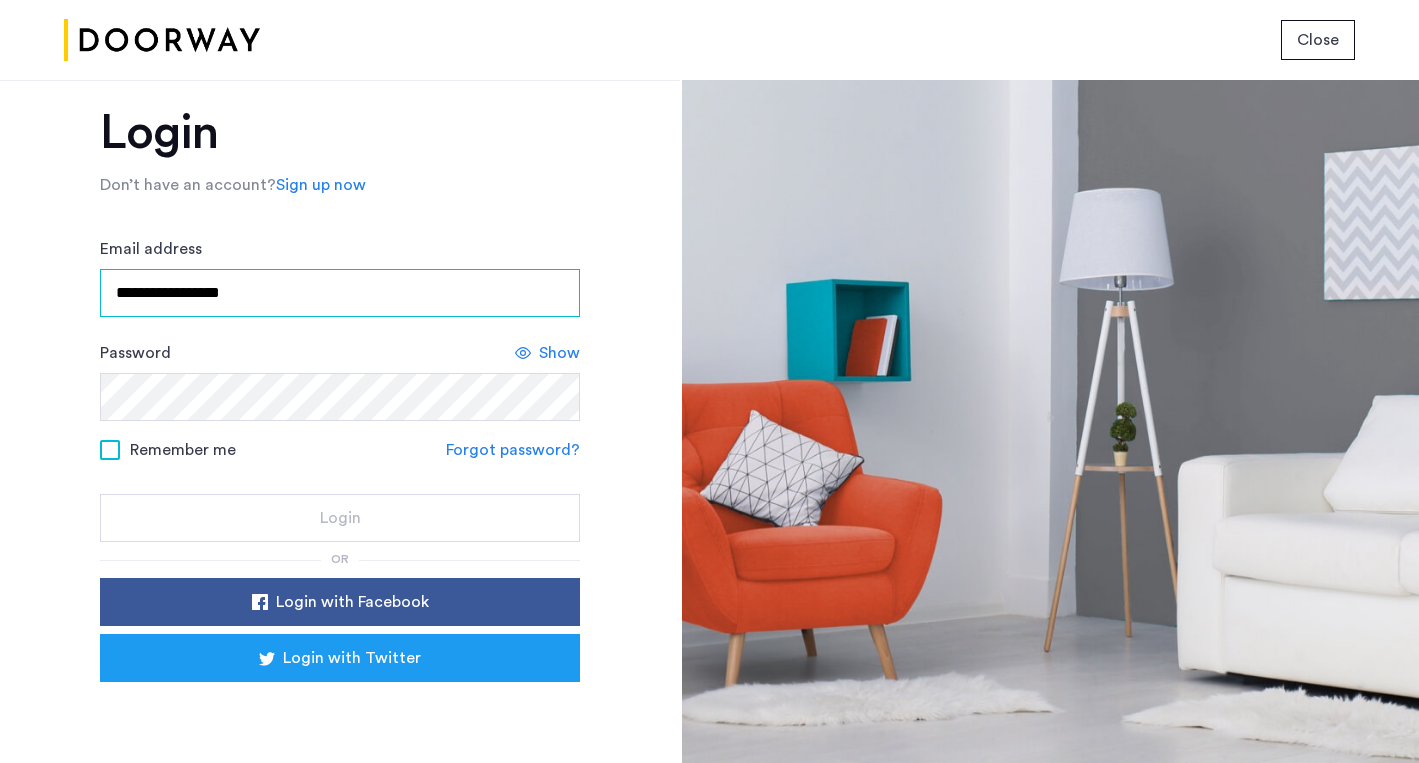 type on "**********" 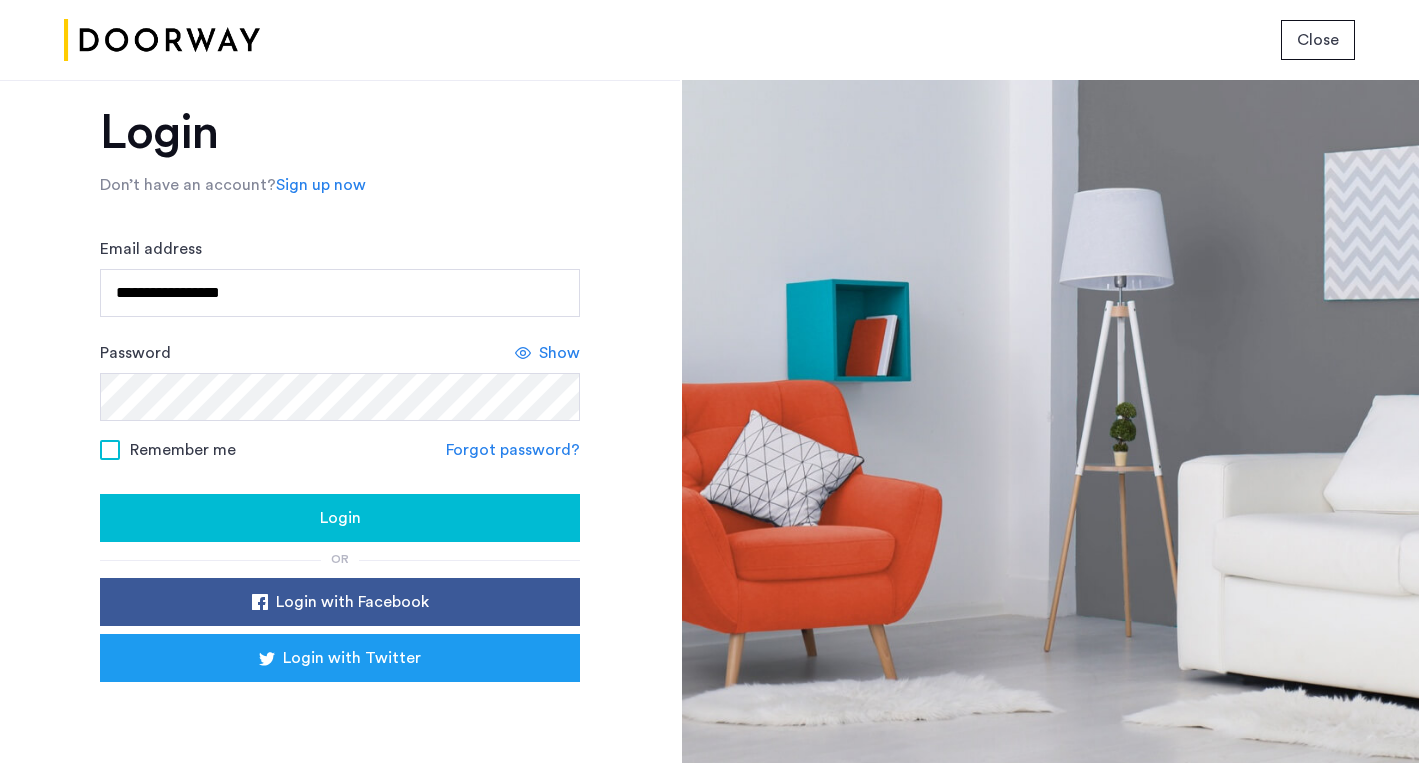 click on "Login" 